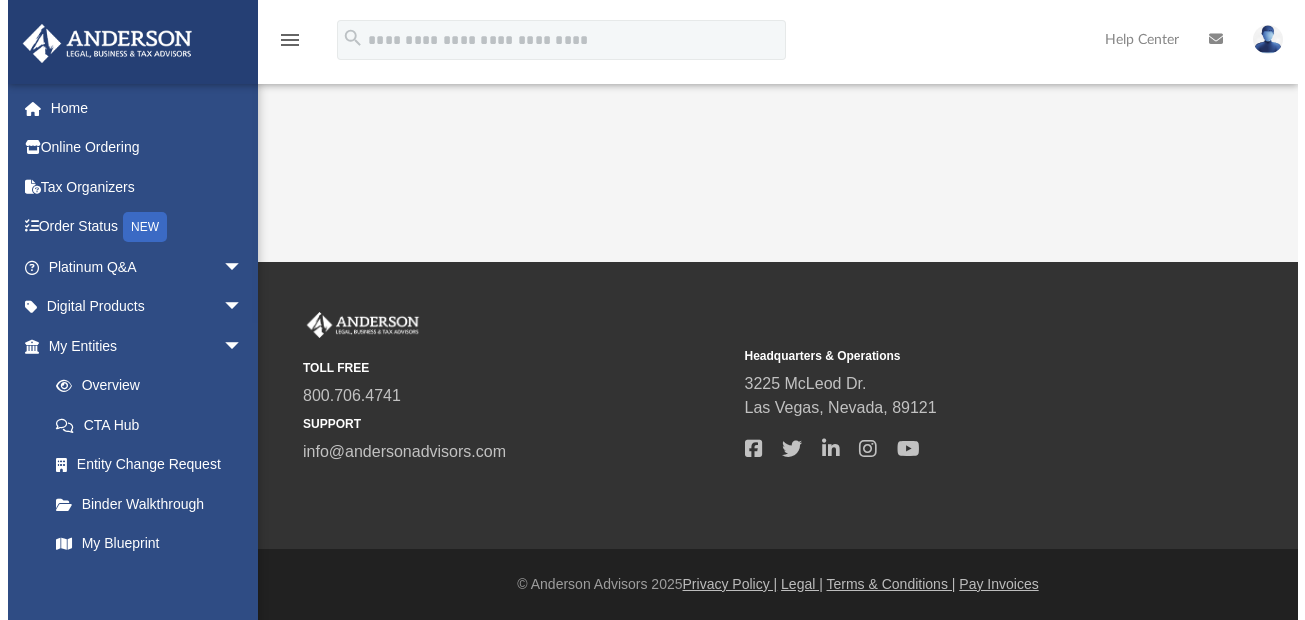 scroll, scrollTop: 0, scrollLeft: 0, axis: both 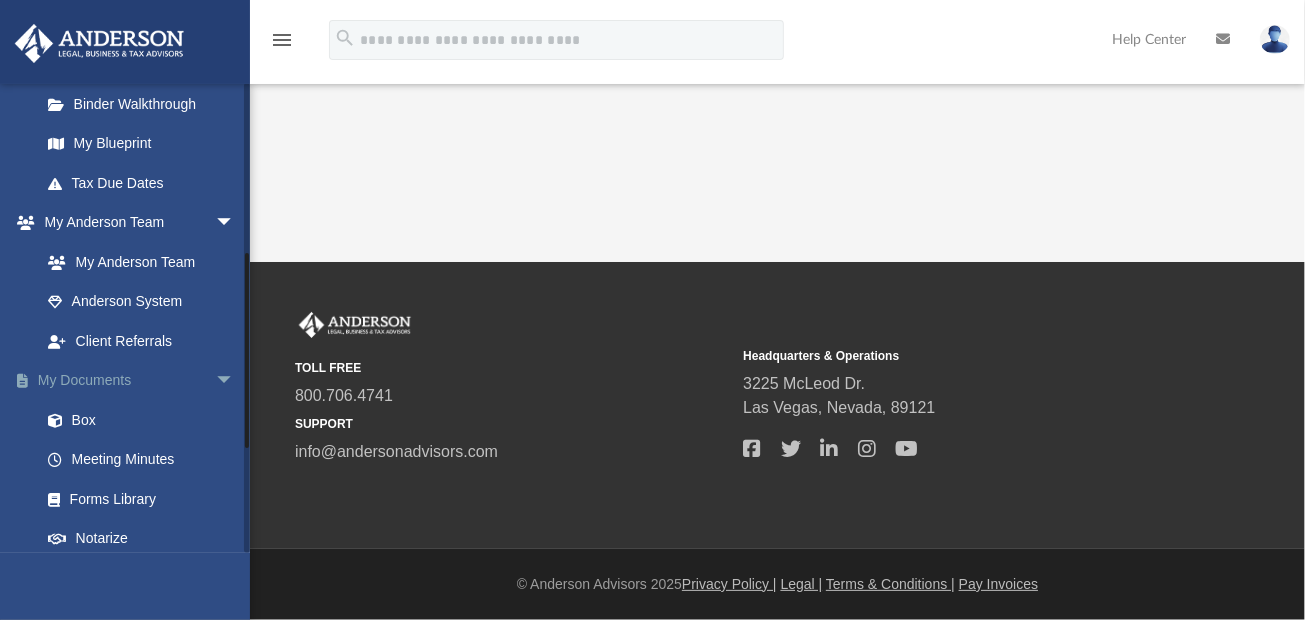 click on "My Documents arrow_drop_down" at bounding box center [139, 381] 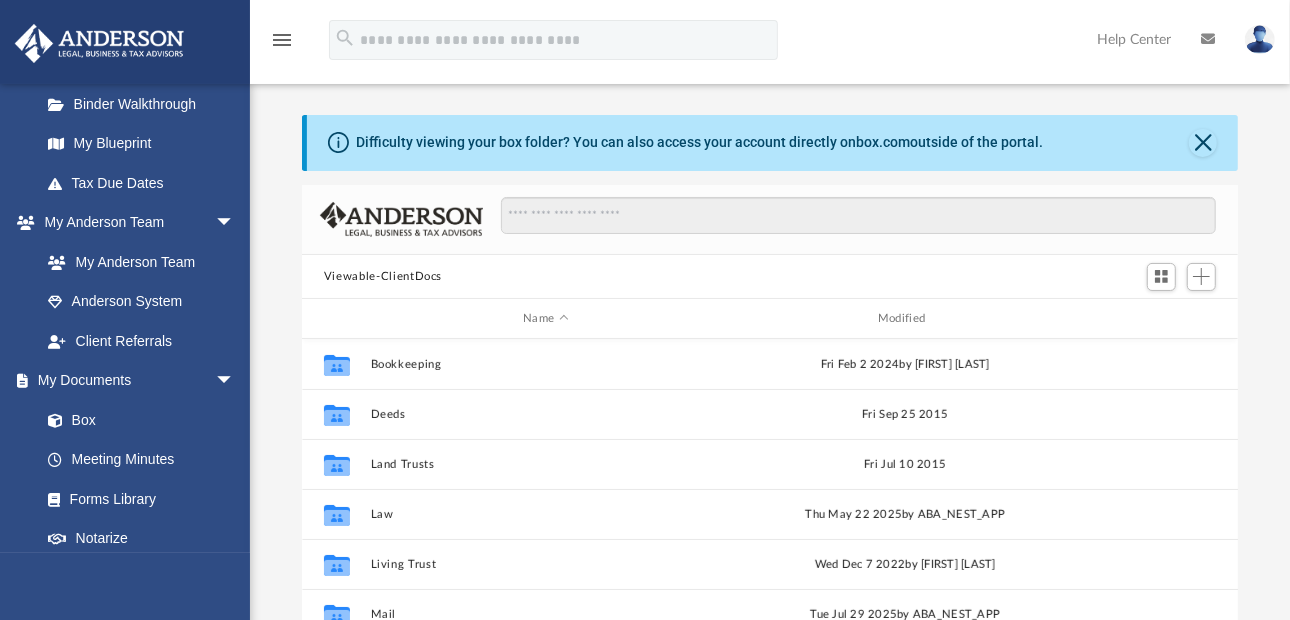 scroll, scrollTop: 16, scrollLeft: 15, axis: both 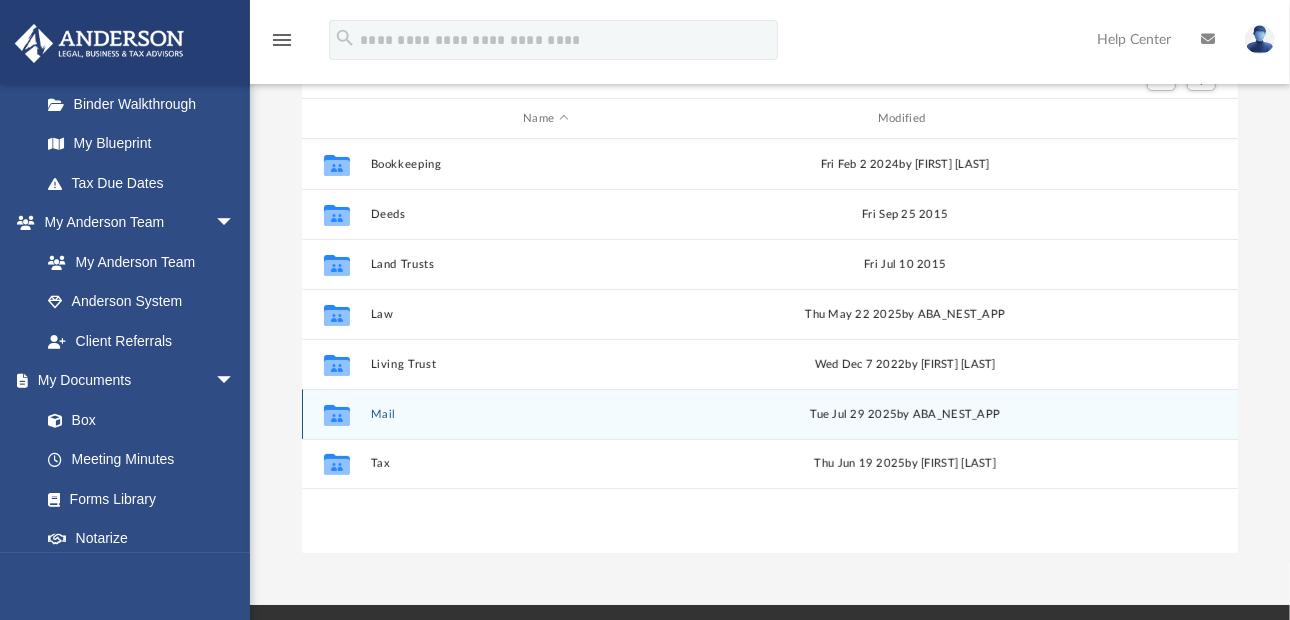 click on "Collaborated Folder Mail Tue Jul 29 2025  by ABA_NEST_APP" at bounding box center (770, 414) 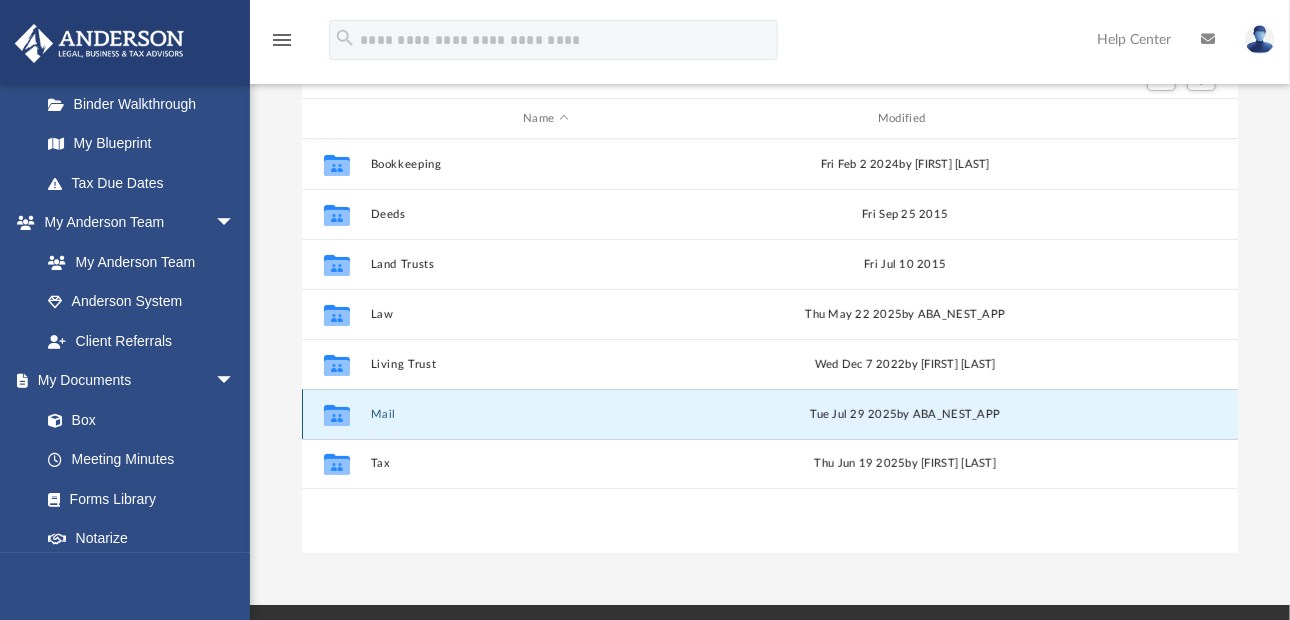 click 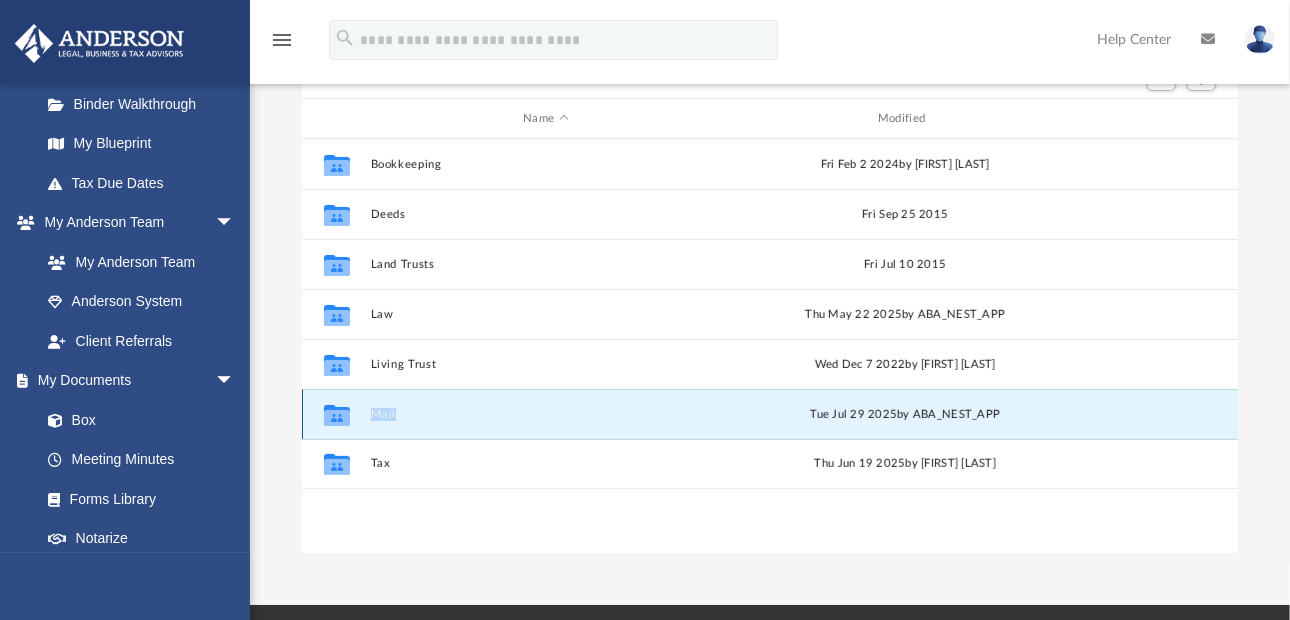 click 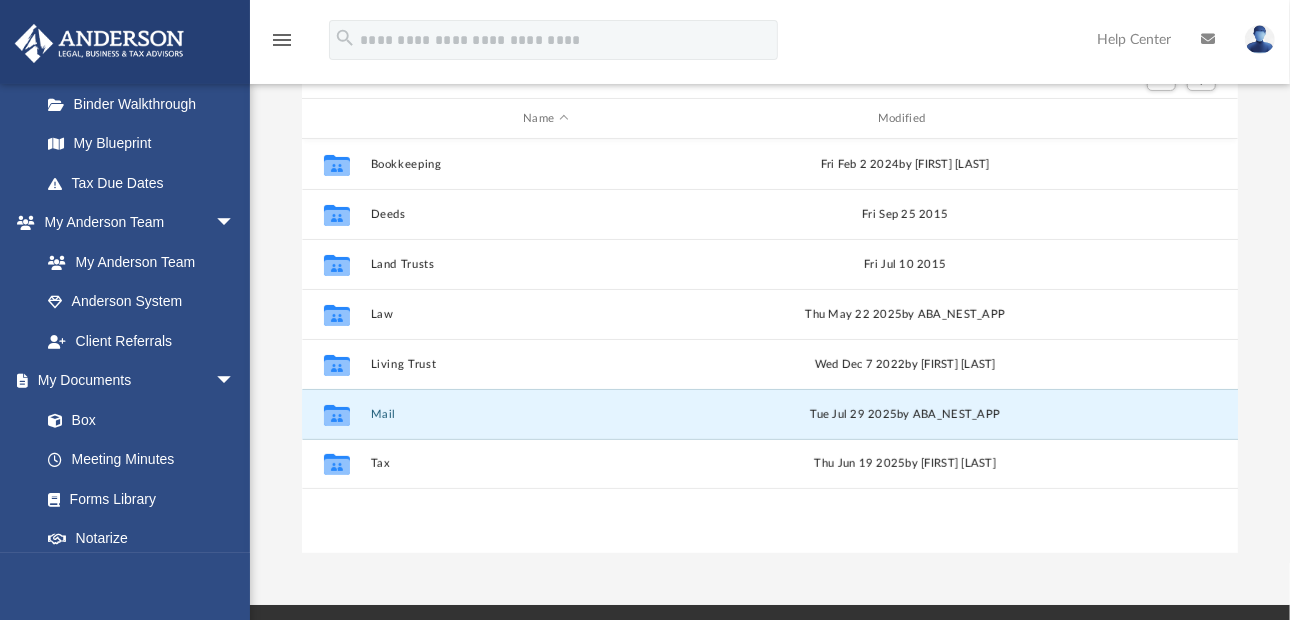 drag, startPoint x: 337, startPoint y: 415, endPoint x: 385, endPoint y: 535, distance: 129.24396 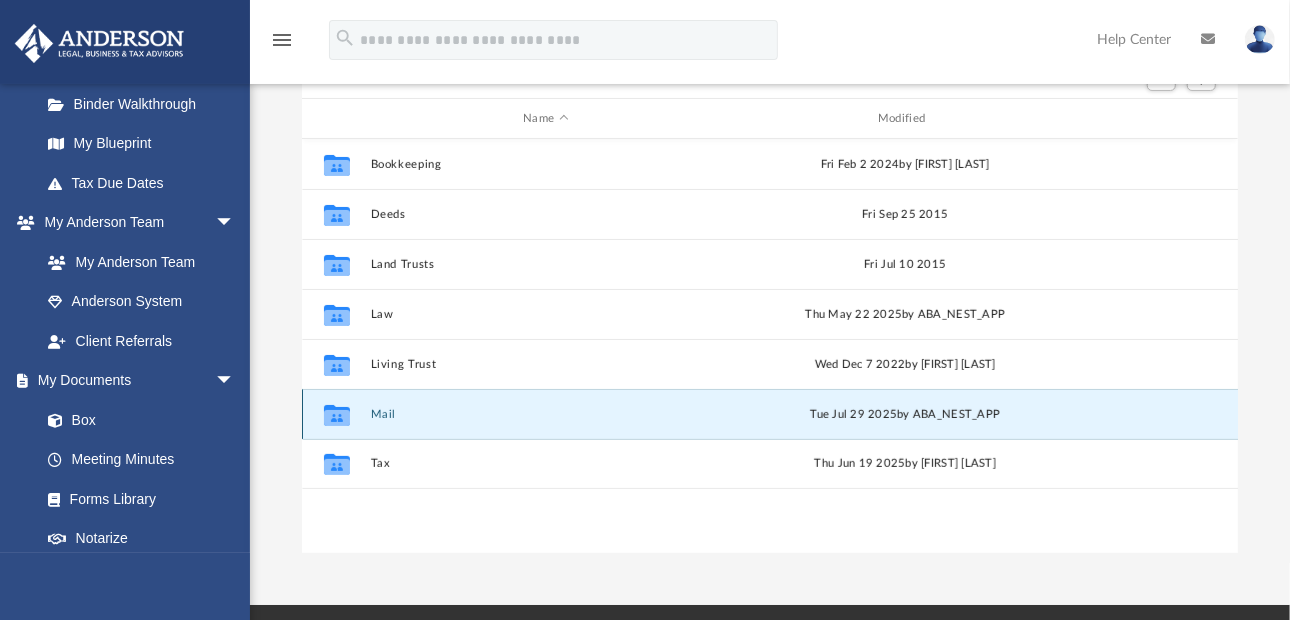 click on "Mail" at bounding box center [546, 414] 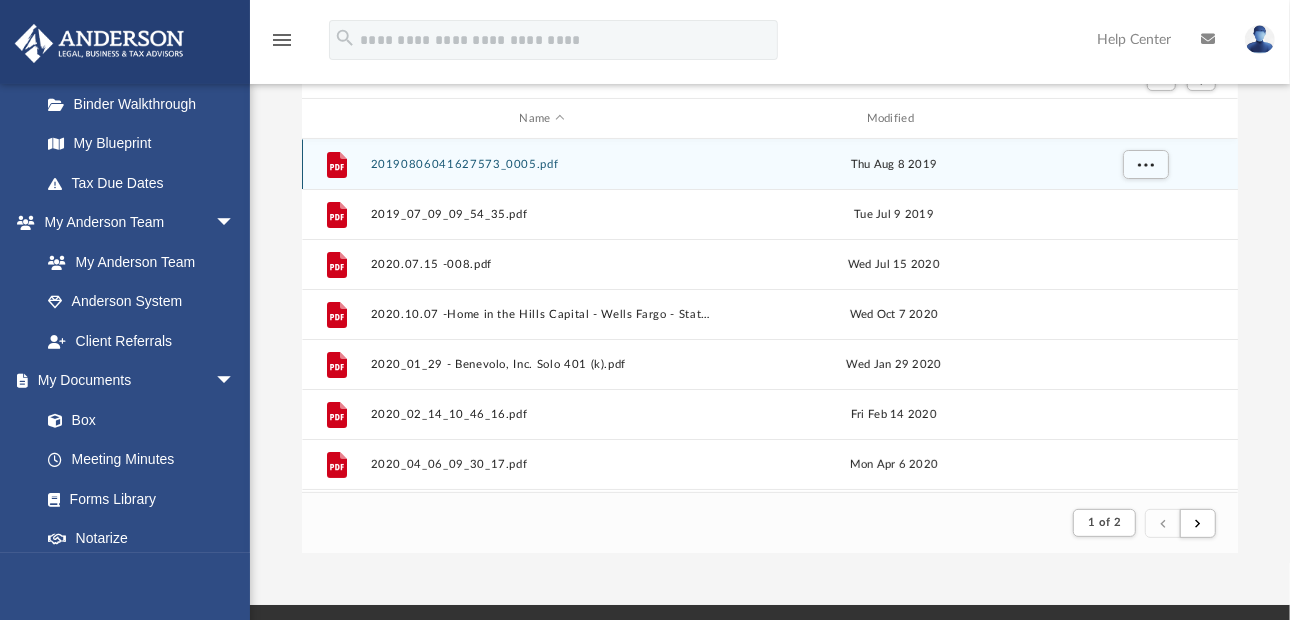 scroll, scrollTop: 378, scrollLeft: 921, axis: both 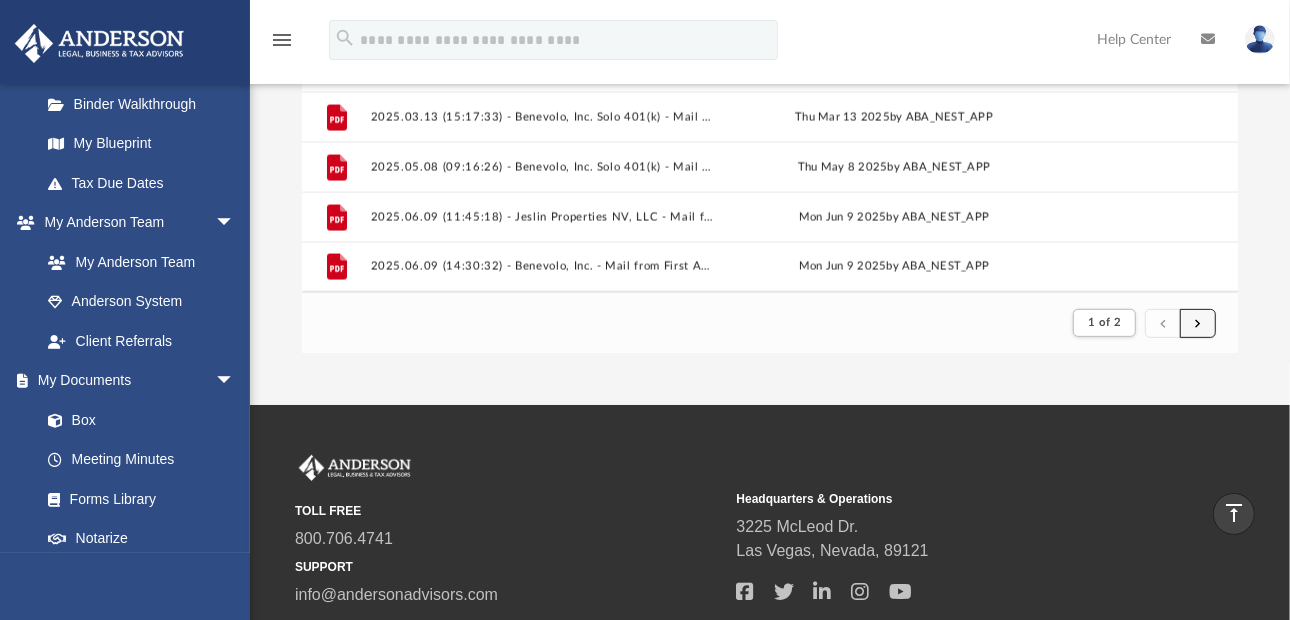 click at bounding box center [1198, 322] 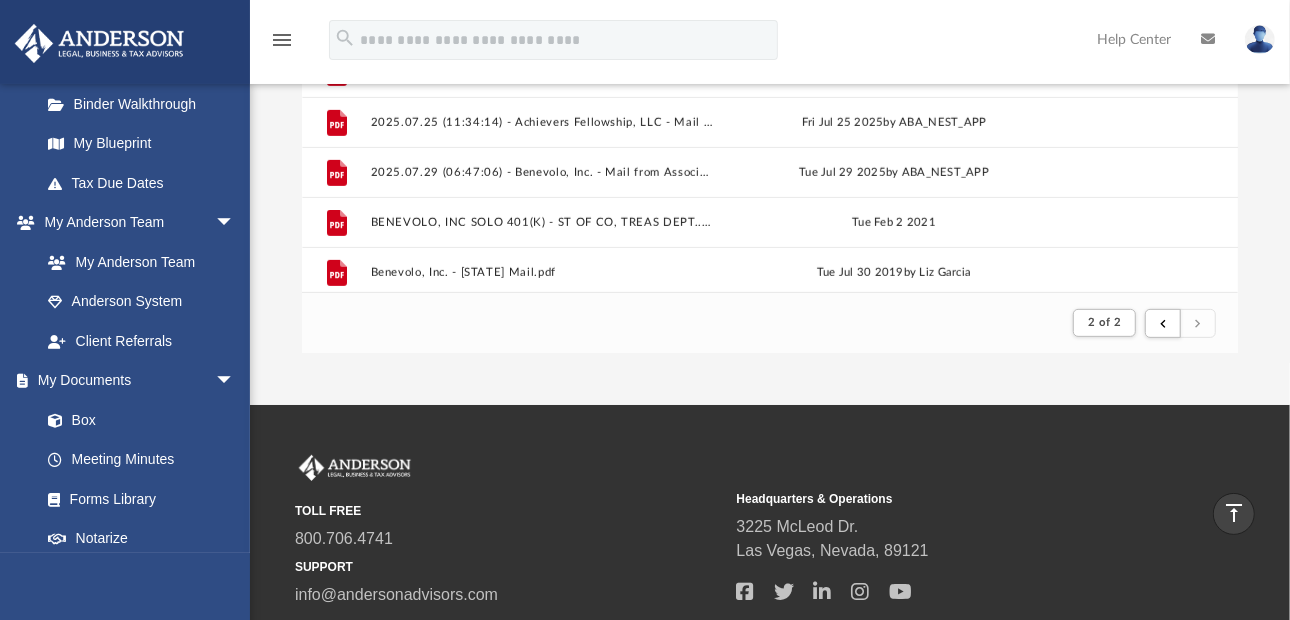 scroll, scrollTop: 447, scrollLeft: 0, axis: vertical 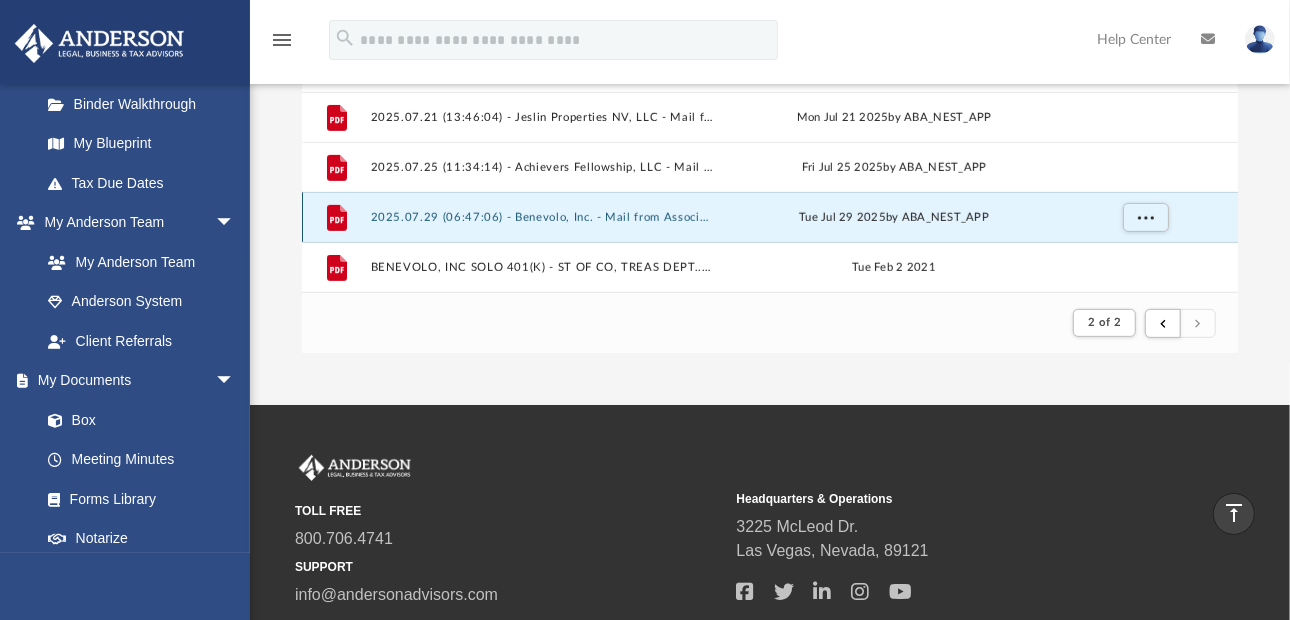 click on "2025.07.29 (06:47:06) - Benevolo, Inc. - Mail from Associa Sierra North.pdf" at bounding box center (542, 217) 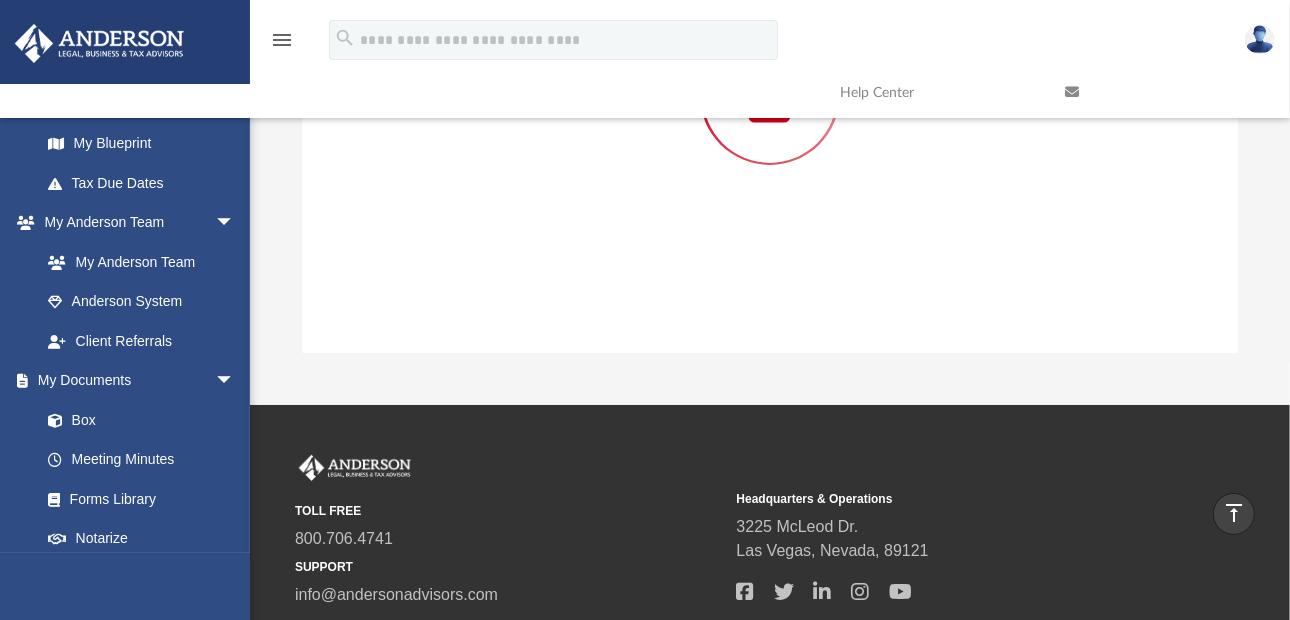 scroll, scrollTop: 184, scrollLeft: 0, axis: vertical 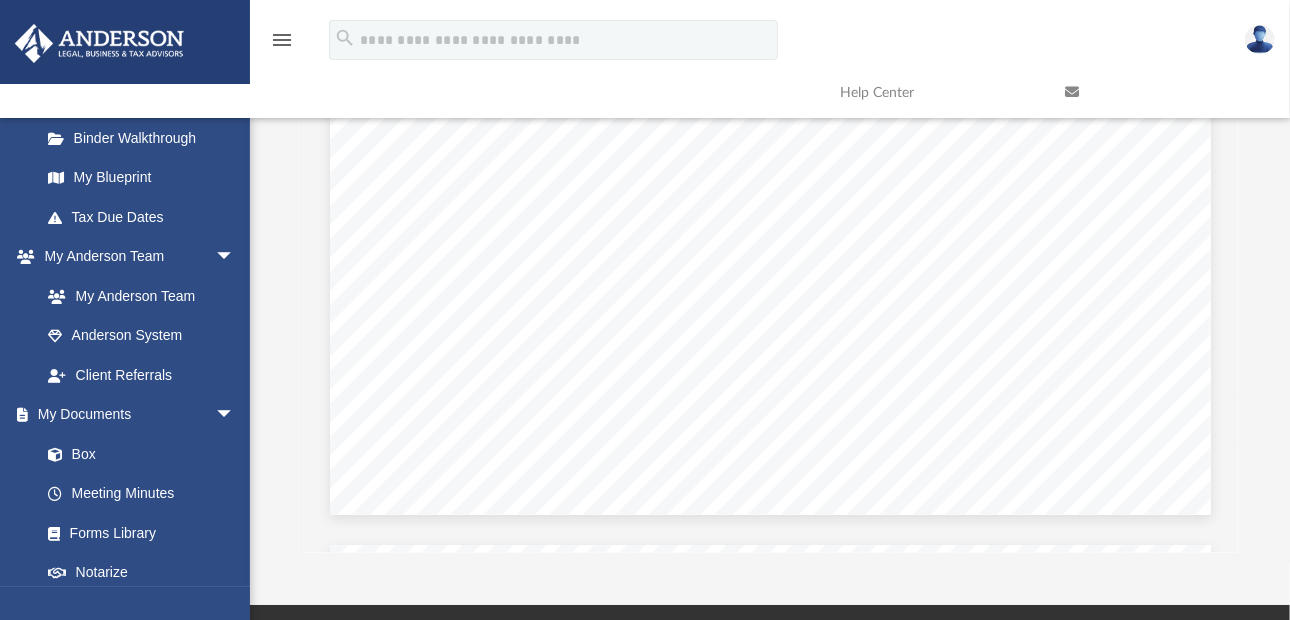 click at bounding box center (770, -52) 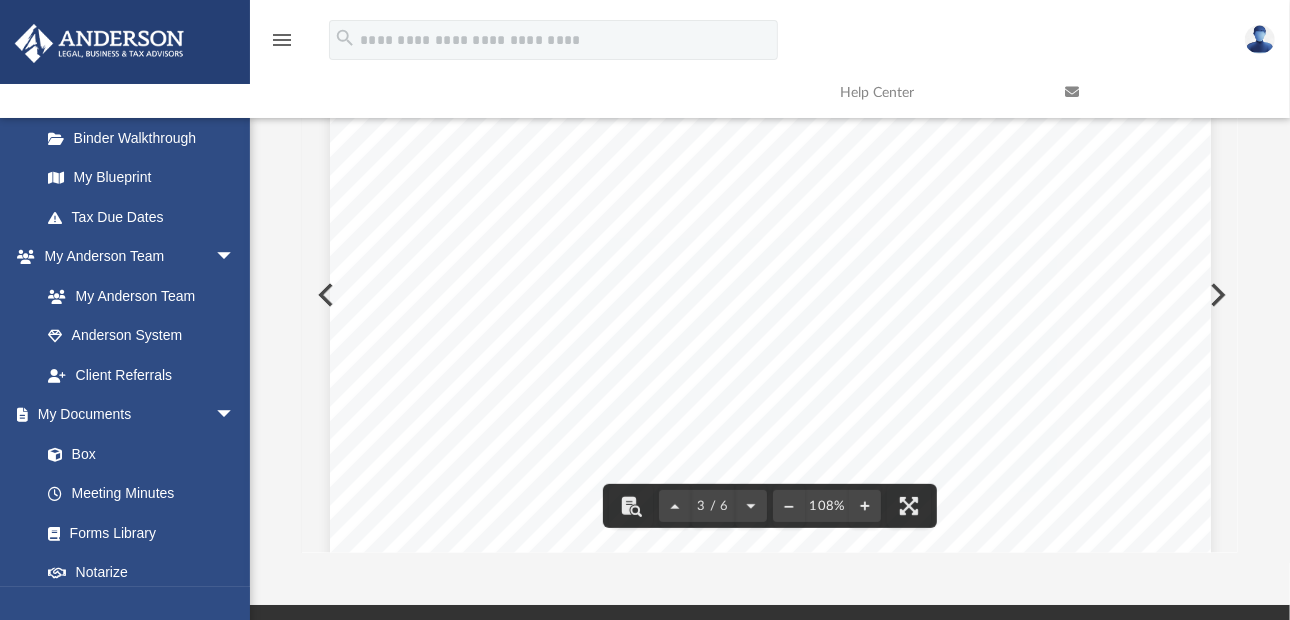 scroll, scrollTop: 2200, scrollLeft: 0, axis: vertical 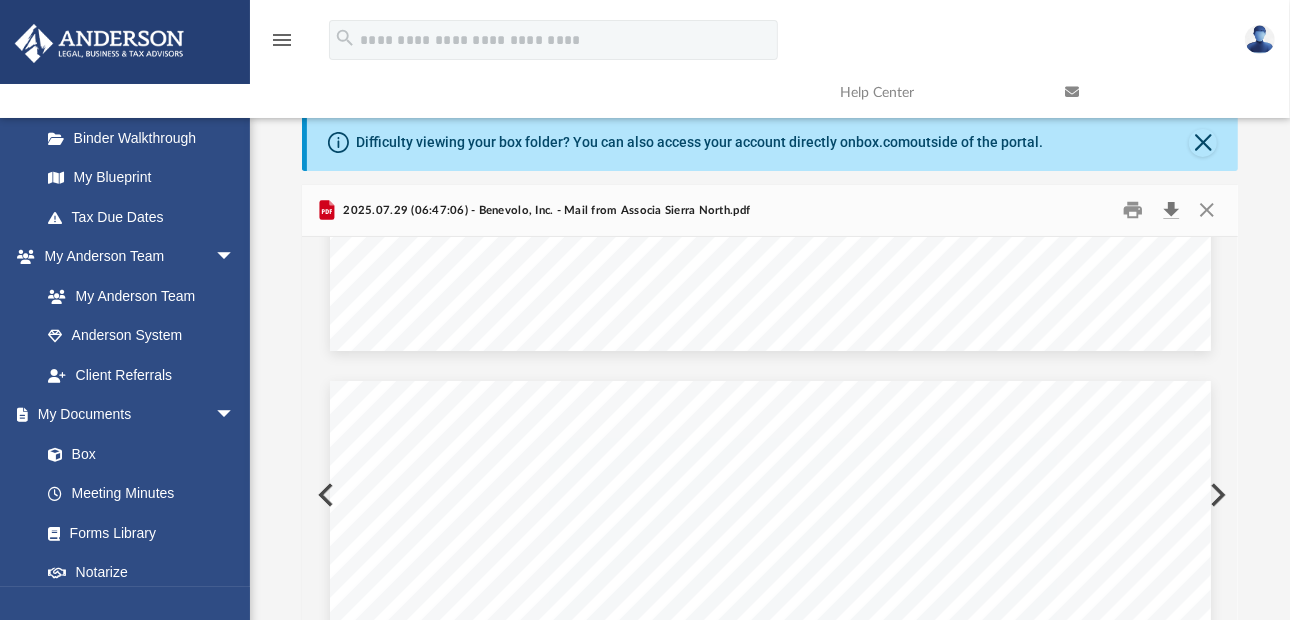 click at bounding box center (1171, 210) 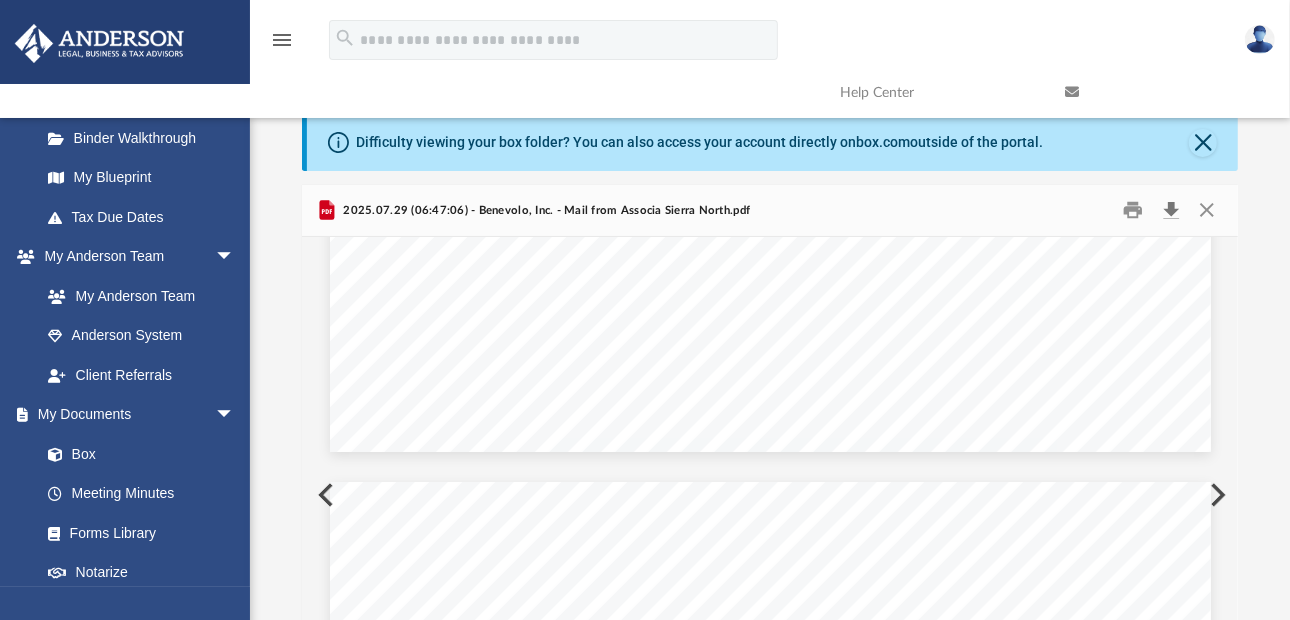 scroll, scrollTop: 1500, scrollLeft: 0, axis: vertical 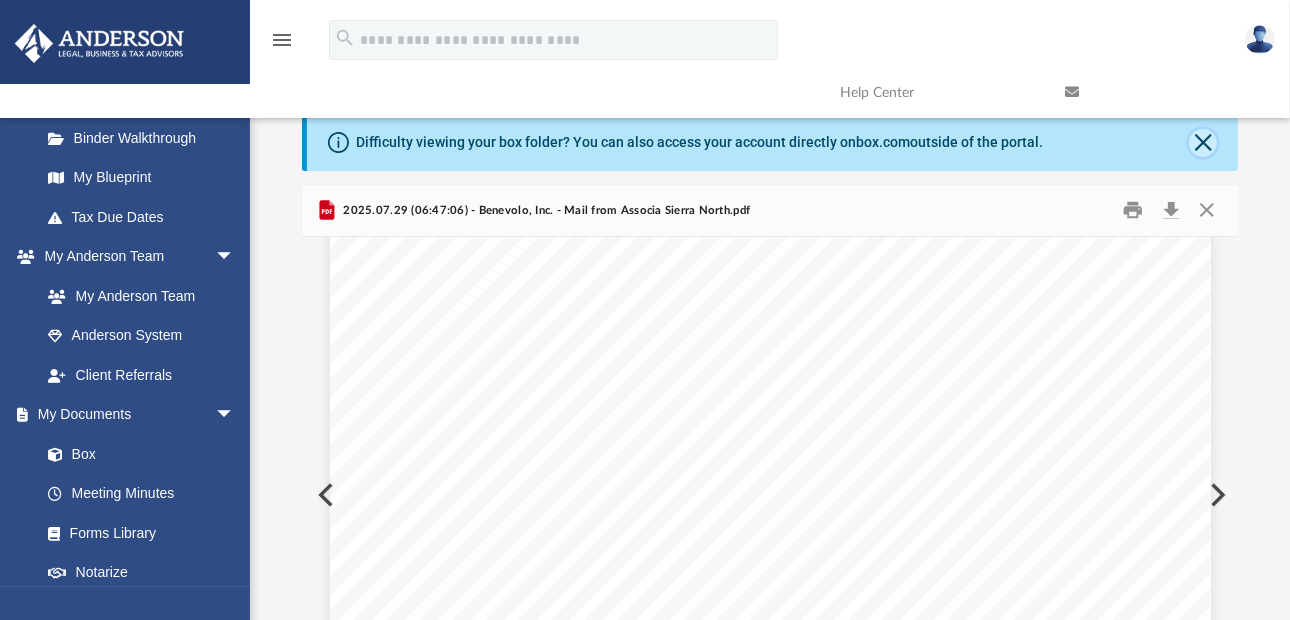 click 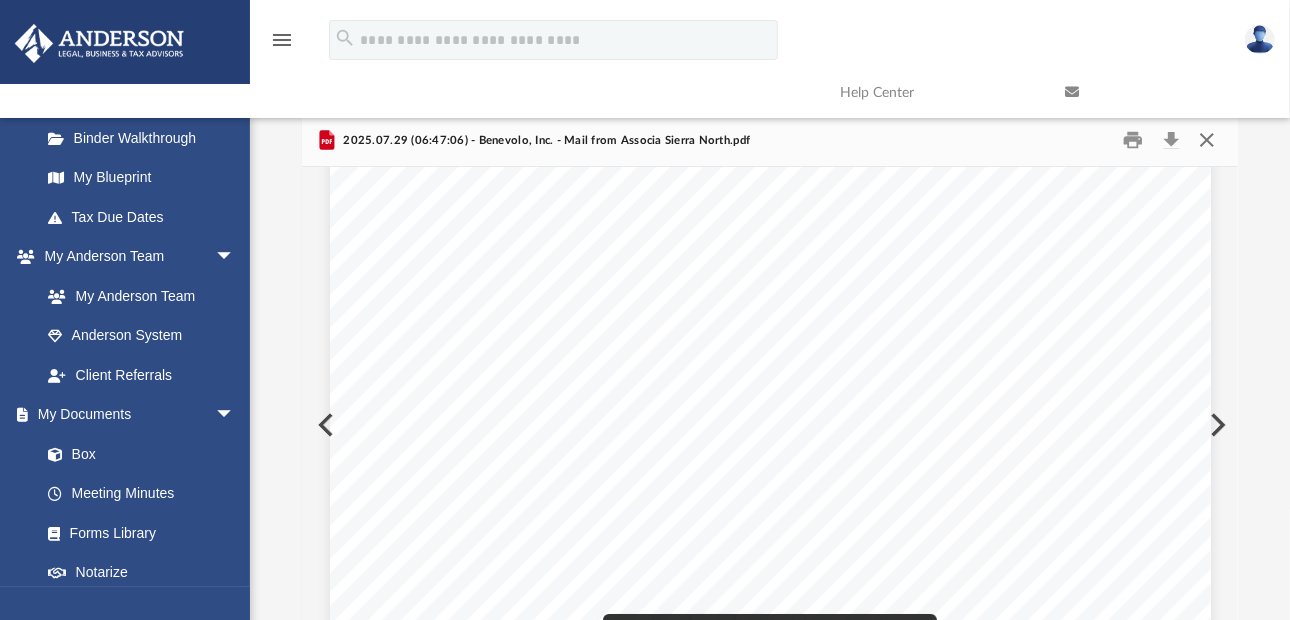 click at bounding box center [1207, 140] 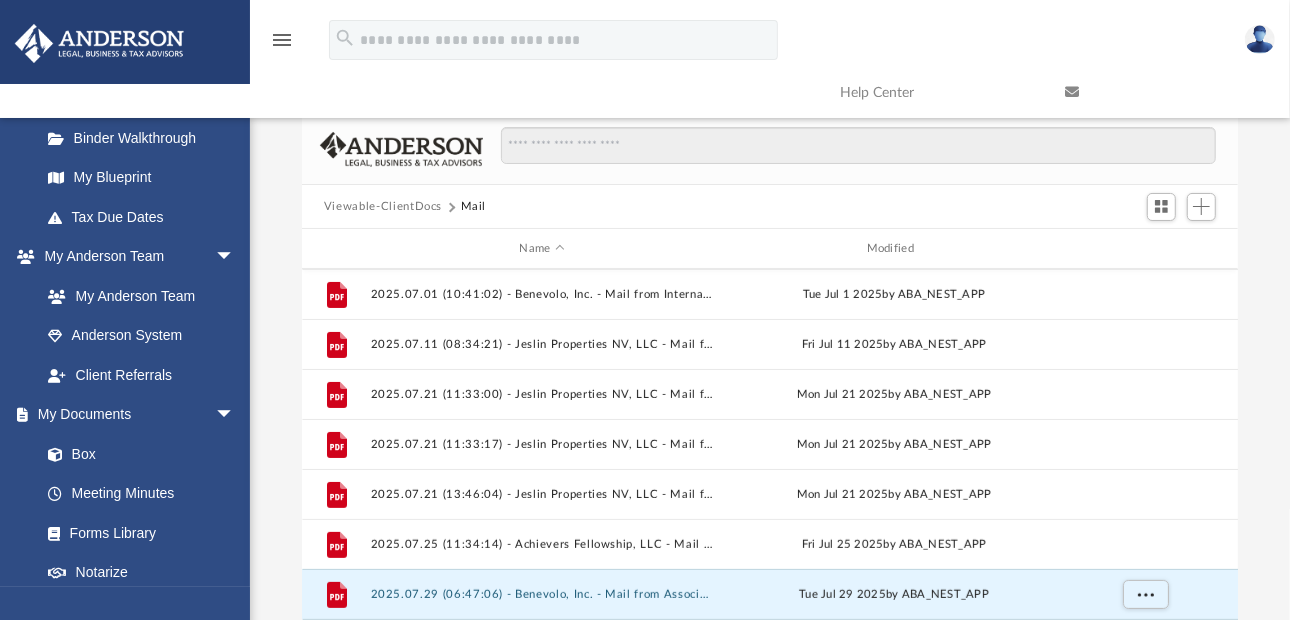 scroll, scrollTop: 547, scrollLeft: 0, axis: vertical 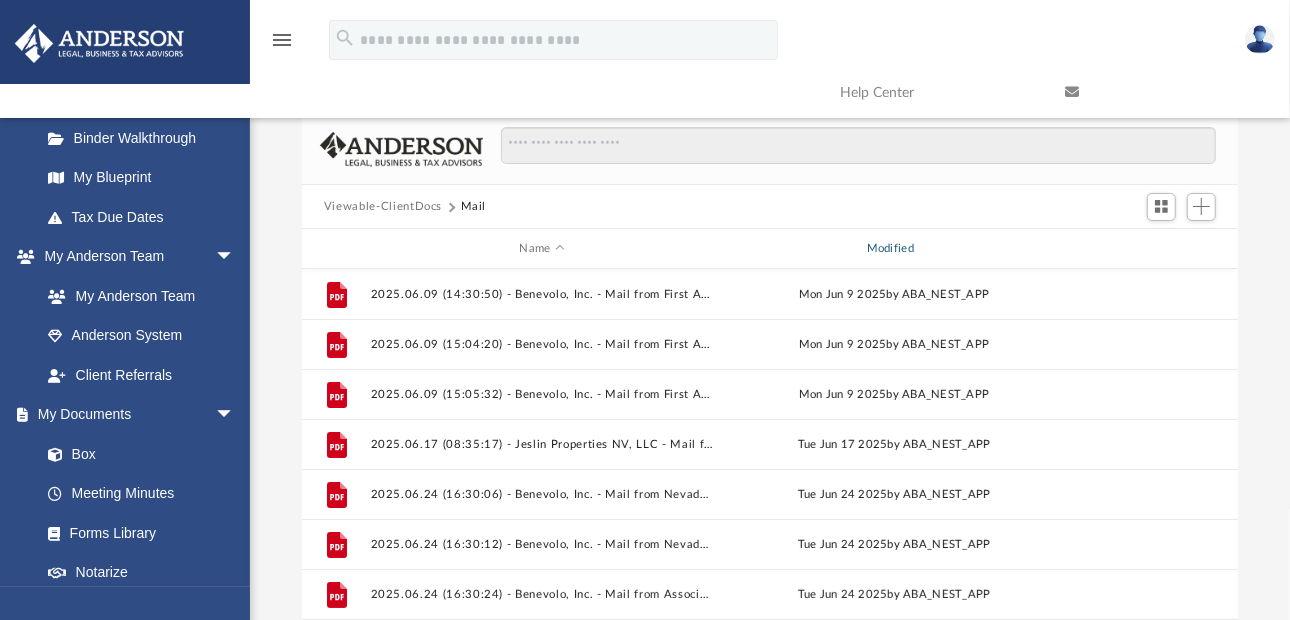 click on "Modified" at bounding box center [894, 249] 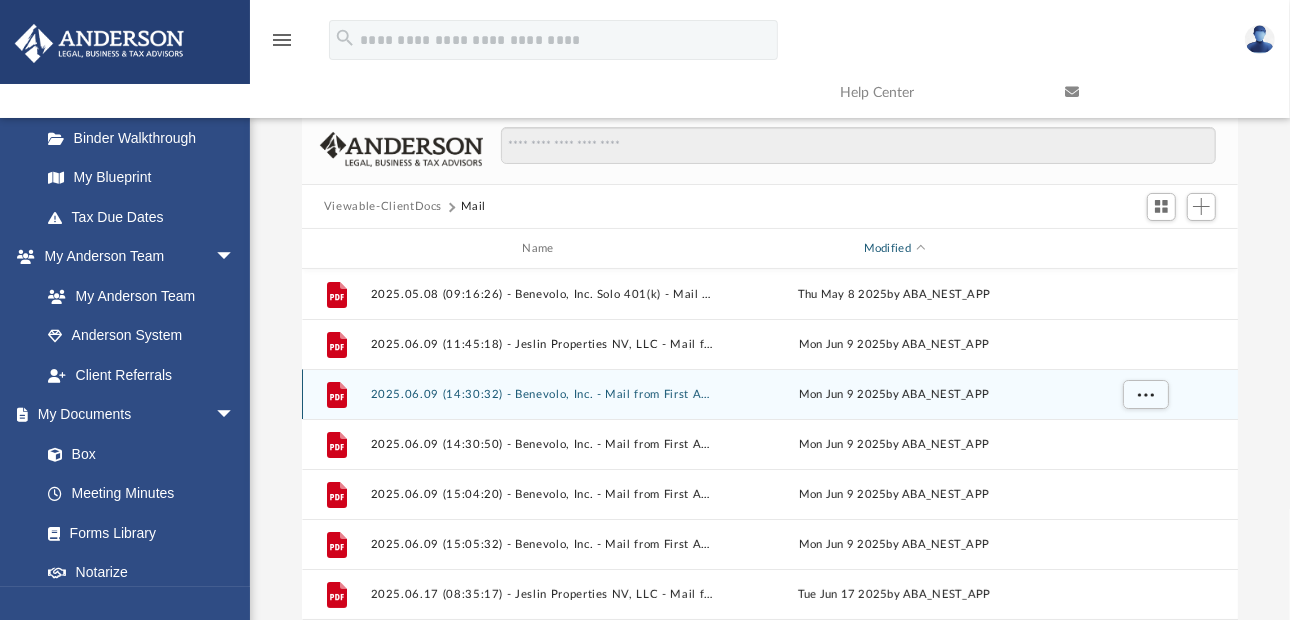scroll, scrollTop: 547, scrollLeft: 0, axis: vertical 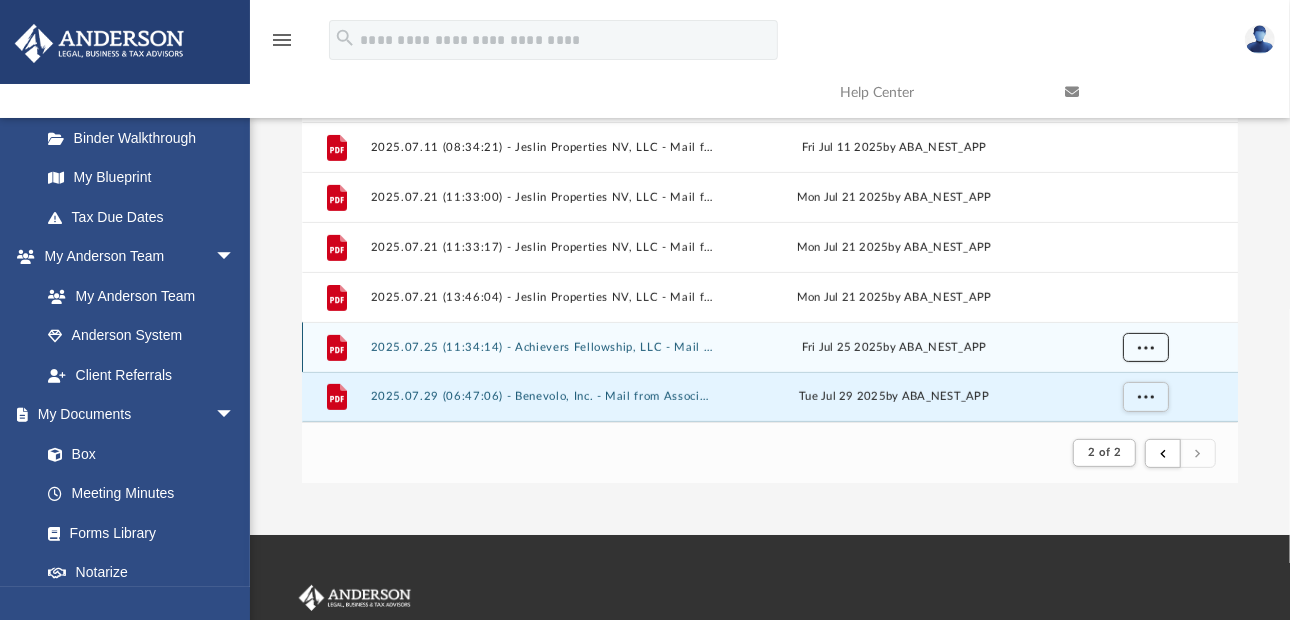 click at bounding box center (1146, 347) 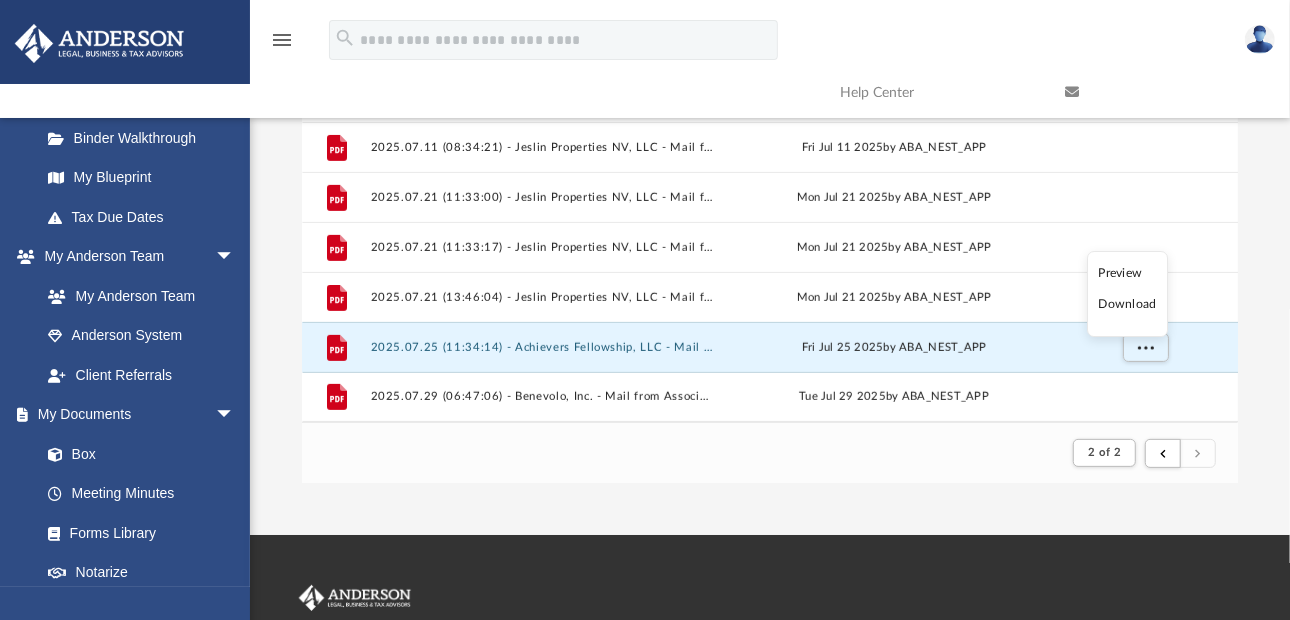 click on "Download" at bounding box center [1128, 304] 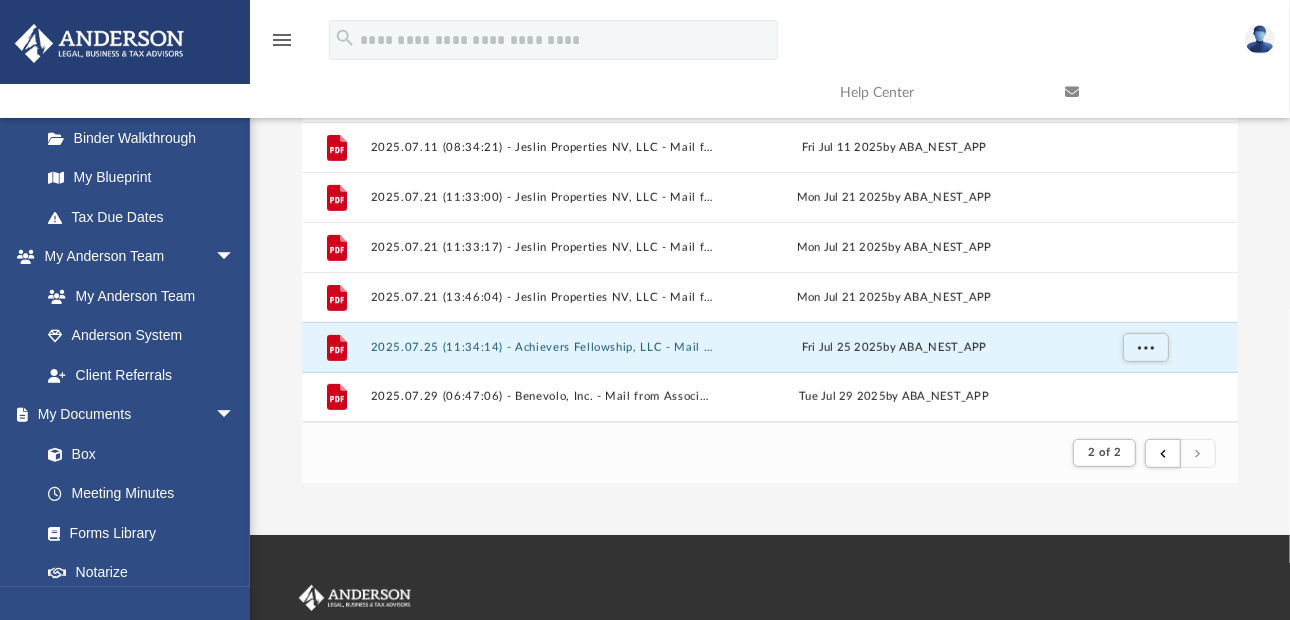 click on "Difficulty viewing your box folder? You can also access your account directly on  box.com  outside of the portal.  No Client Folder Found - Please contact   your team   for assistance.  Viewable-ClientDocs Mail Name    Modified    File 2025.05.08 (09:16:26) - Benevolo, Inc. Solo 401(k) - Mail from [FIRST] [LAST].pdf Thu May 8 2025  by ABA_NEST_APP File 2025.06.09 (11:45:18) - Jeslin Properties NV, LLC - Mail from Jeslin Properties NV, LLC.pdf Mon Jun 9 2025  by ABA_NEST_APP File 2025.06.09 (14:30:32) - Benevolo, Inc. - Mail from First American Title Insurance Company.pdf Mon Jun 9 2025  by ABA_NEST_APP File 2025.06.09 (14:30:50) - Benevolo, Inc. - Mail from First American Title Insurance Company.pdf Mon Jun 9 2025  by ABA_NEST_APP File 2025.06.09 (15:04:20) - Benevolo, Inc. - Mail from First American Title Insurance Company.pdf Mon Jun 9 2025  by ABA_NEST_APP File 2025.06.09 (15:05:32) - Benevolo, Inc. - Mail from First American Title Insurance Company.pdf Mon Jun 9 2025  by ABA_NEST_APP File File File" at bounding box center [770, 199] 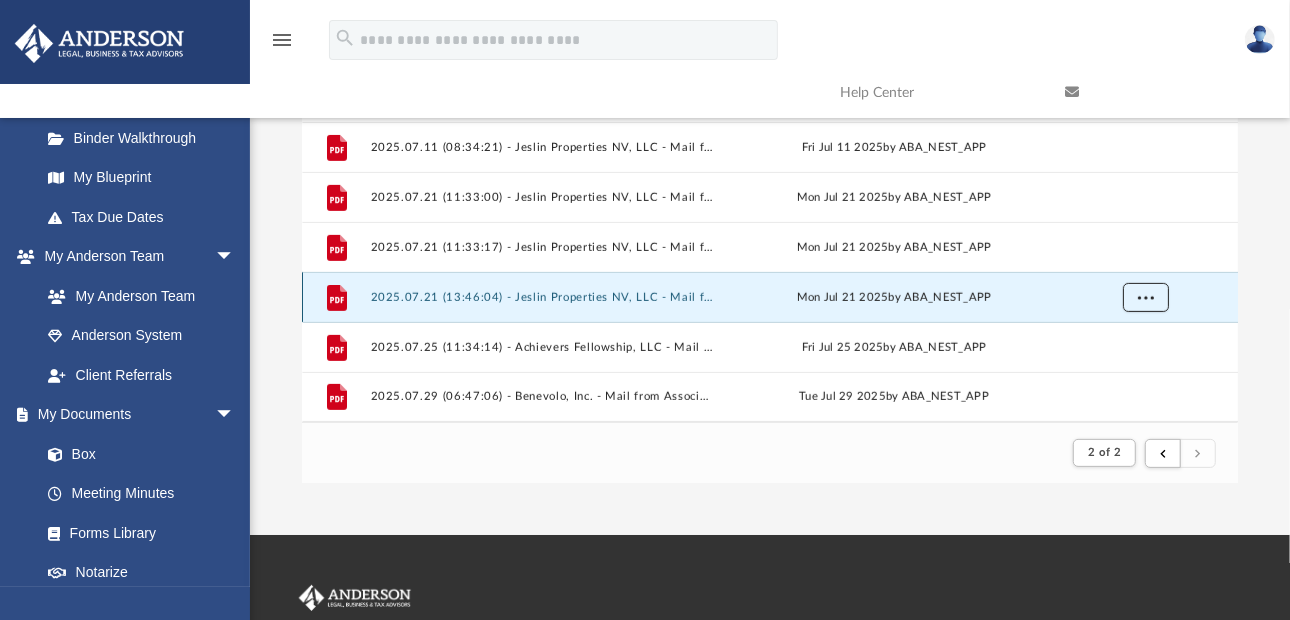 click at bounding box center [1146, 297] 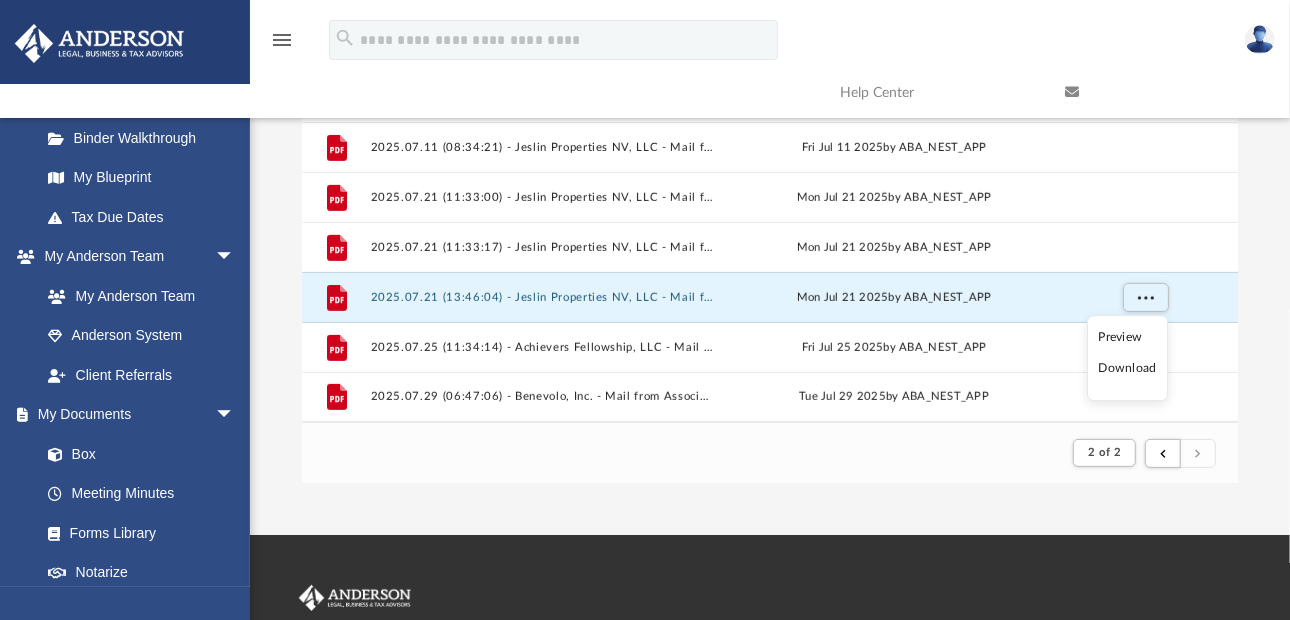 click on "Download" at bounding box center [1128, 369] 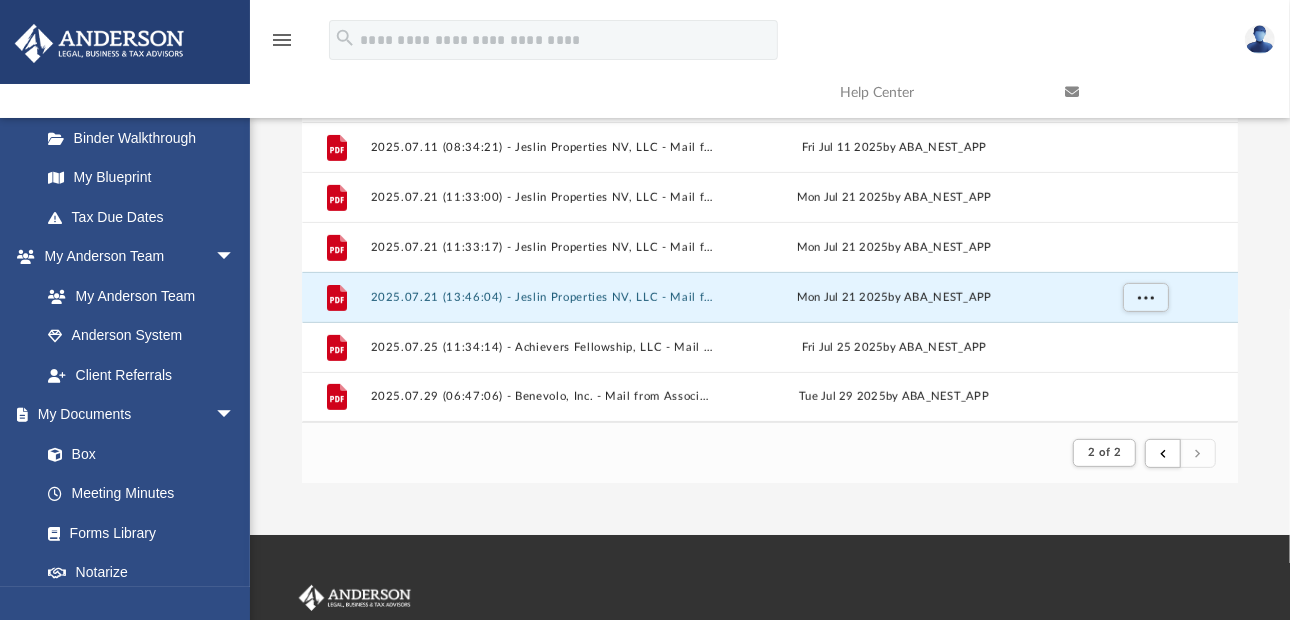 click on "Difficulty viewing your box folder? You can also access your account directly on  box.com  outside of the portal.  No Client Folder Found - Please contact   your team   for assistance.  Viewable-ClientDocs Mail Name    Modified    File 2025.05.08 (09:16:26) - Benevolo, Inc. Solo 401(k) - Mail from [FIRST] [LAST].pdf Thu May 8 2025  by ABA_NEST_APP File 2025.06.09 (11:45:18) - Jeslin Properties NV, LLC - Mail from Jeslin Properties NV, LLC.pdf Mon Jun 9 2025  by ABA_NEST_APP File 2025.06.09 (14:30:32) - Benevolo, Inc. - Mail from First American Title Insurance Company.pdf Mon Jun 9 2025  by ABA_NEST_APP File 2025.06.09 (14:30:50) - Benevolo, Inc. - Mail from First American Title Insurance Company.pdf Mon Jun 9 2025  by ABA_NEST_APP File 2025.06.09 (15:04:20) - Benevolo, Inc. - Mail from First American Title Insurance Company.pdf Mon Jun 9 2025  by ABA_NEST_APP File 2025.06.09 (15:05:32) - Benevolo, Inc. - Mail from First American Title Insurance Company.pdf Mon Jun 9 2025  by ABA_NEST_APP File File File" at bounding box center (770, 199) 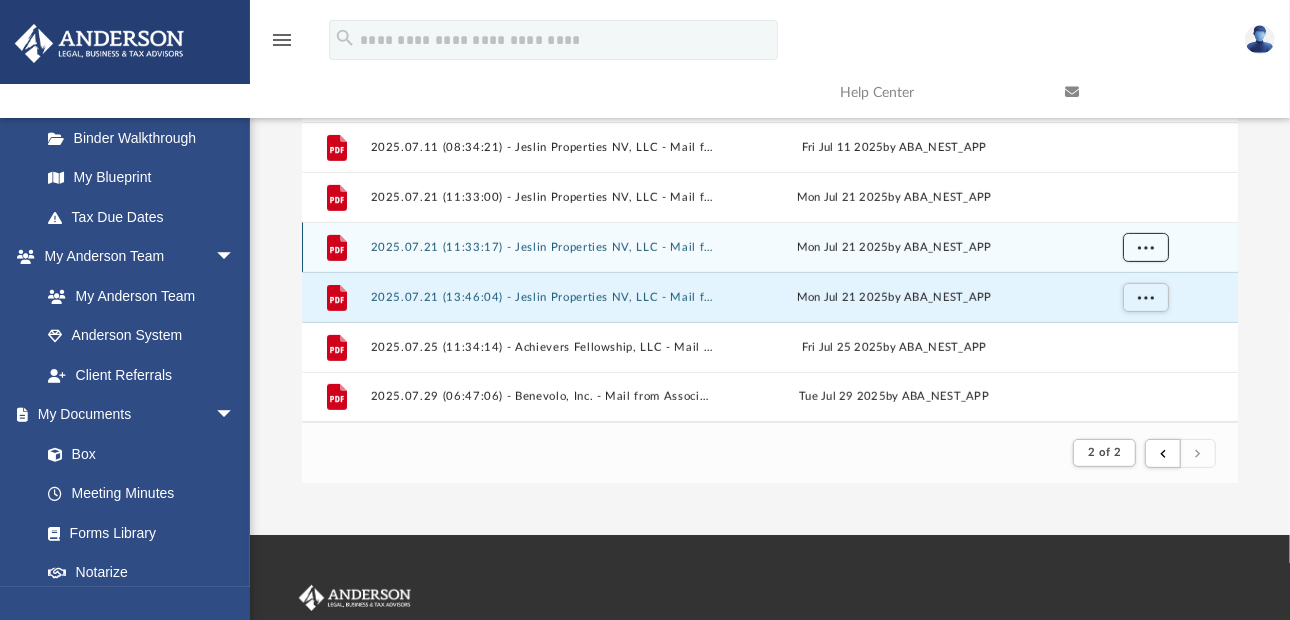 click at bounding box center (1146, 248) 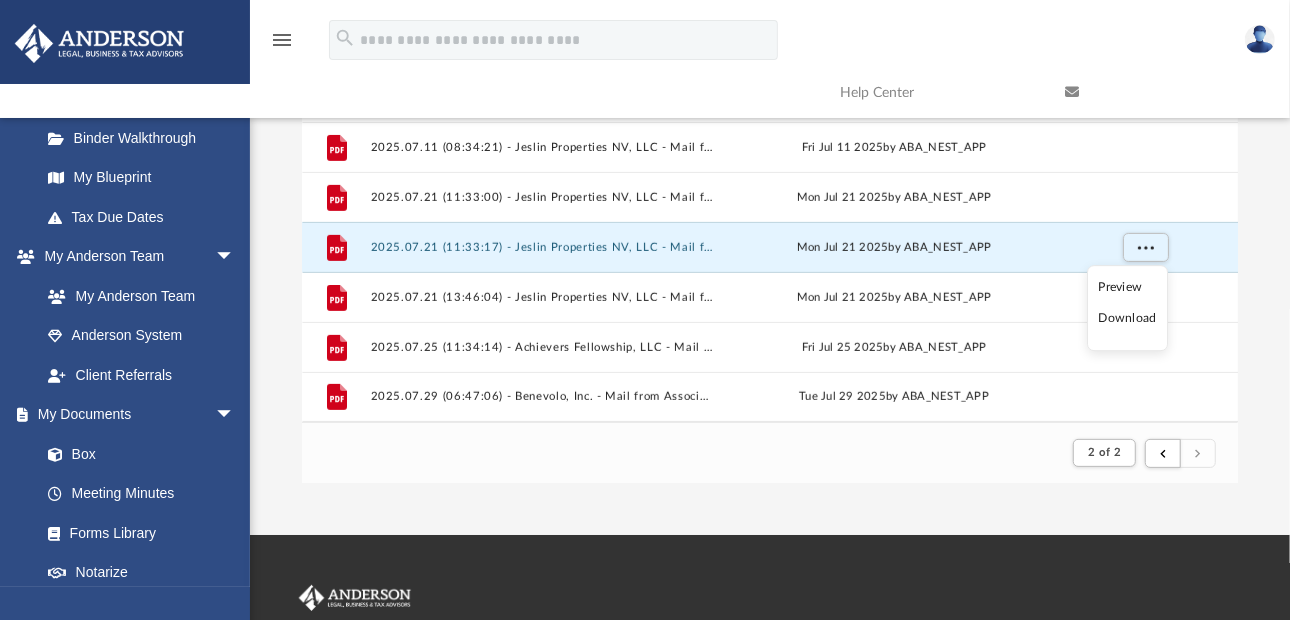 click on "Download" at bounding box center [1128, 319] 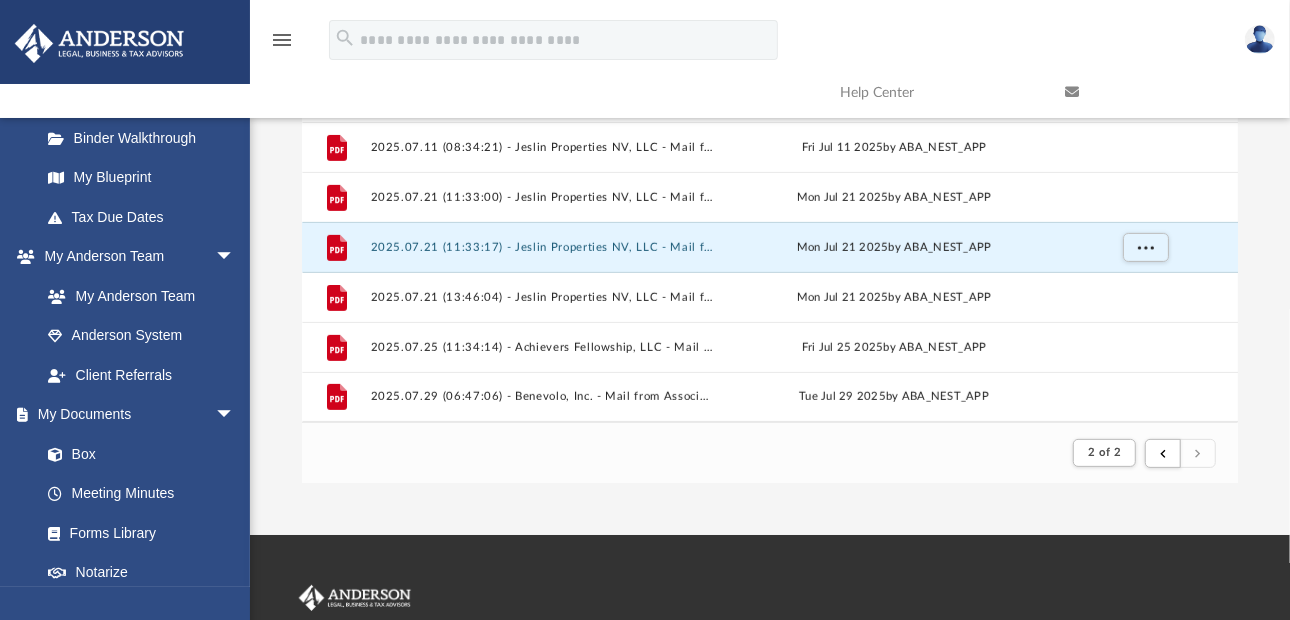 click on "Difficulty viewing your box folder? You can also access your account directly on  box.com  outside of the portal.  No Client Folder Found - Please contact   your team   for assistance.  Viewable-ClientDocs Mail Name    Modified    File 2025.05.08 (09:16:26) - Benevolo, Inc. Solo 401(k) - Mail from [FIRST] [LAST].pdf Thu May 8 2025  by ABA_NEST_APP File 2025.06.09 (11:45:18) - Jeslin Properties NV, LLC - Mail from Jeslin Properties NV, LLC.pdf Mon Jun 9 2025  by ABA_NEST_APP File 2025.06.09 (14:30:32) - Benevolo, Inc. - Mail from First American Title Insurance Company.pdf Mon Jun 9 2025  by ABA_NEST_APP File 2025.06.09 (14:30:50) - Benevolo, Inc. - Mail from First American Title Insurance Company.pdf Mon Jun 9 2025  by ABA_NEST_APP File 2025.06.09 (15:04:20) - Benevolo, Inc. - Mail from First American Title Insurance Company.pdf Mon Jun 9 2025  by ABA_NEST_APP File 2025.06.09 (15:05:32) - Benevolo, Inc. - Mail from First American Title Insurance Company.pdf Mon Jun 9 2025  by ABA_NEST_APP File File File" at bounding box center (770, 199) 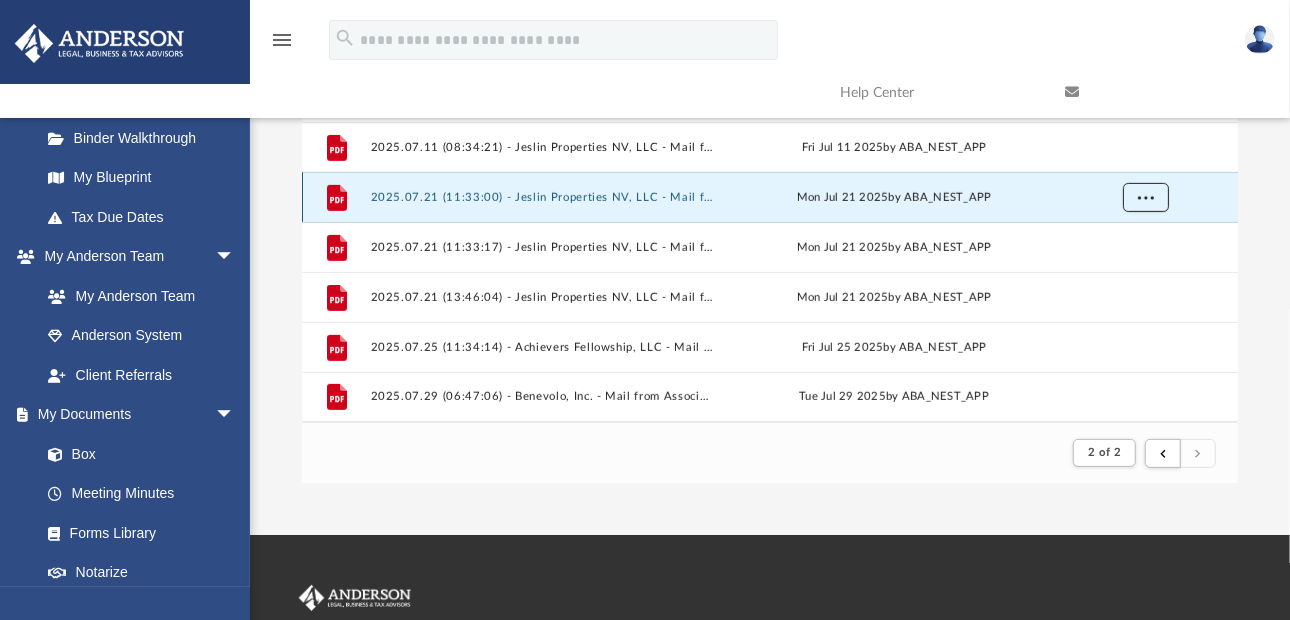 click at bounding box center [1146, 197] 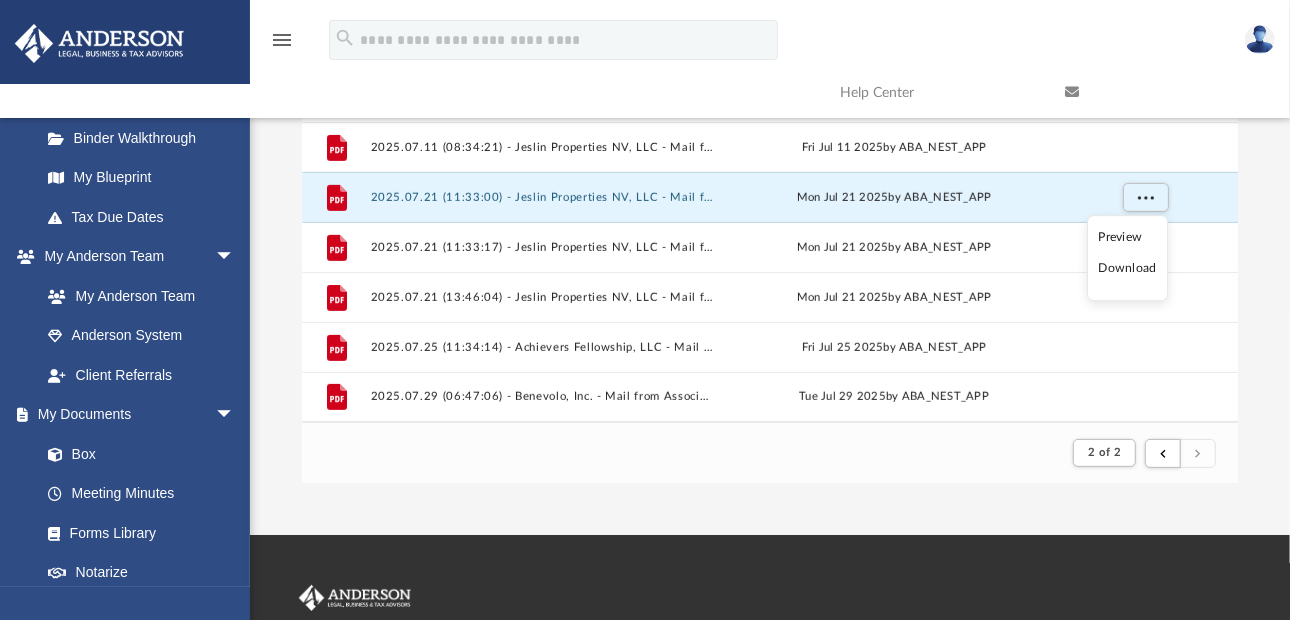 click on "Download" at bounding box center (1128, 269) 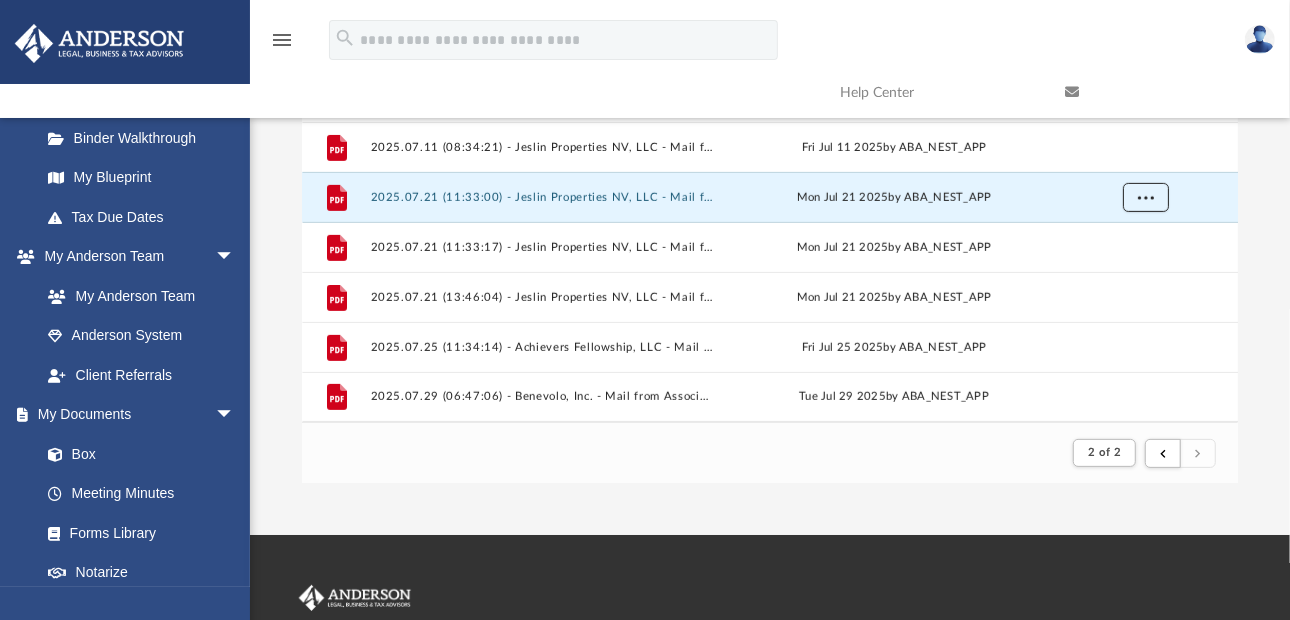 scroll, scrollTop: 99, scrollLeft: 0, axis: vertical 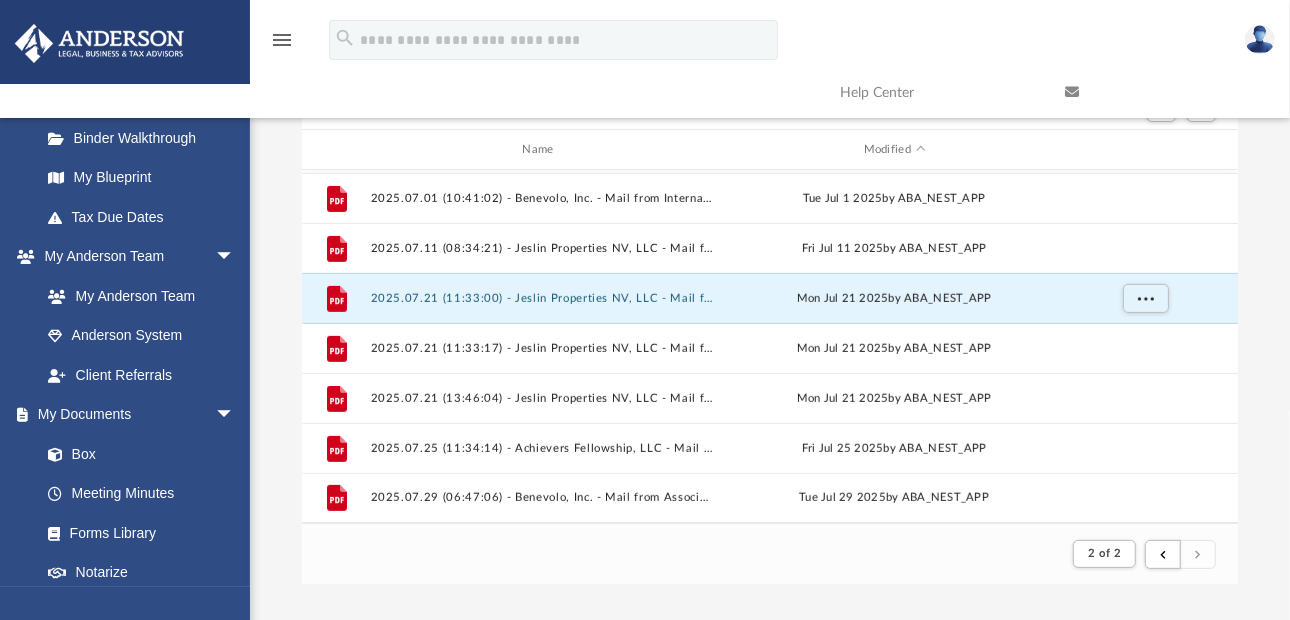 click on "Difficulty viewing your box folder? You can also access your account directly on  box.com  outside of the portal.  No Client Folder Found - Please contact   your team   for assistance.  Viewable-ClientDocs Mail Name    Modified    File 2025.05.08 (09:16:26) - Benevolo, Inc. Solo 401(k) - Mail from [FIRST] [LAST].pdf Thu May 8 2025  by ABA_NEST_APP File 2025.06.09 (11:45:18) - Jeslin Properties NV, LLC - Mail from Jeslin Properties NV, LLC.pdf Mon Jun 9 2025  by ABA_NEST_APP File 2025.06.09 (14:30:32) - Benevolo, Inc. - Mail from First American Title Insurance Company.pdf Mon Jun 9 2025  by ABA_NEST_APP File 2025.06.09 (14:30:50) - Benevolo, Inc. - Mail from First American Title Insurance Company.pdf Mon Jun 9 2025  by ABA_NEST_APP File 2025.06.09 (15:04:20) - Benevolo, Inc. - Mail from First American Title Insurance Company.pdf Mon Jun 9 2025  by ABA_NEST_APP File 2025.06.09 (15:05:32) - Benevolo, Inc. - Mail from First American Title Insurance Company.pdf Mon Jun 9 2025  by ABA_NEST_APP File File File" at bounding box center [770, 300] 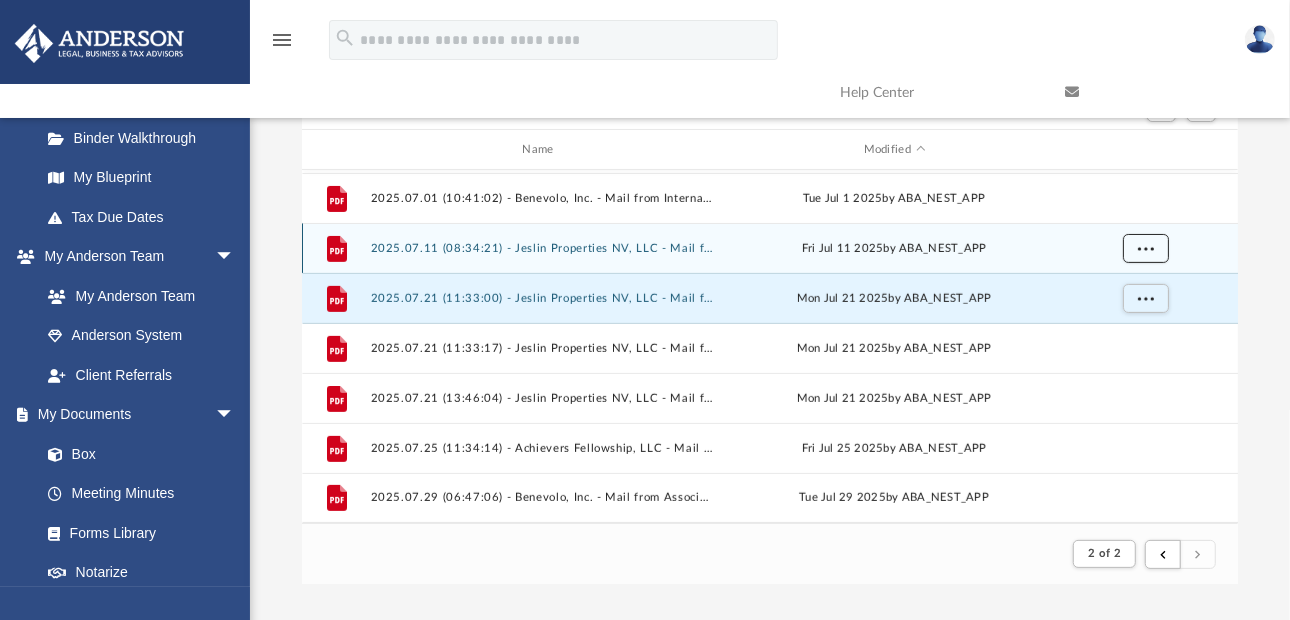 click at bounding box center (1146, 248) 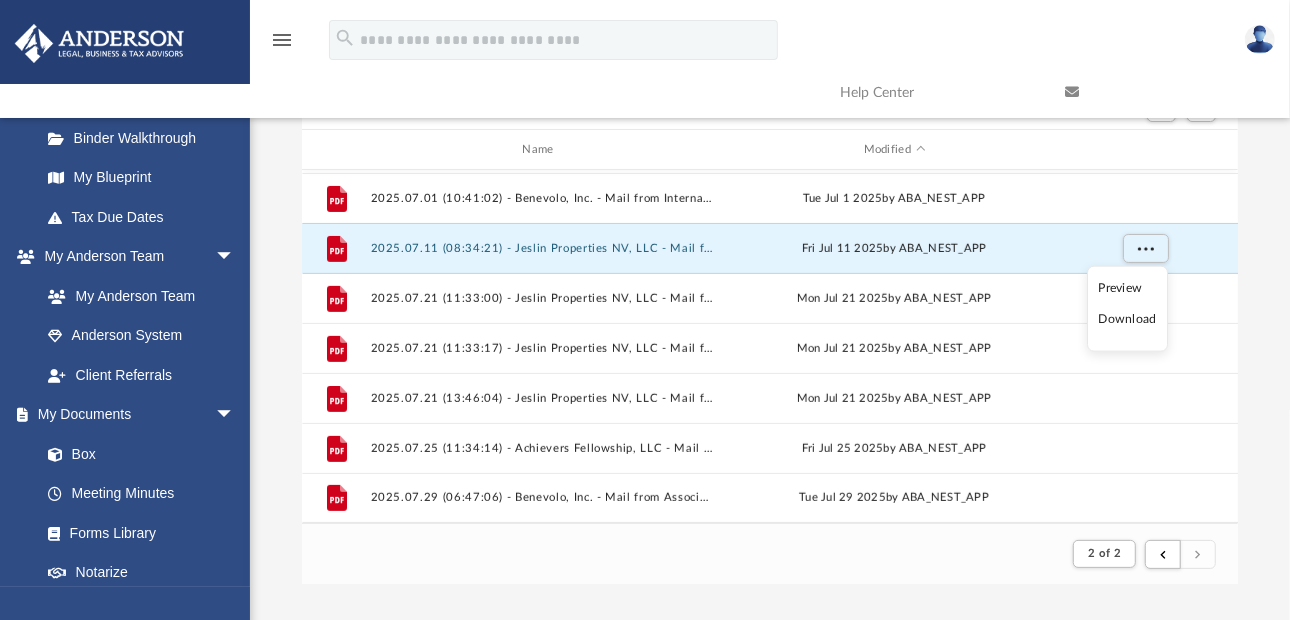 click on "Download" at bounding box center (1128, 319) 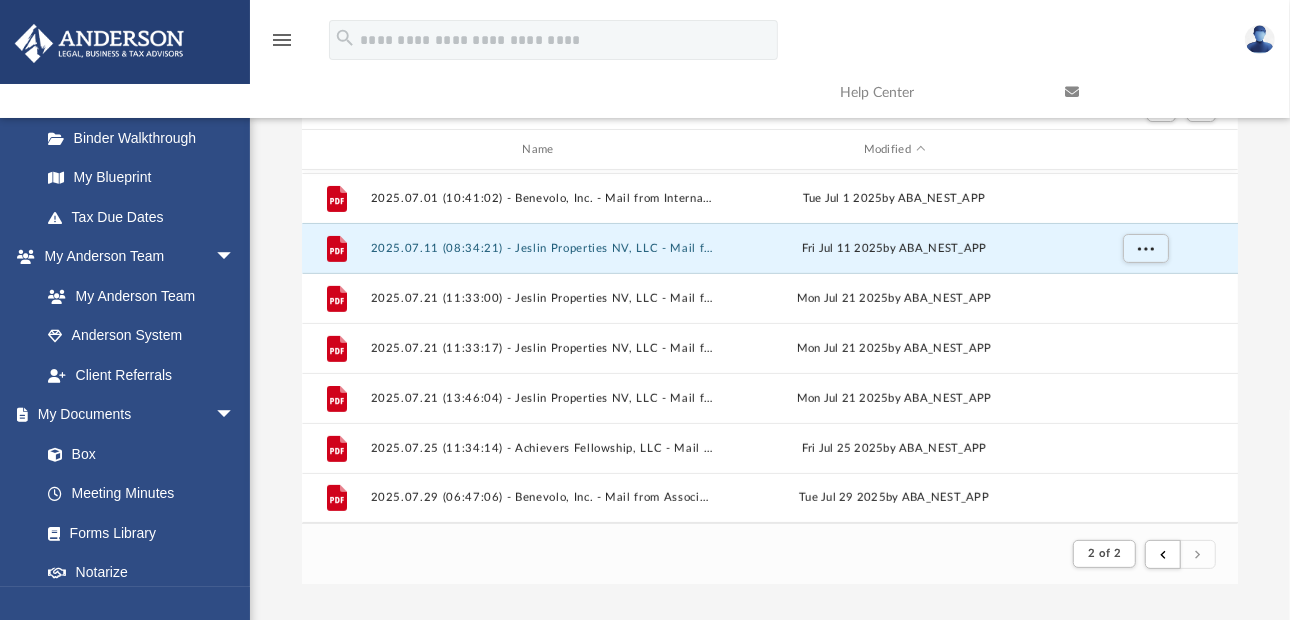 click on "Difficulty viewing your box folder? You can also access your account directly on  box.com  outside of the portal.  No Client Folder Found - Please contact   your team   for assistance.  Viewable-ClientDocs Mail Name    Modified    File 2025.05.08 (09:16:26) - Benevolo, Inc. Solo 401(k) - Mail from [FIRST] [LAST].pdf Thu May 8 2025  by ABA_NEST_APP File 2025.06.09 (11:45:18) - Jeslin Properties NV, LLC - Mail from Jeslin Properties NV, LLC.pdf Mon Jun 9 2025  by ABA_NEST_APP File 2025.06.09 (14:30:32) - Benevolo, Inc. - Mail from First American Title Insurance Company.pdf Mon Jun 9 2025  by ABA_NEST_APP File 2025.06.09 (14:30:50) - Benevolo, Inc. - Mail from First American Title Insurance Company.pdf Mon Jun 9 2025  by ABA_NEST_APP File 2025.06.09 (15:04:20) - Benevolo, Inc. - Mail from First American Title Insurance Company.pdf Mon Jun 9 2025  by ABA_NEST_APP File 2025.06.09 (15:05:32) - Benevolo, Inc. - Mail from First American Title Insurance Company.pdf Mon Jun 9 2025  by ABA_NEST_APP File File File" at bounding box center [770, 300] 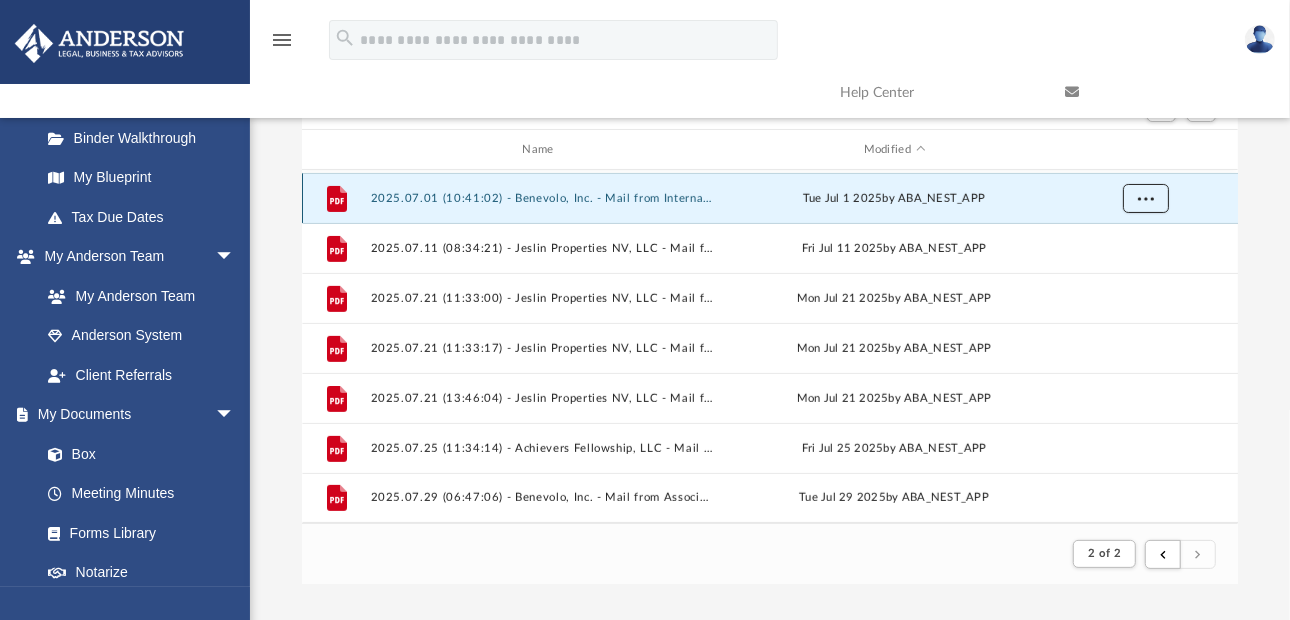 click at bounding box center [1146, 198] 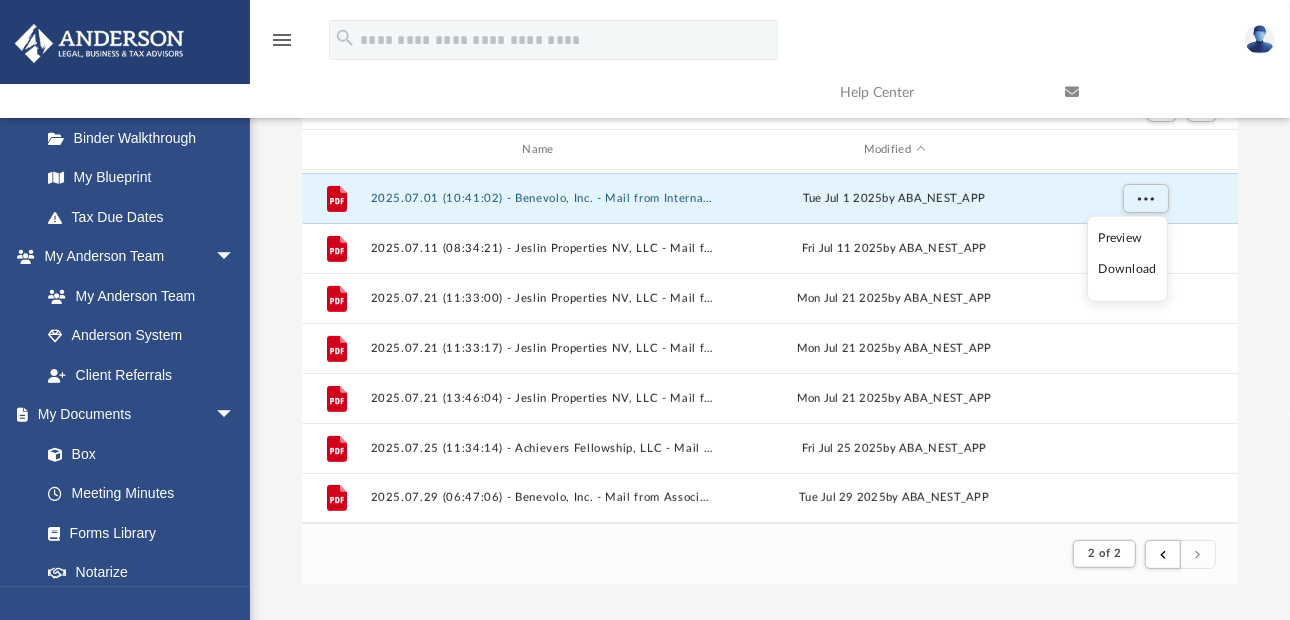 click on "Download" at bounding box center [1128, 269] 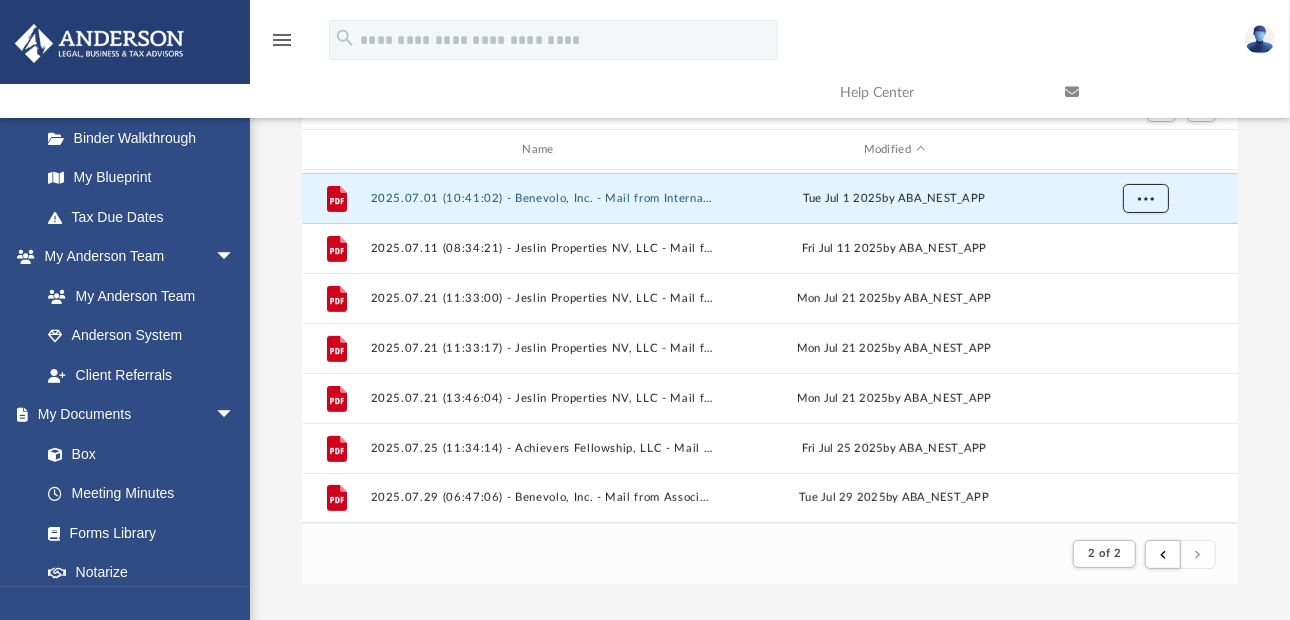 scroll, scrollTop: 0, scrollLeft: 0, axis: both 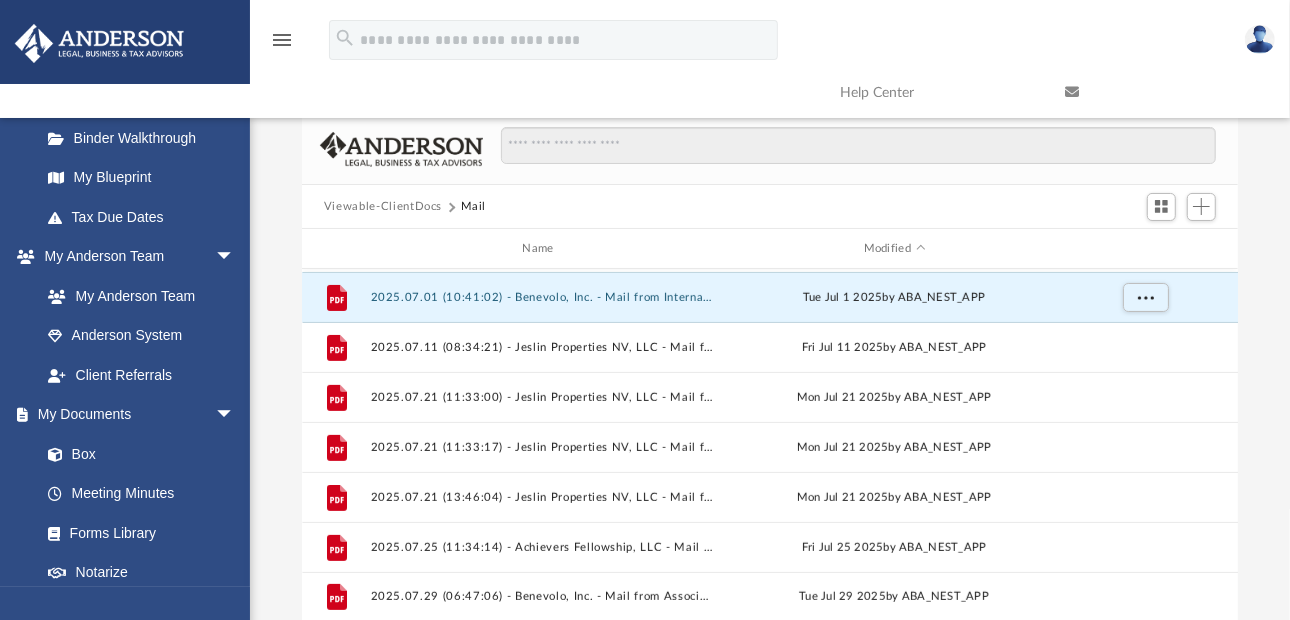 click on "Difficulty viewing your box folder? You can also access your account directly on  box.com  outside of the portal.  No Client Folder Found - Please contact   your team   for assistance.  Viewable-ClientDocs Mail Name    Modified    File 2025.05.08 (09:16:26) - Benevolo, Inc. Solo 401(k) - Mail from [FIRST] [LAST].pdf Thu May 8 2025  by ABA_NEST_APP File 2025.06.09 (11:45:18) - Jeslin Properties NV, LLC - Mail from Jeslin Properties NV, LLC.pdf Mon Jun 9 2025  by ABA_NEST_APP File 2025.06.09 (14:30:32) - Benevolo, Inc. - Mail from First American Title Insurance Company.pdf Mon Jun 9 2025  by ABA_NEST_APP File 2025.06.09 (14:30:50) - Benevolo, Inc. - Mail from First American Title Insurance Company.pdf Mon Jun 9 2025  by ABA_NEST_APP File 2025.06.09 (15:04:20) - Benevolo, Inc. - Mail from First American Title Insurance Company.pdf Mon Jun 9 2025  by ABA_NEST_APP File 2025.06.09 (15:05:32) - Benevolo, Inc. - Mail from First American Title Insurance Company.pdf Mon Jun 9 2025  by ABA_NEST_APP File File File" at bounding box center [770, 399] 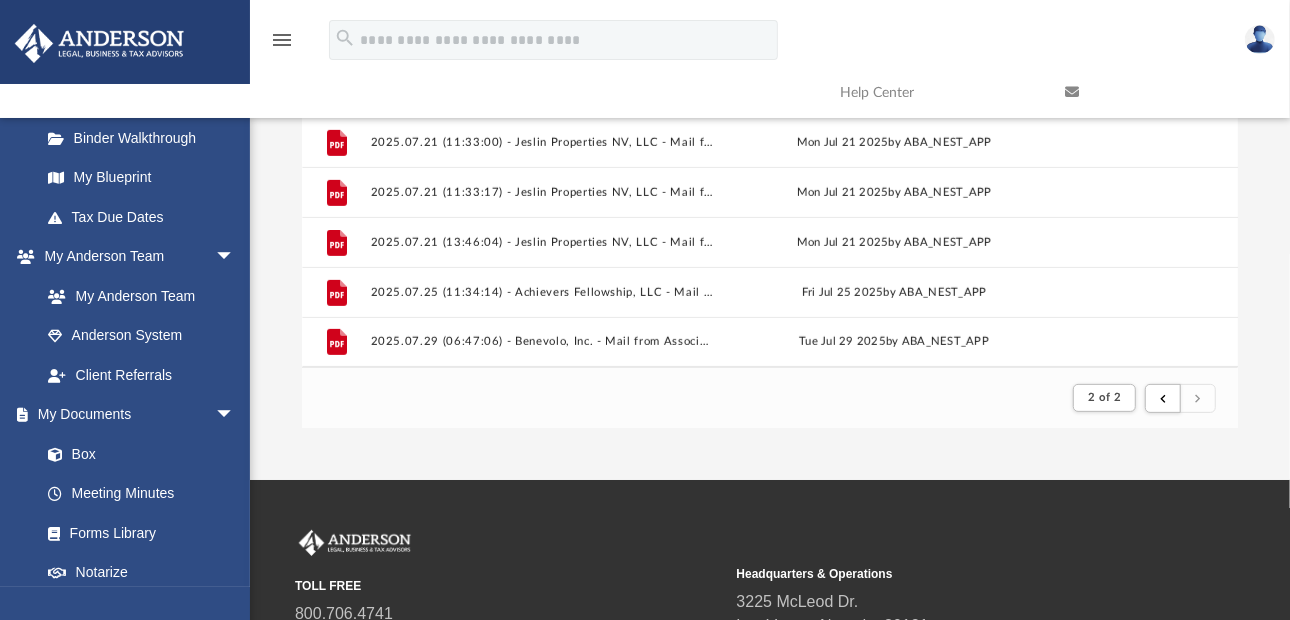 scroll, scrollTop: 400, scrollLeft: 0, axis: vertical 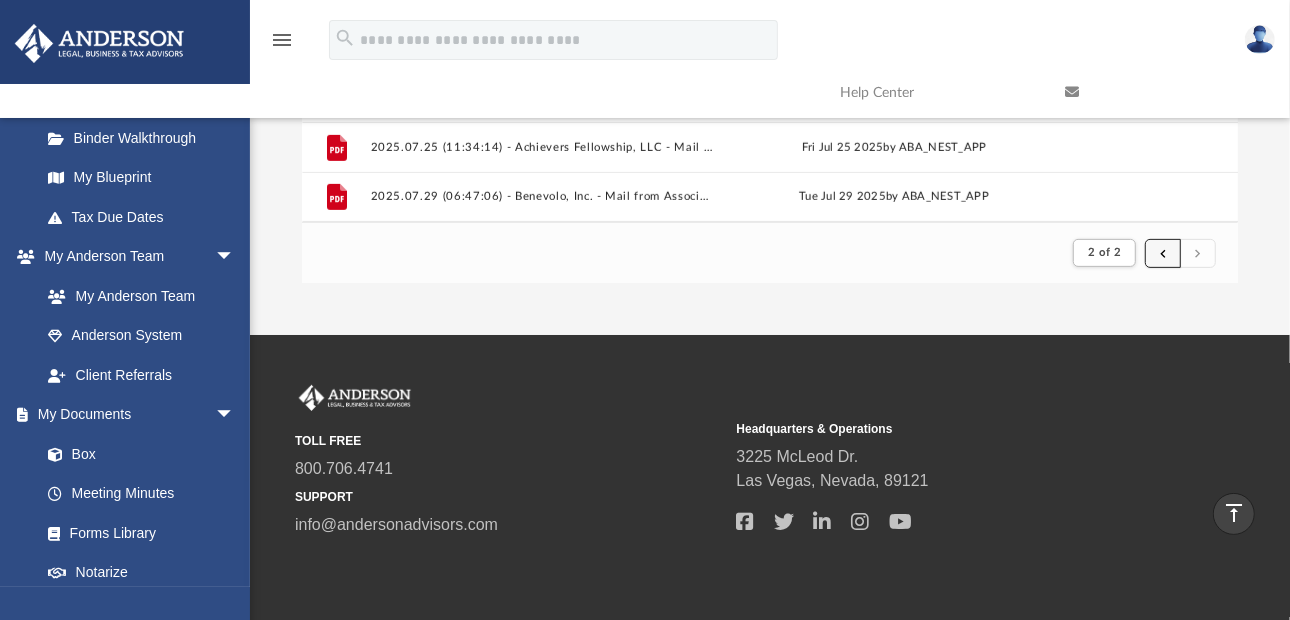 click at bounding box center (1163, 253) 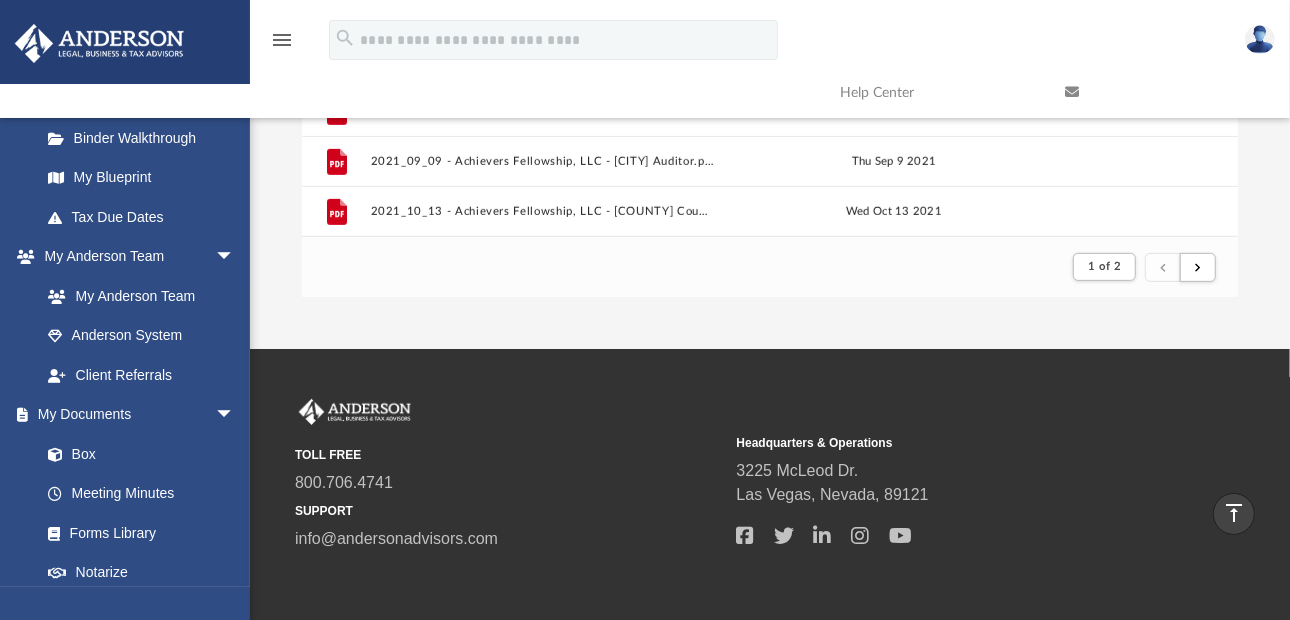 scroll, scrollTop: 272, scrollLeft: 0, axis: vertical 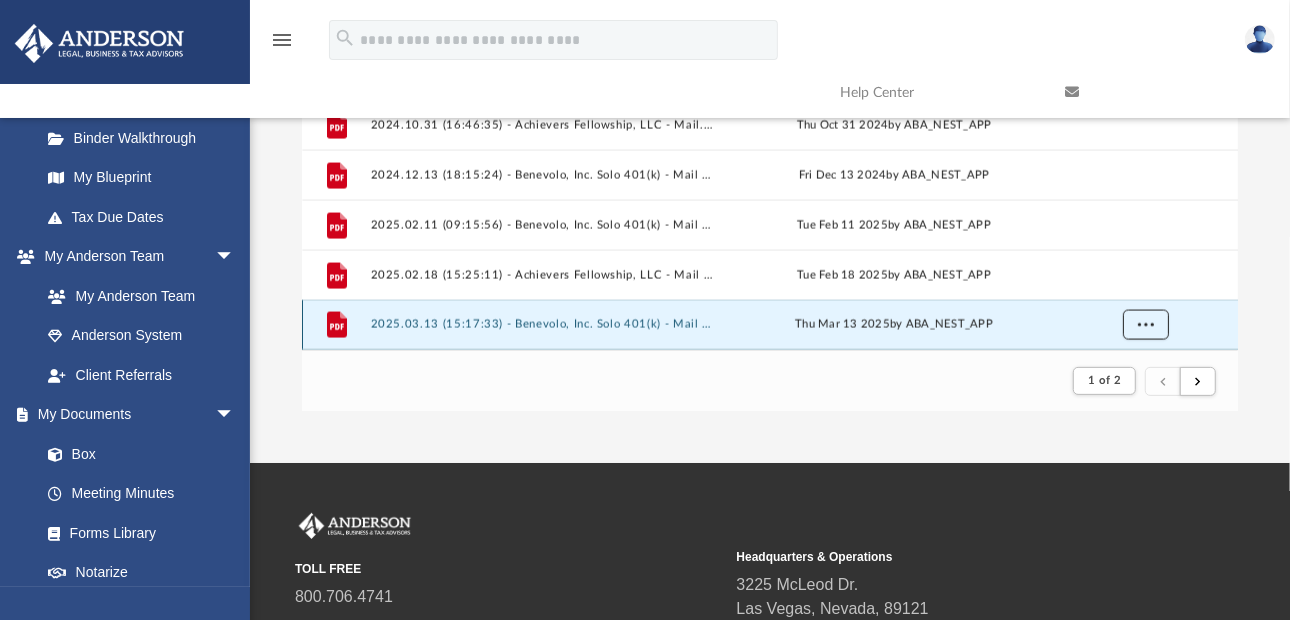 click at bounding box center [1146, 324] 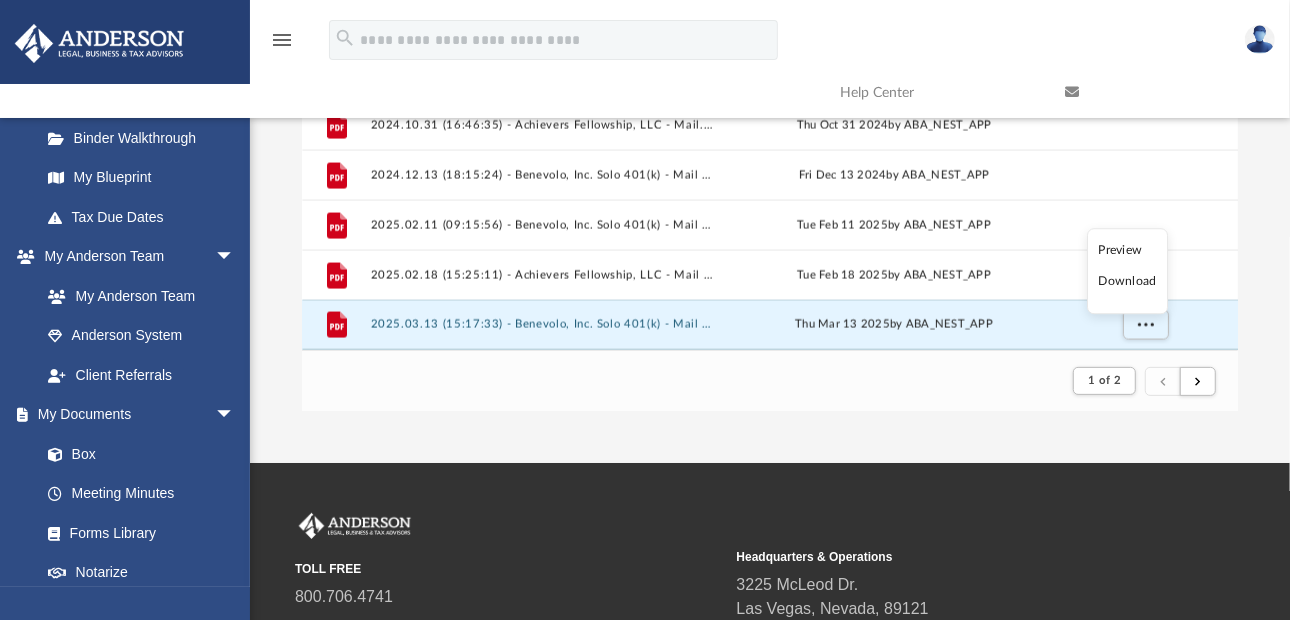 click on "Download" at bounding box center [1128, 282] 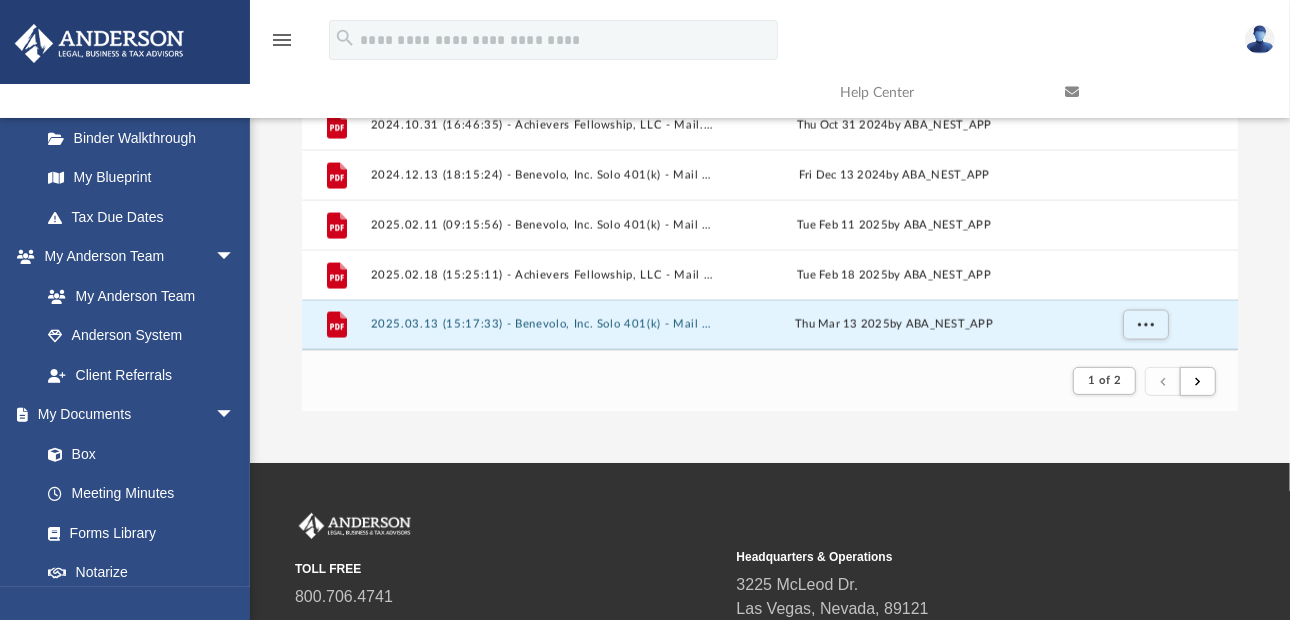 click on "Difficulty viewing your box folder? You can also access your account directly on  box.com  outside of the portal.  No Client Folder Found - Please contact   your team   for assistance.  Viewable-ClientDocs Mail Name    Modified    File 2023_09_12_07_11_17.pdf Tue Sep 12 2023  by [FIRST] [LAST] File 2023_10_18 - Achievers Fellowship, LLC - [COUNTY] County Treasurer.pdf Wed Oct 18 2023  by [FIRST] [LAST] File 2024_03_04 - Benevolo, Inc. Solo 401(k)- [COUNTY] County Treasurer.pdf Mon Mar 4 2024  by [FIRST] [LAST] File 2024_03_22 - Achievers RIV Group, LLC - [STATE] Franchise Tax.pdf Fri Mar 22 2024  by [FIRST] [LAST] File 2024_03_29_14_48_56.pdf Fri Mar 29 2024 File 2024_05_14_09_20_21.pdf Tue May 14 2024 File 2024.07.26 (14:49:48) - Achievers Fellowship, LLC - Mail from [FIRST] [LAST], CPA, CFE, CIA.pdf Fri Jul 26 2024  by ABA_NEST_APP File 2024.08.06 (08:19:14) - Benevolo, Inc. - Mail from IRS.pdf Tue Aug 6 2024  by ABA_NEST_APP File Tue Aug 13 2024  by ABA_NEST_APP File Tue Aug 13 2024  by ABA_NEST_APP File File" at bounding box center (770, 127) 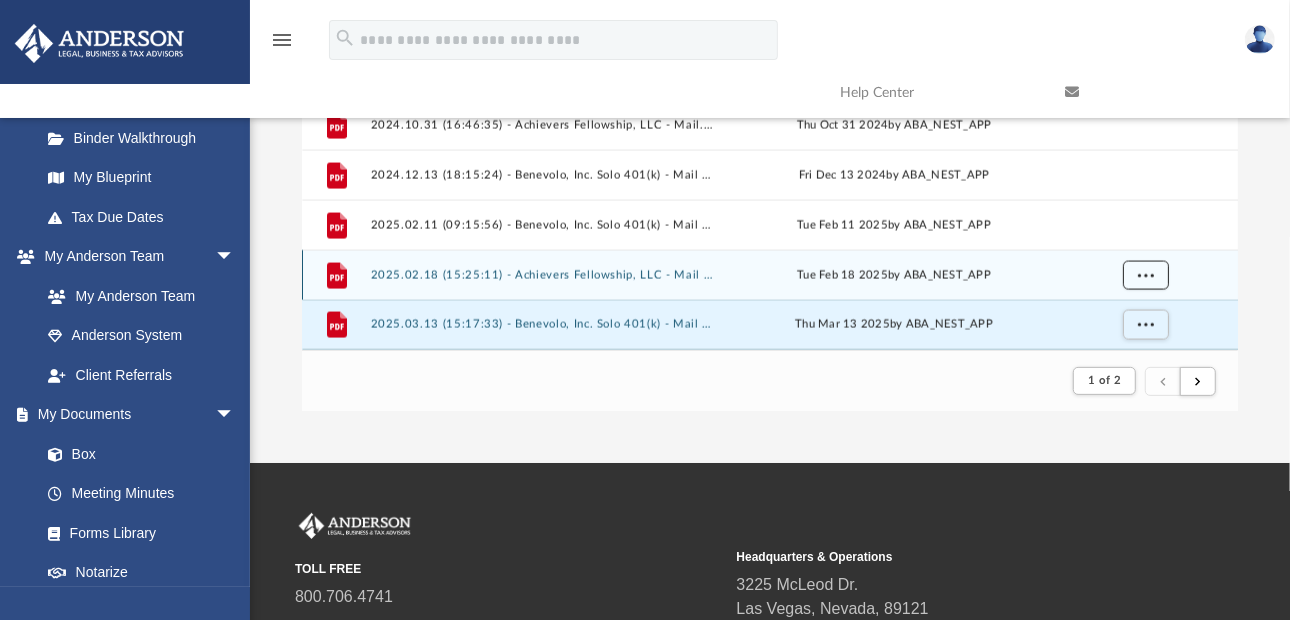 click at bounding box center [1146, 275] 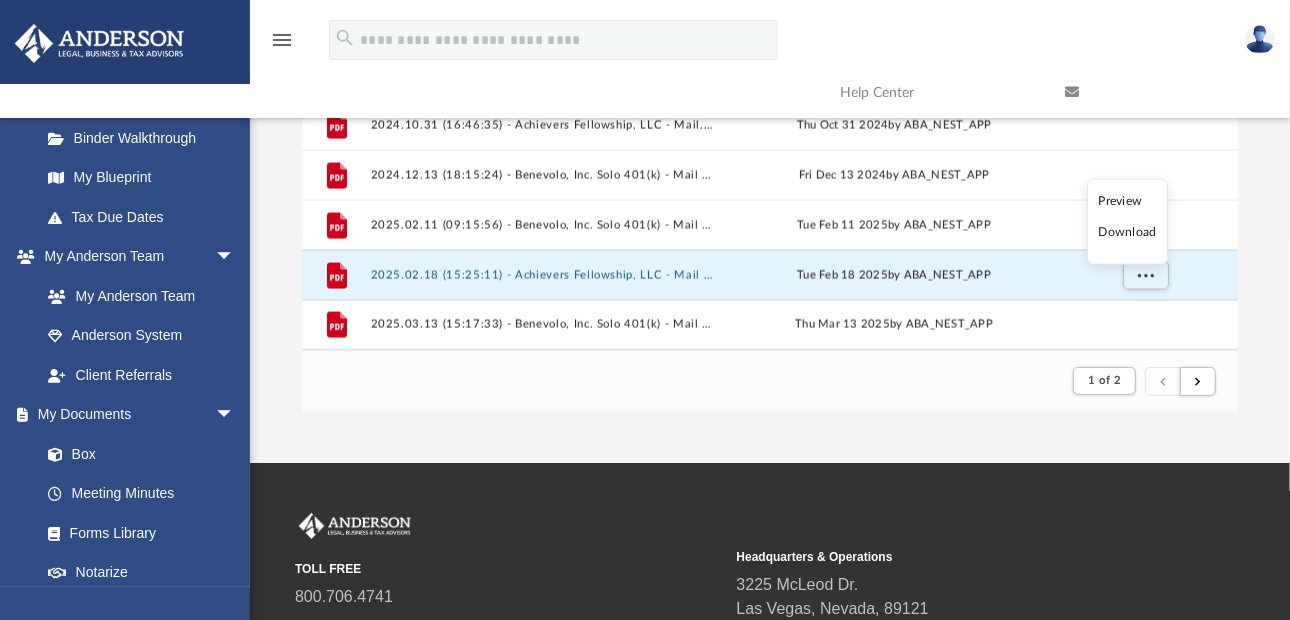 click on "Download" at bounding box center [1128, 232] 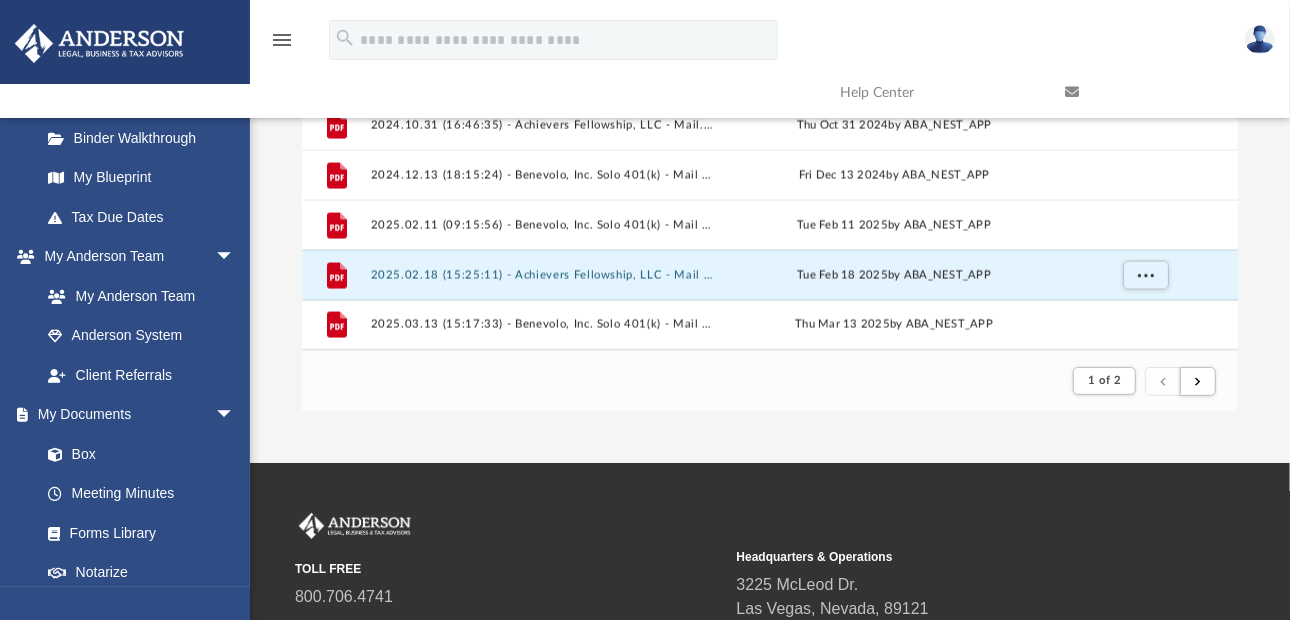 click on "Difficulty viewing your box folder? You can also access your account directly on  box.com  outside of the portal.  No Client Folder Found - Please contact   your team   for assistance.  Viewable-ClientDocs Mail Name    Modified    File 2023_09_12_07_11_17.pdf Tue Sep 12 2023  by [FIRST] [LAST] File 2023_10_18 - Achievers Fellowship, LLC - [COUNTY] County Treasurer.pdf Wed Oct 18 2023  by [FIRST] [LAST] File 2024_03_04 - Benevolo, Inc. Solo 401(k)- [COUNTY] County Treasurer.pdf Mon Mar 4 2024  by [FIRST] [LAST] File 2024_03_22 - Achievers RIV Group, LLC - [STATE] Franchise Tax.pdf Fri Mar 22 2024  by [FIRST] [LAST] File 2024_03_29_14_48_56.pdf Fri Mar 29 2024 File 2024_05_14_09_20_21.pdf Tue May 14 2024 File 2024.07.26 (14:49:48) - Achievers Fellowship, LLC - Mail from [FIRST] [LAST], CPA, CFE, CIA.pdf Fri Jul 26 2024  by ABA_NEST_APP File 2024.08.06 (08:19:14) - Benevolo, Inc. - Mail from IRS.pdf Tue Aug 6 2024  by ABA_NEST_APP File Tue Aug 13 2024  by ABA_NEST_APP File Tue Aug 13 2024  by ABA_NEST_APP File File" at bounding box center [770, 127] 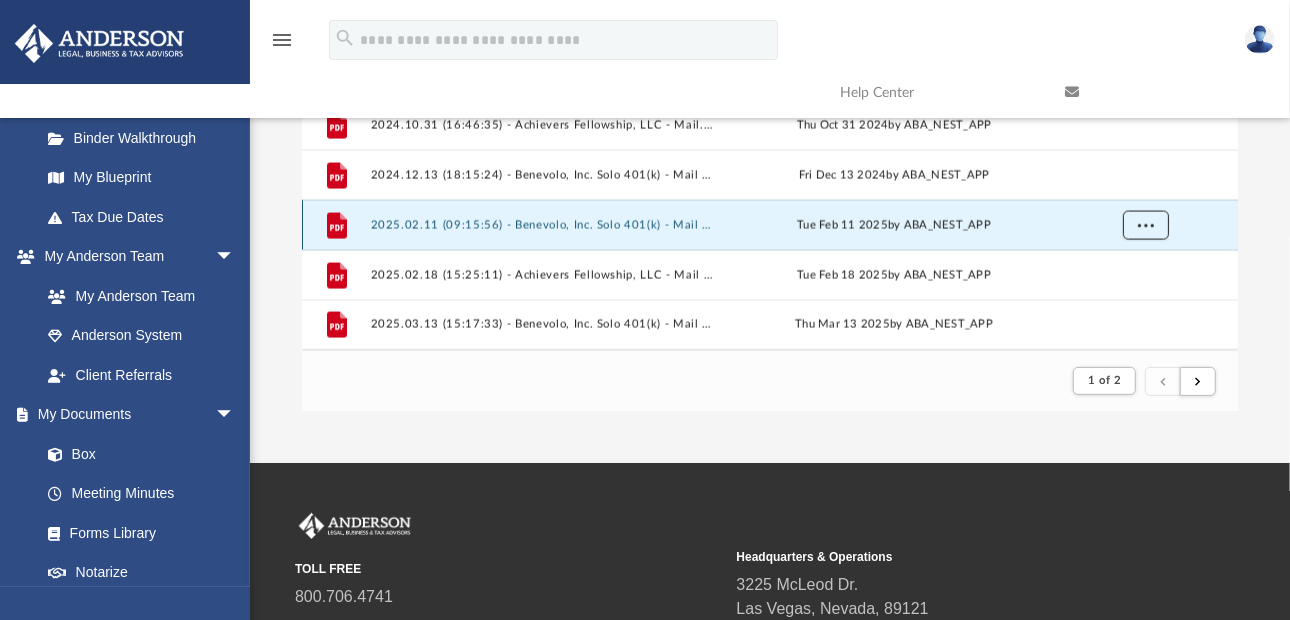 click at bounding box center [1146, 225] 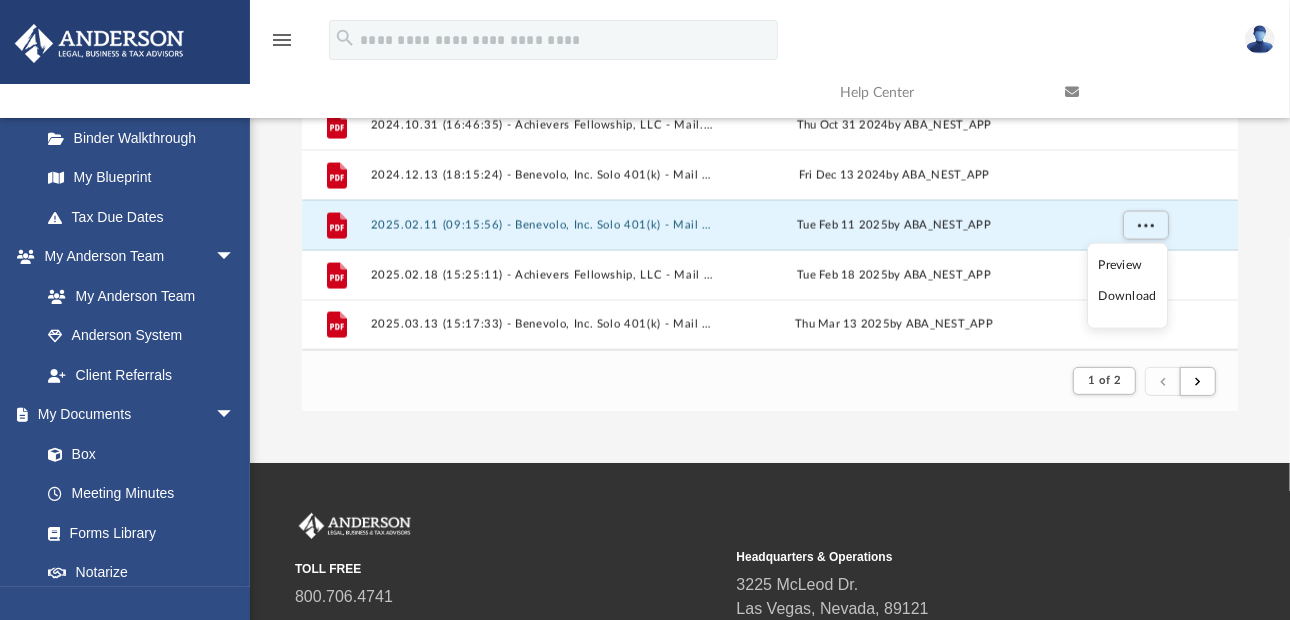 click on "Download" at bounding box center [1128, 296] 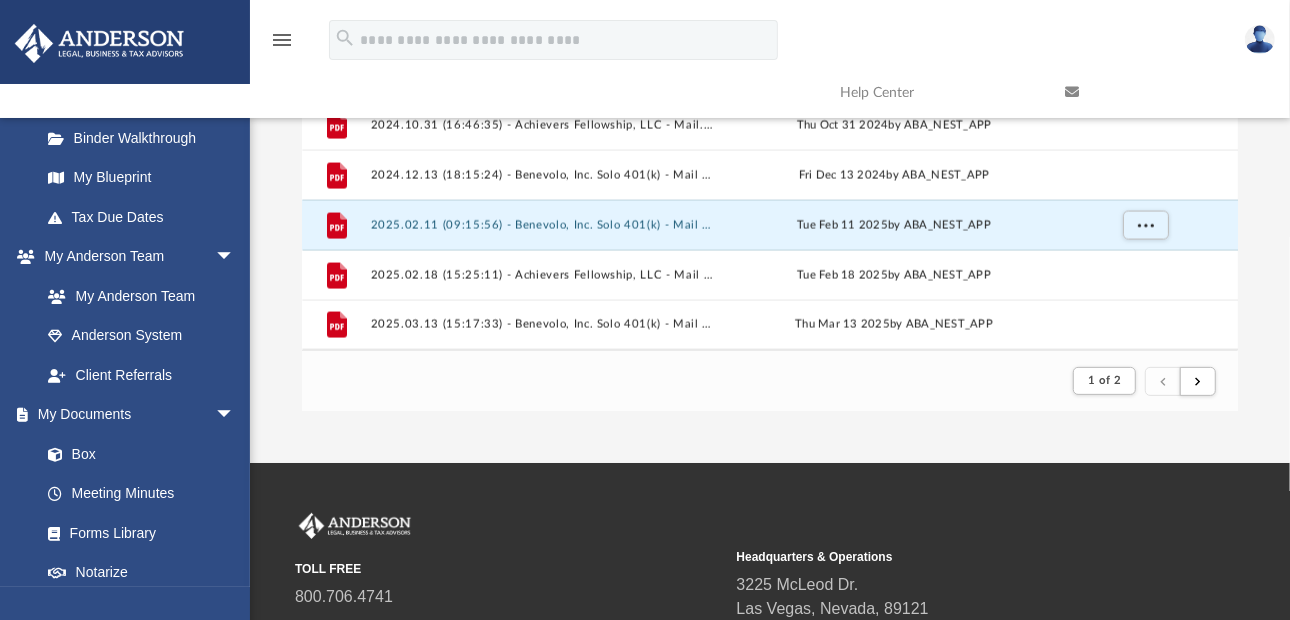click on "Difficulty viewing your box folder? You can also access your account directly on  box.com  outside of the portal.  No Client Folder Found - Please contact   your team   for assistance.  Viewable-ClientDocs Mail Name    Modified    File 2023_09_12_07_11_17.pdf Tue Sep 12 2023  by [FIRST] [LAST] File 2023_10_18 - Achievers Fellowship, LLC - [COUNTY] County Treasurer.pdf Wed Oct 18 2023  by [FIRST] [LAST] File 2024_03_04 - Benevolo, Inc. Solo 401(k)- [COUNTY] County Treasurer.pdf Mon Mar 4 2024  by [FIRST] [LAST] File 2024_03_22 - Achievers RIV Group, LLC - [STATE] Franchise Tax.pdf Fri Mar 22 2024  by [FIRST] [LAST] File 2024_03_29_14_48_56.pdf Fri Mar 29 2024 File 2024_05_14_09_20_21.pdf Tue May 14 2024 File 2024.07.26 (14:49:48) - Achievers Fellowship, LLC - Mail from [FIRST] [LAST], CPA, CFE, CIA.pdf Fri Jul 26 2024  by ABA_NEST_APP File 2024.08.06 (08:19:14) - Benevolo, Inc. - Mail from IRS.pdf Tue Aug 6 2024  by ABA_NEST_APP File Tue Aug 13 2024  by ABA_NEST_APP File Tue Aug 13 2024  by ABA_NEST_APP File File" at bounding box center [770, 127] 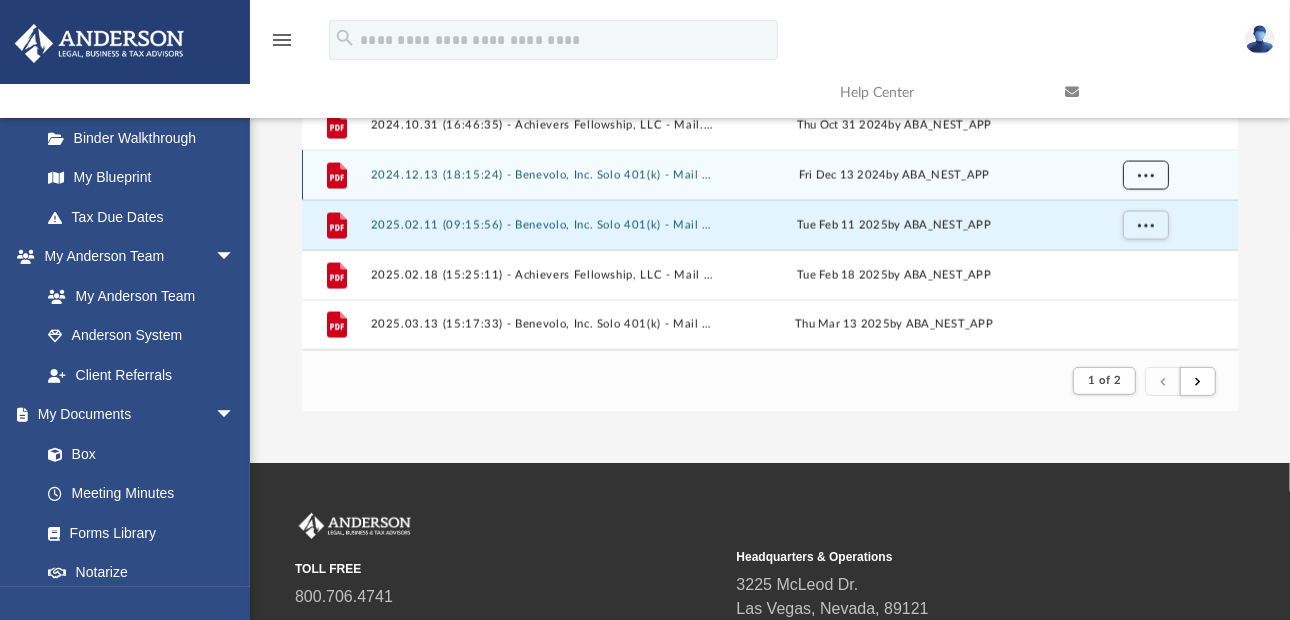 click at bounding box center [1146, 176] 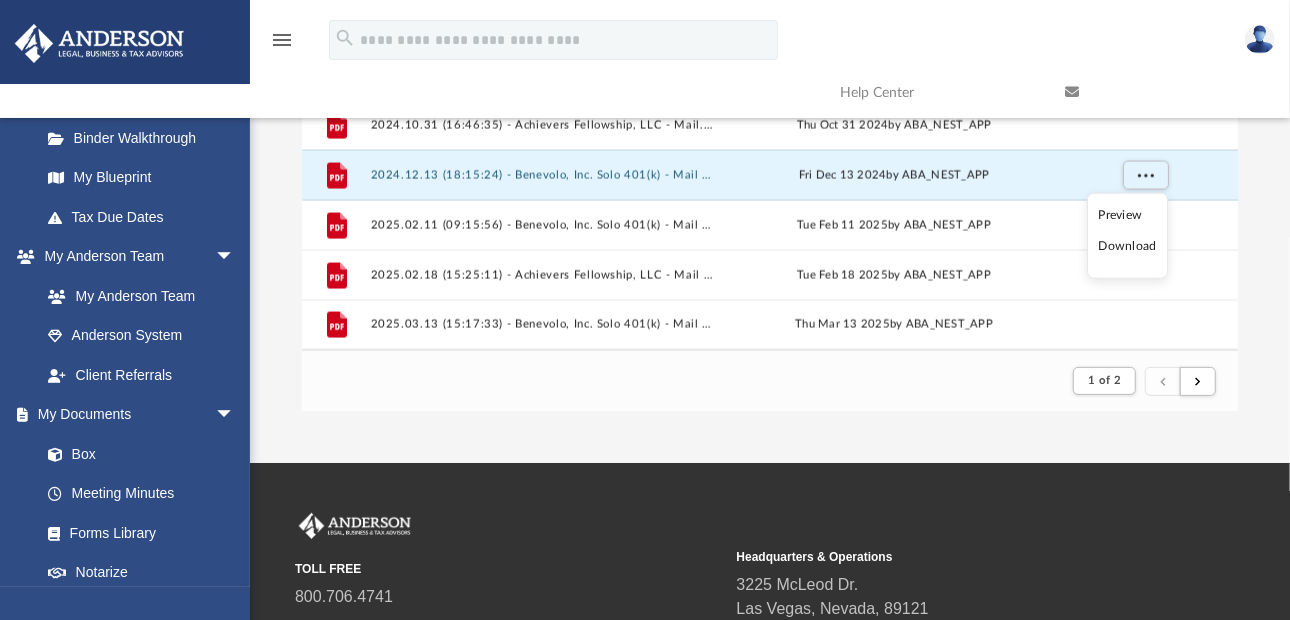 click on "Download" at bounding box center [1128, 246] 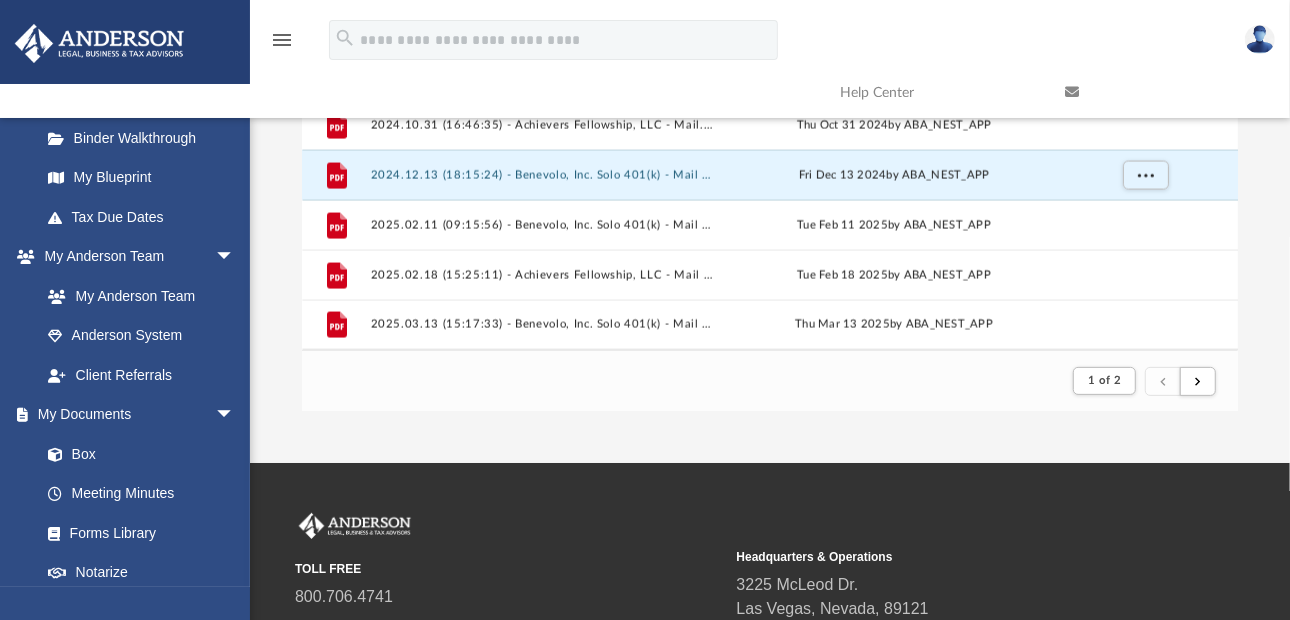 click on "Difficulty viewing your box folder? You can also access your account directly on  box.com  outside of the portal.  No Client Folder Found - Please contact   your team   for assistance.  Viewable-ClientDocs Mail Name    Modified    File 2023_09_12_07_11_17.pdf Tue Sep 12 2023  by [FIRST] [LAST] File 2023_10_18 - Achievers Fellowship, LLC - [COUNTY] County Treasurer.pdf Wed Oct 18 2023  by [FIRST] [LAST] File 2024_03_04 - Benevolo, Inc. Solo 401(k)- [COUNTY] County Treasurer.pdf Mon Mar 4 2024  by [FIRST] [LAST] File 2024_03_22 - Achievers RIV Group, LLC - [STATE] Franchise Tax.pdf Fri Mar 22 2024  by [FIRST] [LAST] File 2024_03_29_14_48_56.pdf Fri Mar 29 2024 File 2024_05_14_09_20_21.pdf Tue May 14 2024 File 2024.07.26 (14:49:48) - Achievers Fellowship, LLC - Mail from [FIRST] [LAST], CPA, CFE, CIA.pdf Fri Jul 26 2024  by ABA_NEST_APP File 2024.08.06 (08:19:14) - Benevolo, Inc. - Mail from IRS.pdf Tue Aug 6 2024  by ABA_NEST_APP File Tue Aug 13 2024  by ABA_NEST_APP File Tue Aug 13 2024  by ABA_NEST_APP File File" at bounding box center (770, 127) 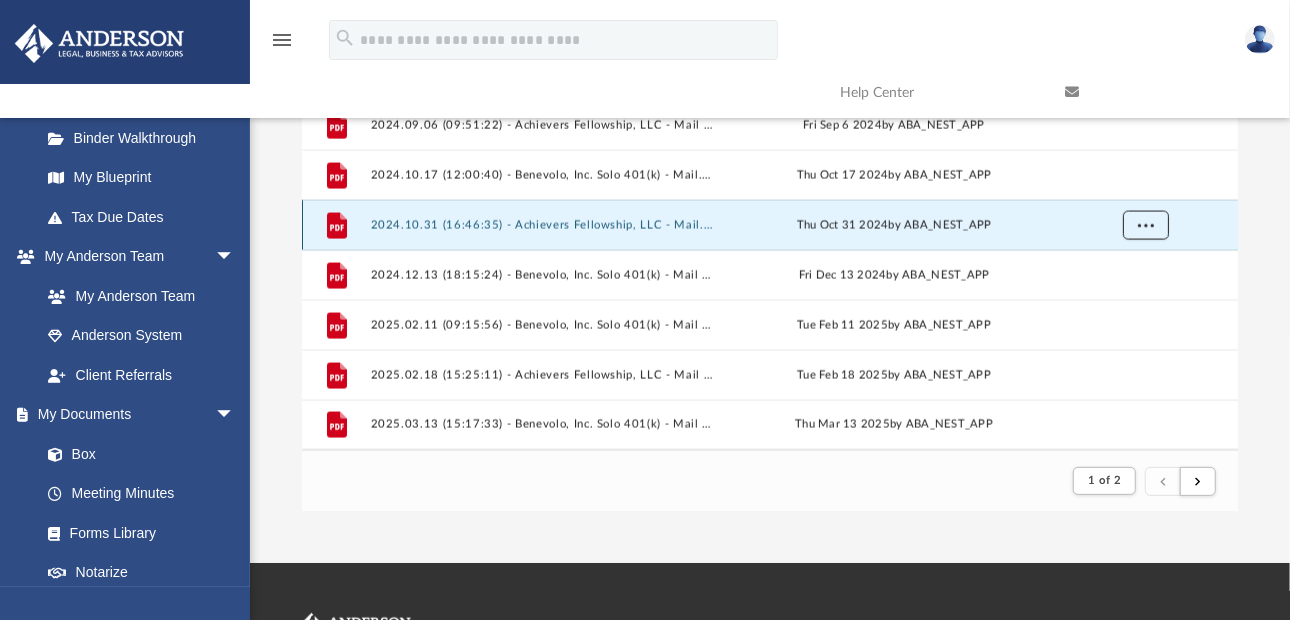 click at bounding box center (1146, 225) 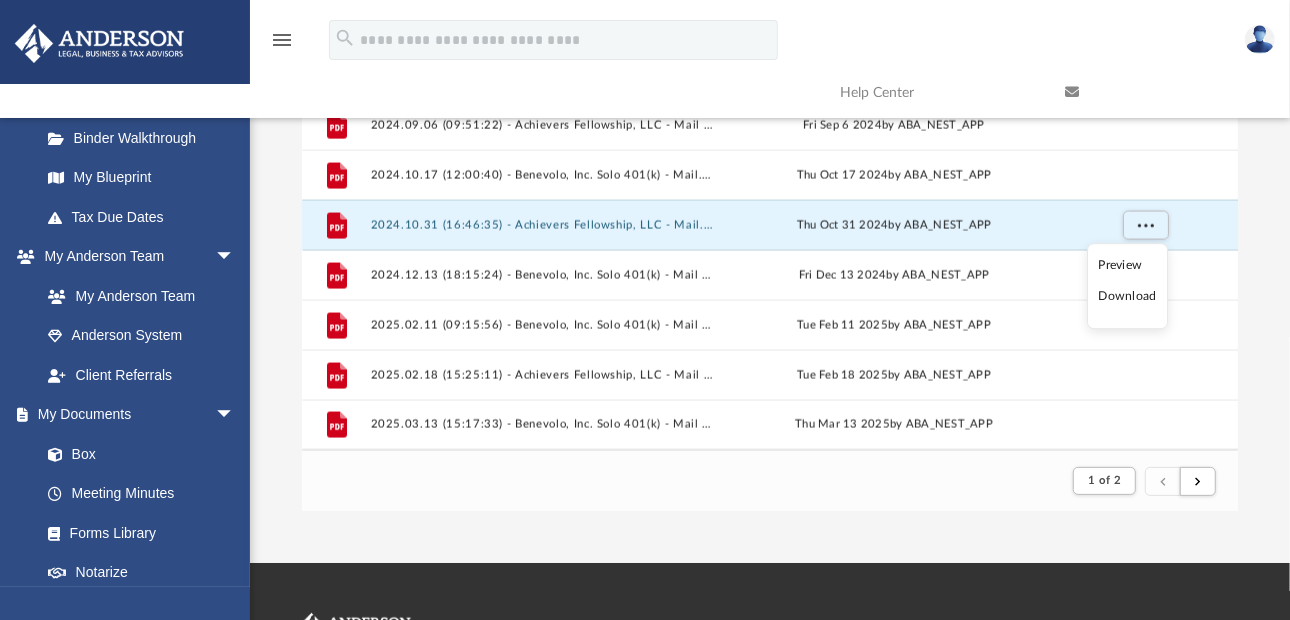 click on "Download" at bounding box center (1128, 297) 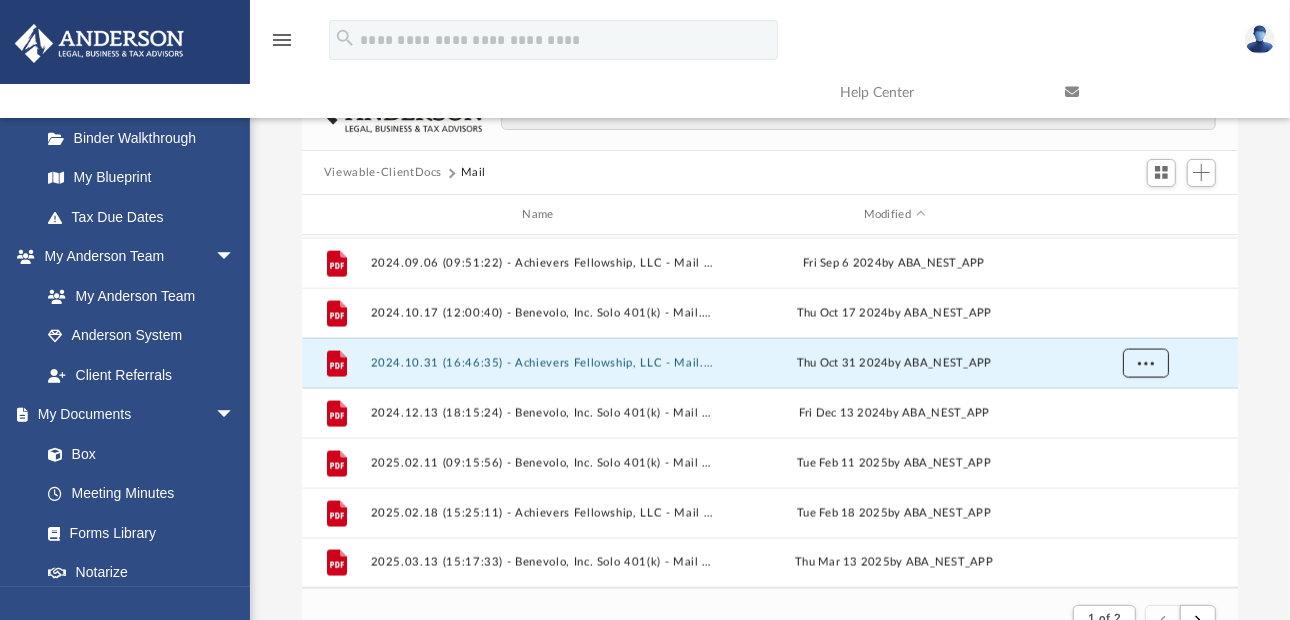 scroll, scrollTop: 0, scrollLeft: 0, axis: both 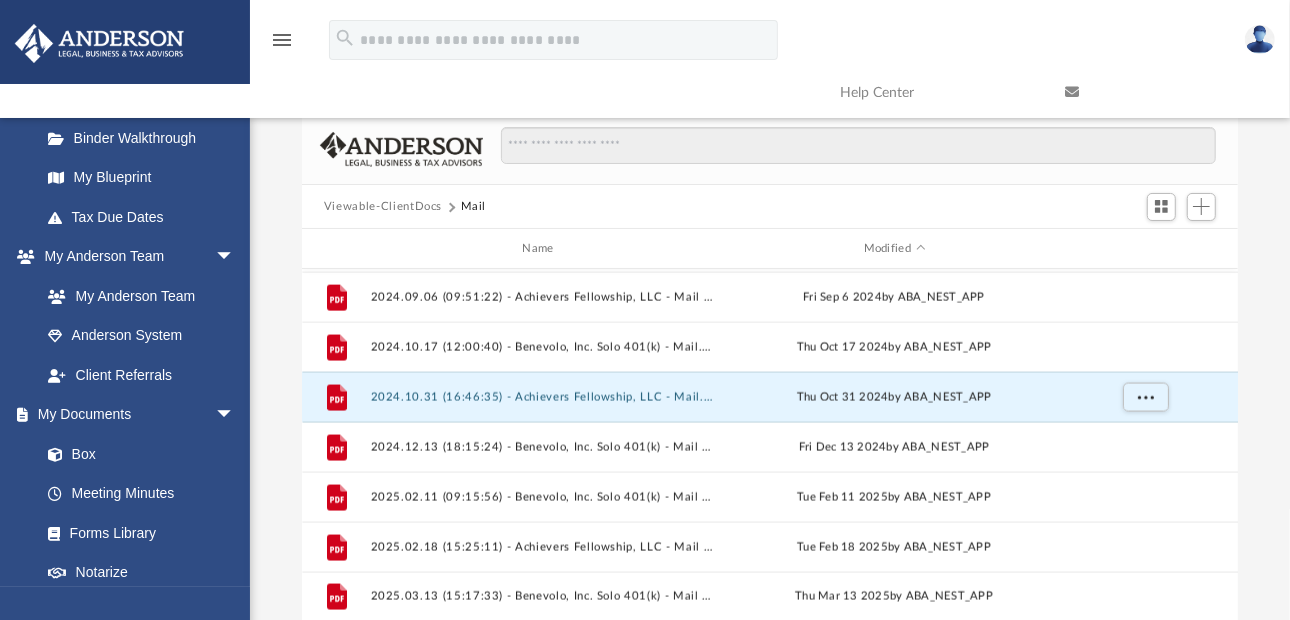 click on "Difficulty viewing your box folder? You can also access your account directly on  box.com  outside of the portal.  No Client Folder Found - Please contact   your team   for assistance.  Viewable-ClientDocs Mail Name    Modified    File 2023_09_12_07_11_17.pdf Tue Sep 12 2023  by [FIRST] [LAST] File 2023_10_18 - Achievers Fellowship, LLC - [COUNTY] County Treasurer.pdf Wed Oct 18 2023  by [FIRST] [LAST] File 2024_03_04 - Benevolo, Inc. Solo 401(k)- [COUNTY] County Treasurer.pdf Mon Mar 4 2024  by [FIRST] [LAST] File 2024_03_22 - Achievers RIV Group, LLC - [STATE] Franchise Tax.pdf Fri Mar 22 2024  by [FIRST] [LAST] File 2024_03_29_14_48_56.pdf Fri Mar 29 2024 File 2024_05_14_09_20_21.pdf Tue May 14 2024 File 2024.07.26 (14:49:48) - Achievers Fellowship, LLC - Mail from [FIRST] [LAST], CPA, CFE, CIA.pdf Fri Jul 26 2024  by ABA_NEST_APP File 2024.08.06 (08:19:14) - Benevolo, Inc. - Mail from IRS.pdf Tue Aug 6 2024  by ABA_NEST_APP File Tue Aug 13 2024  by ABA_NEST_APP File Tue Aug 13 2024  by ABA_NEST_APP File File" at bounding box center [770, 399] 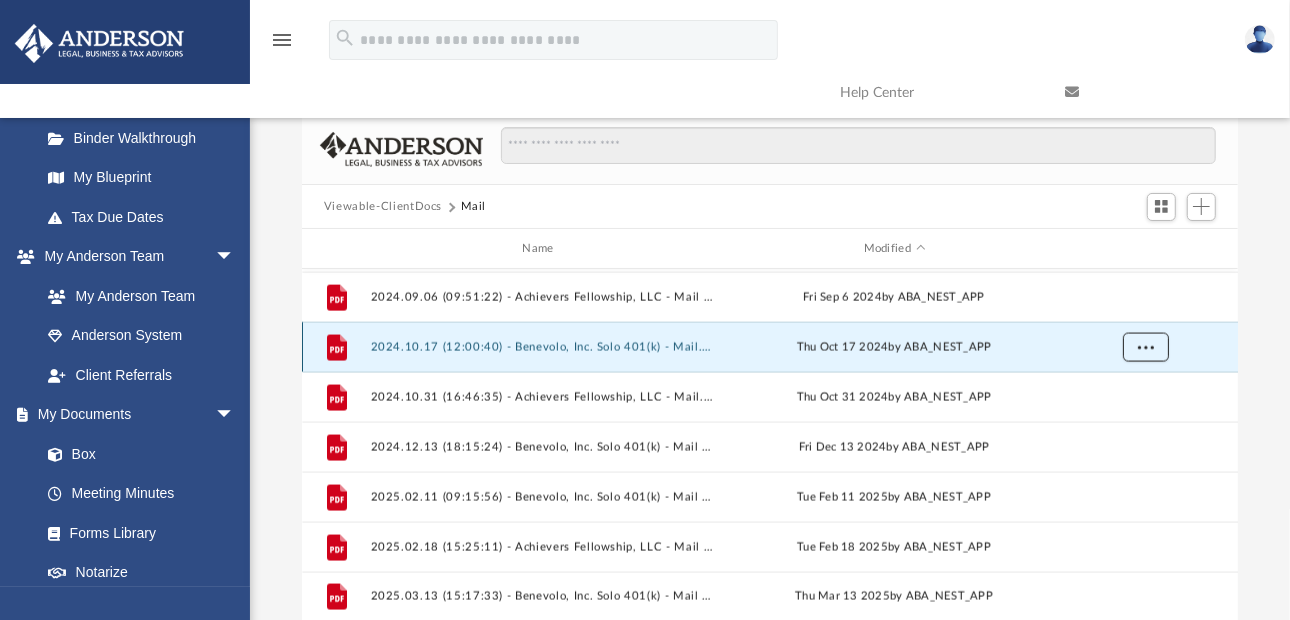 click at bounding box center (1146, 348) 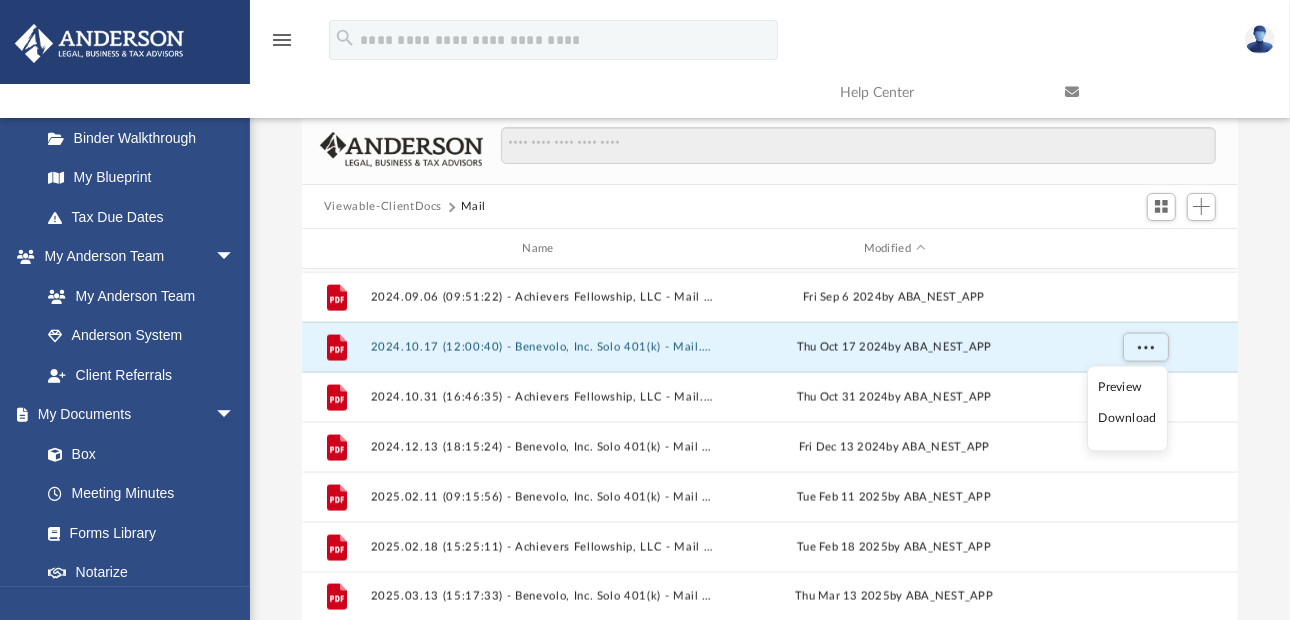 click on "Download" at bounding box center (1128, 419) 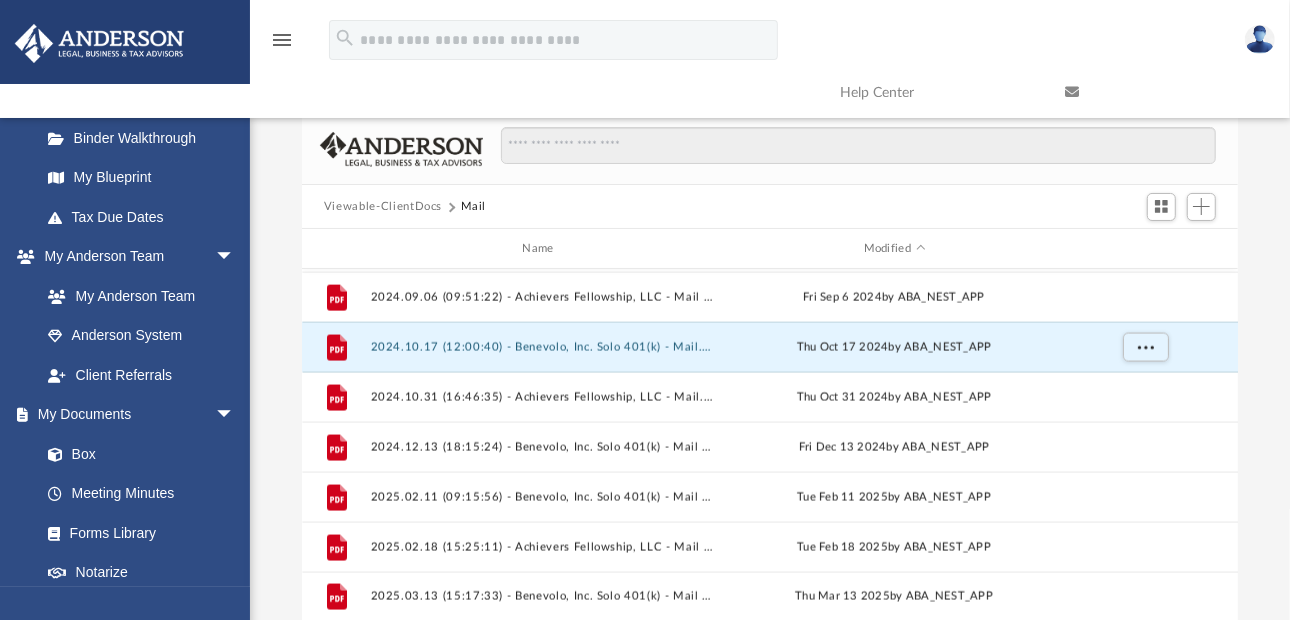 click on "Difficulty viewing your box folder? You can also access your account directly on  box.com  outside of the portal.  No Client Folder Found - Please contact   your team   for assistance.  Viewable-ClientDocs Mail Name    Modified    File 2023_09_12_07_11_17.pdf Tue Sep 12 2023  by [FIRST] [LAST] File 2023_10_18 - Achievers Fellowship, LLC - [COUNTY] County Treasurer.pdf Wed Oct 18 2023  by [FIRST] [LAST] File 2024_03_04 - Benevolo, Inc. Solo 401(k)- [COUNTY] County Treasurer.pdf Mon Mar 4 2024  by [FIRST] [LAST] File 2024_03_22 - Achievers RIV Group, LLC - [STATE] Franchise Tax.pdf Fri Mar 22 2024  by [FIRST] [LAST] File 2024_03_29_14_48_56.pdf Fri Mar 29 2024 File 2024_05_14_09_20_21.pdf Tue May 14 2024 File 2024.07.26 (14:49:48) - Achievers Fellowship, LLC - Mail from [FIRST] [LAST], CPA, CFE, CIA.pdf Fri Jul 26 2024  by ABA_NEST_APP File 2024.08.06 (08:19:14) - Benevolo, Inc. - Mail from IRS.pdf Tue Aug 6 2024  by ABA_NEST_APP File Tue Aug 13 2024  by ABA_NEST_APP File Tue Aug 13 2024  by ABA_NEST_APP File File" at bounding box center (770, 399) 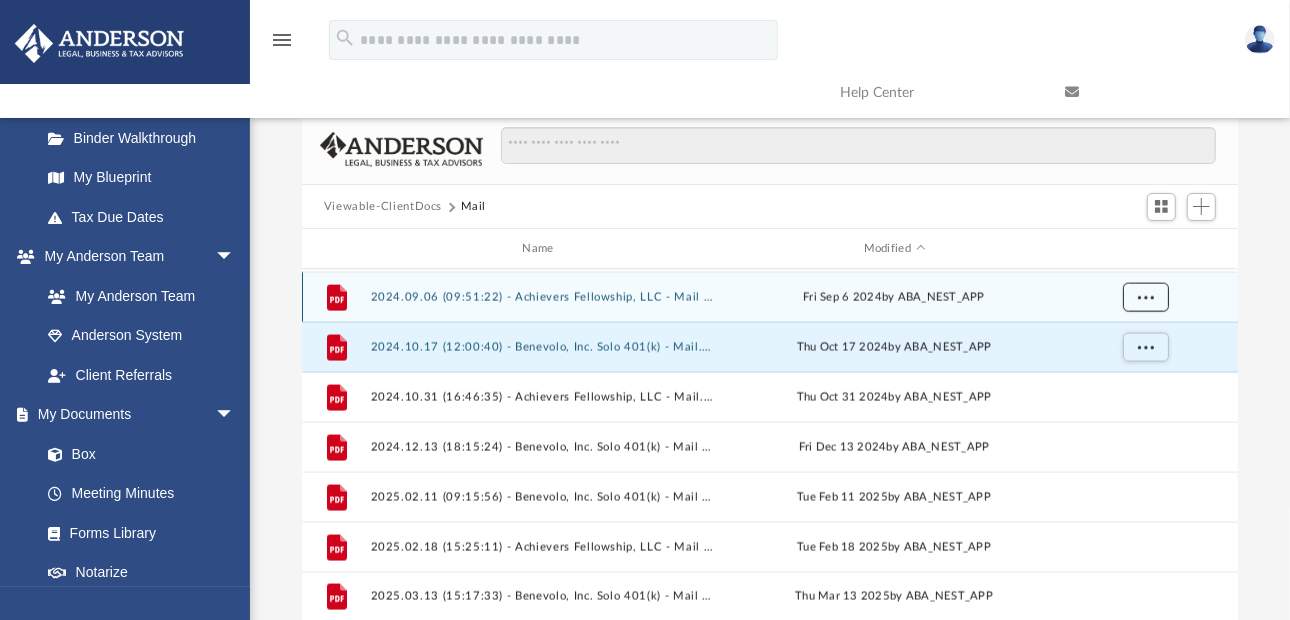 click at bounding box center (1146, 297) 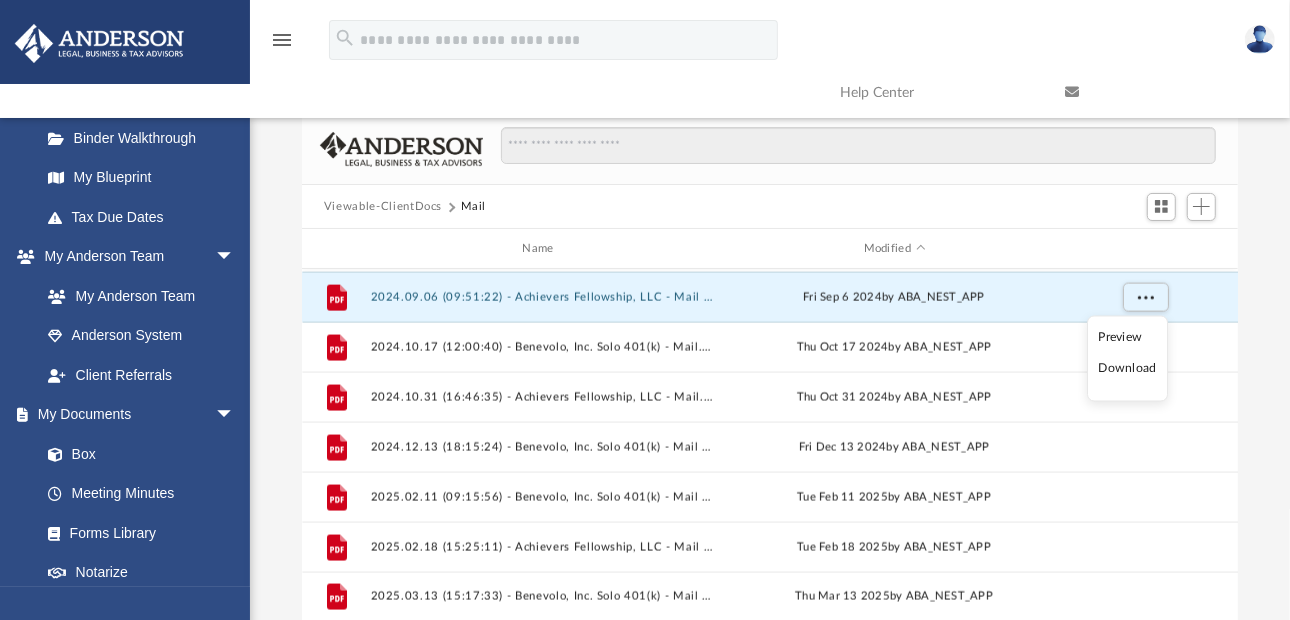 click on "Download" at bounding box center (1128, 369) 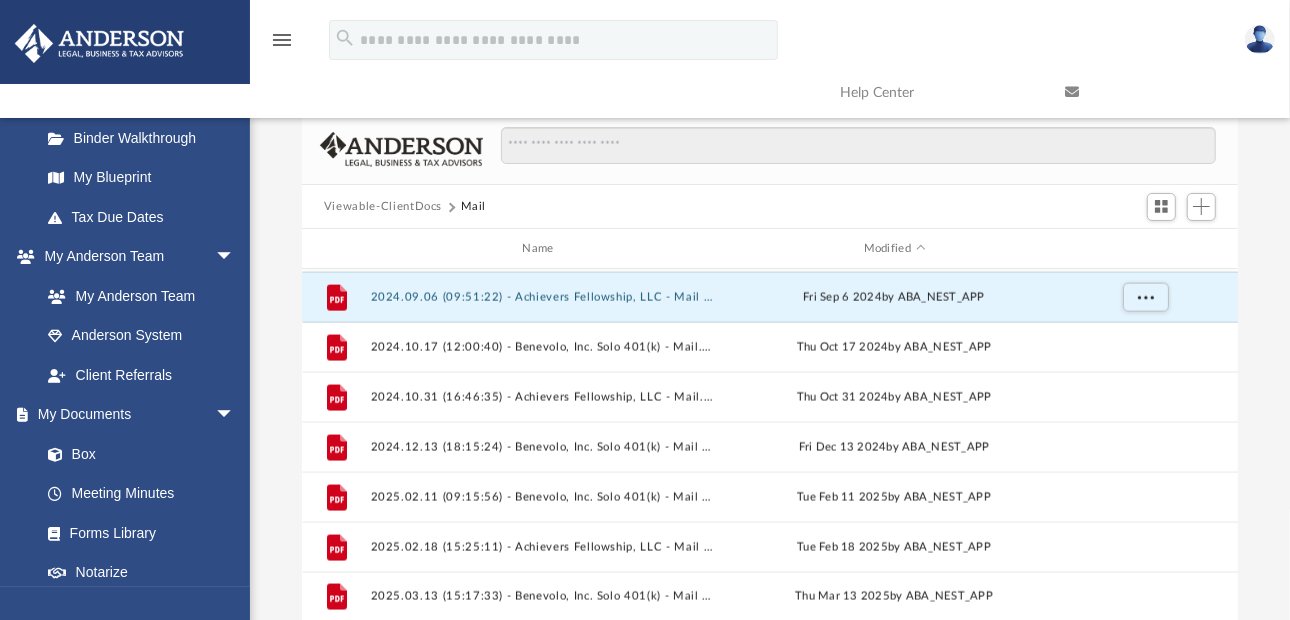 click on "Difficulty viewing your box folder? You can also access your account directly on  box.com  outside of the portal.  No Client Folder Found - Please contact   your team   for assistance.  Viewable-ClientDocs Mail Name    Modified    File 2023_09_12_07_11_17.pdf Tue Sep 12 2023  by [FIRST] [LAST] File 2023_10_18 - Achievers Fellowship, LLC - [COUNTY] County Treasurer.pdf Wed Oct 18 2023  by [FIRST] [LAST] File 2024_03_04 - Benevolo, Inc. Solo 401(k)- [COUNTY] County Treasurer.pdf Mon Mar 4 2024  by [FIRST] [LAST] File 2024_03_22 - Achievers RIV Group, LLC - [STATE] Franchise Tax.pdf Fri Mar 22 2024  by [FIRST] [LAST] File 2024_03_29_14_48_56.pdf Fri Mar 29 2024 File 2024_05_14_09_20_21.pdf Tue May 14 2024 File 2024.07.26 (14:49:48) - Achievers Fellowship, LLC - Mail from [FIRST] [LAST], CPA, CFE, CIA.pdf Fri Jul 26 2024  by ABA_NEST_APP File 2024.08.06 (08:19:14) - Benevolo, Inc. - Mail from IRS.pdf Tue Aug 6 2024  by ABA_NEST_APP File Tue Aug 13 2024  by ABA_NEST_APP File Tue Aug 13 2024  by ABA_NEST_APP File File" at bounding box center [770, 399] 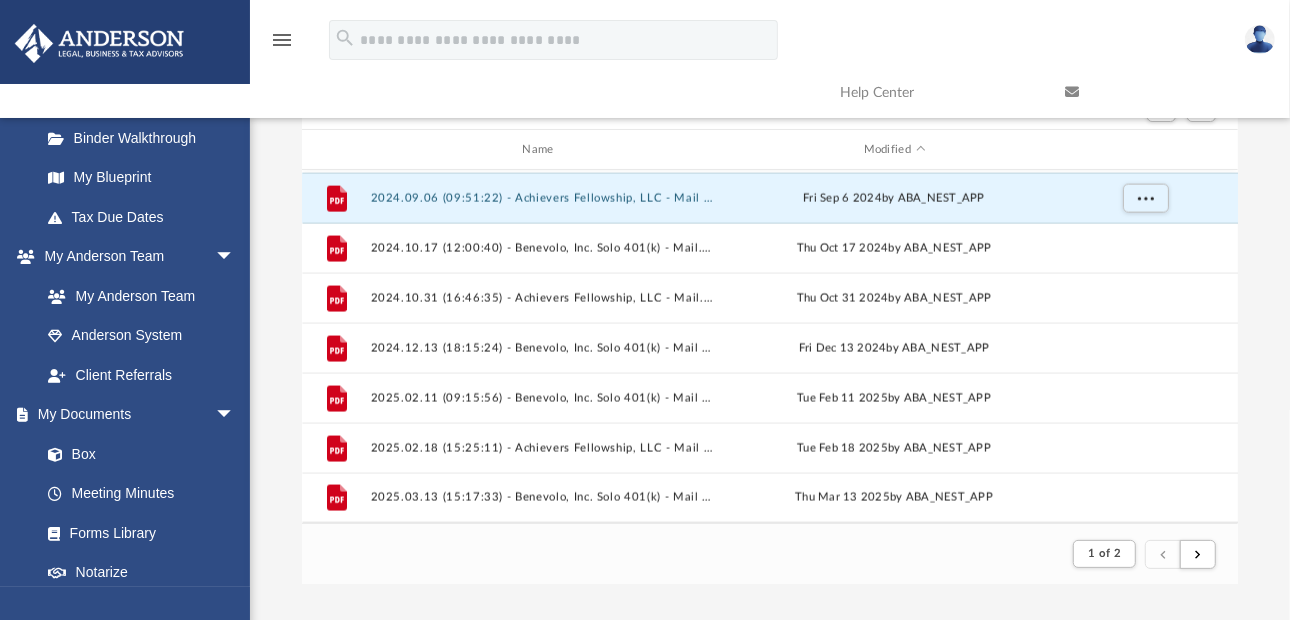 scroll, scrollTop: 0, scrollLeft: 0, axis: both 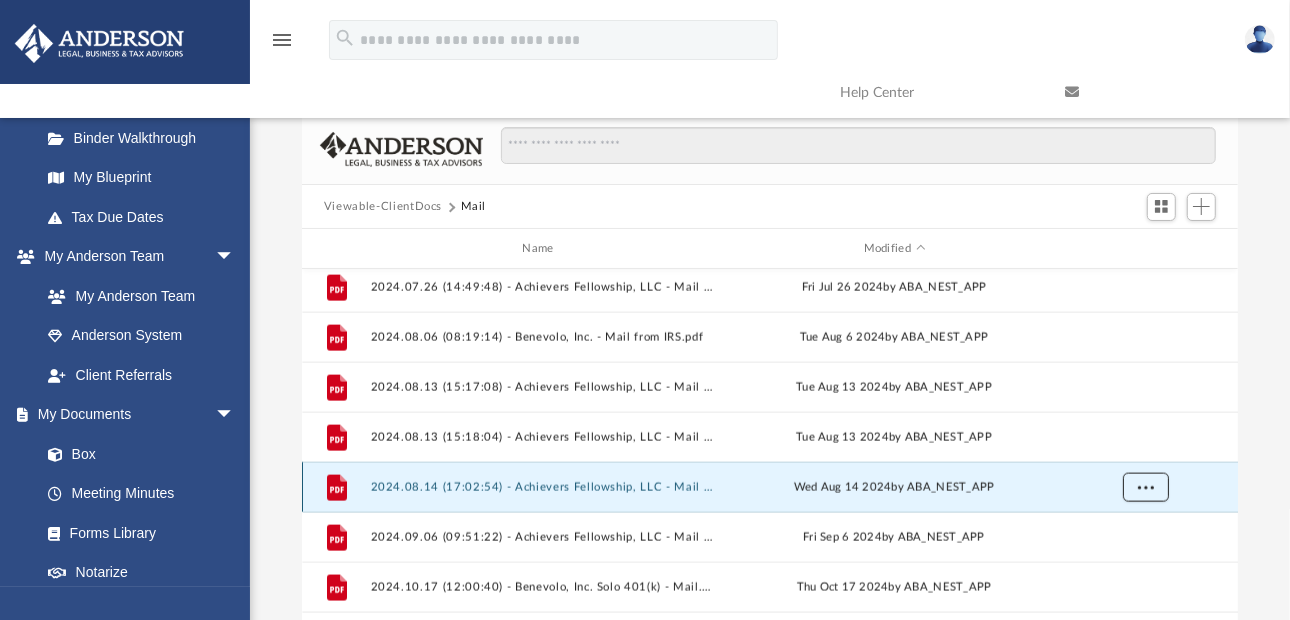 click at bounding box center [1146, 487] 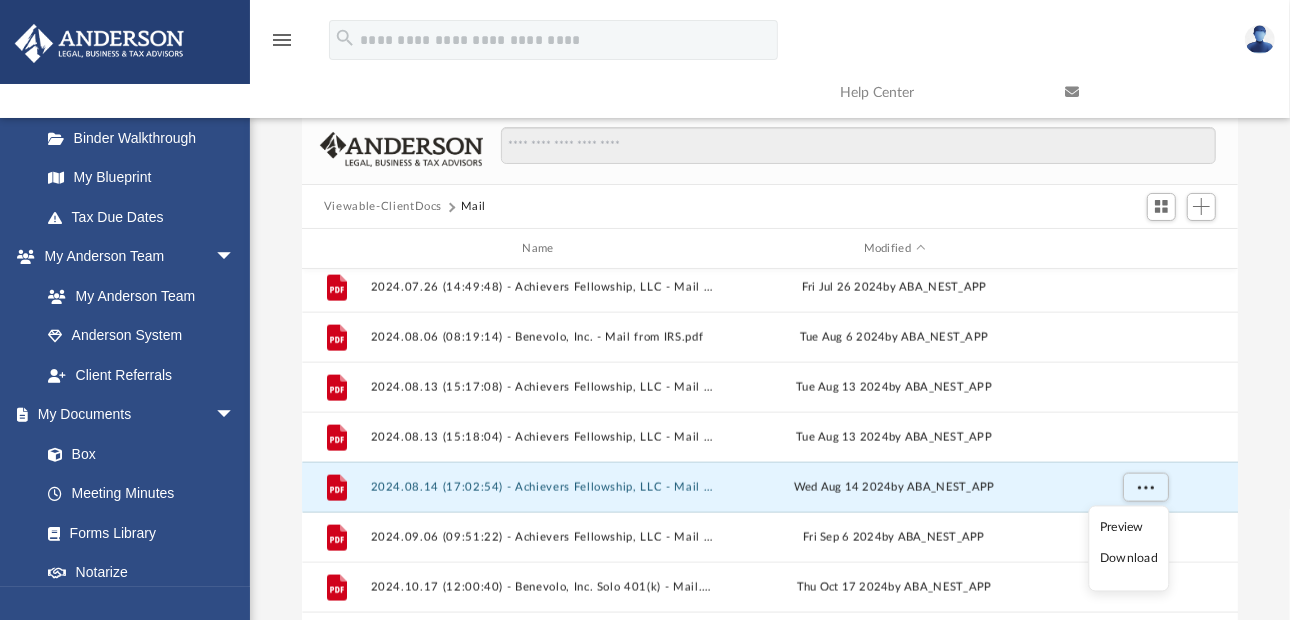 scroll, scrollTop: 99, scrollLeft: 0, axis: vertical 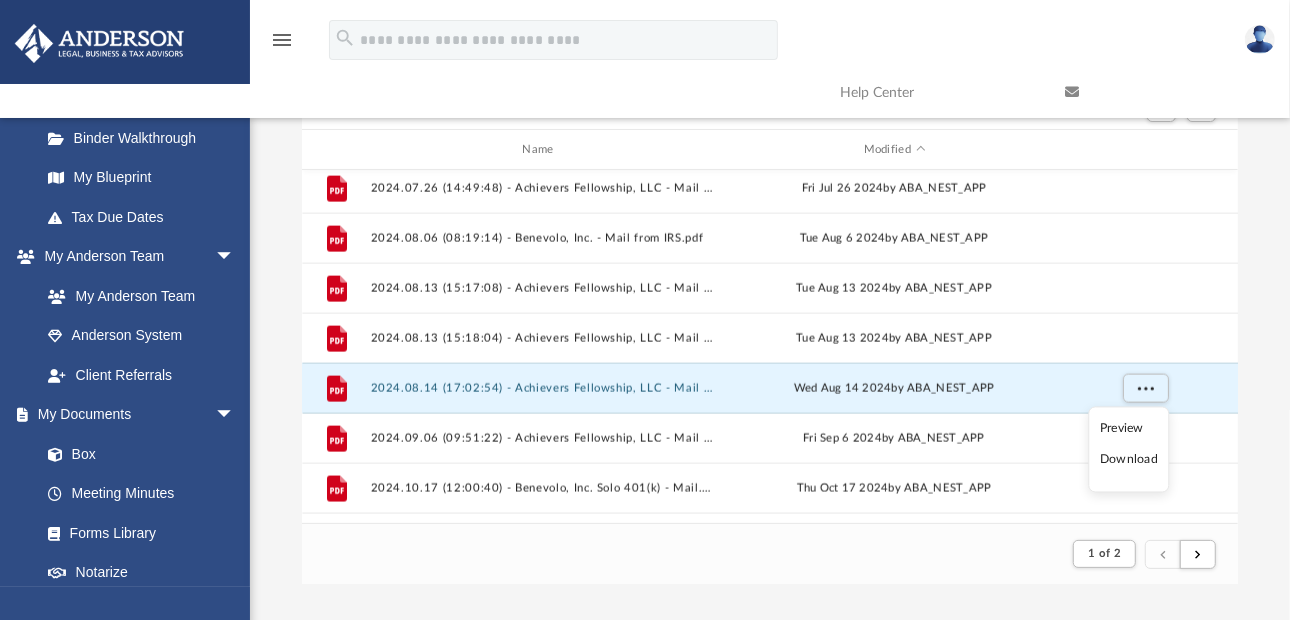 click on "Download" at bounding box center [1129, 460] 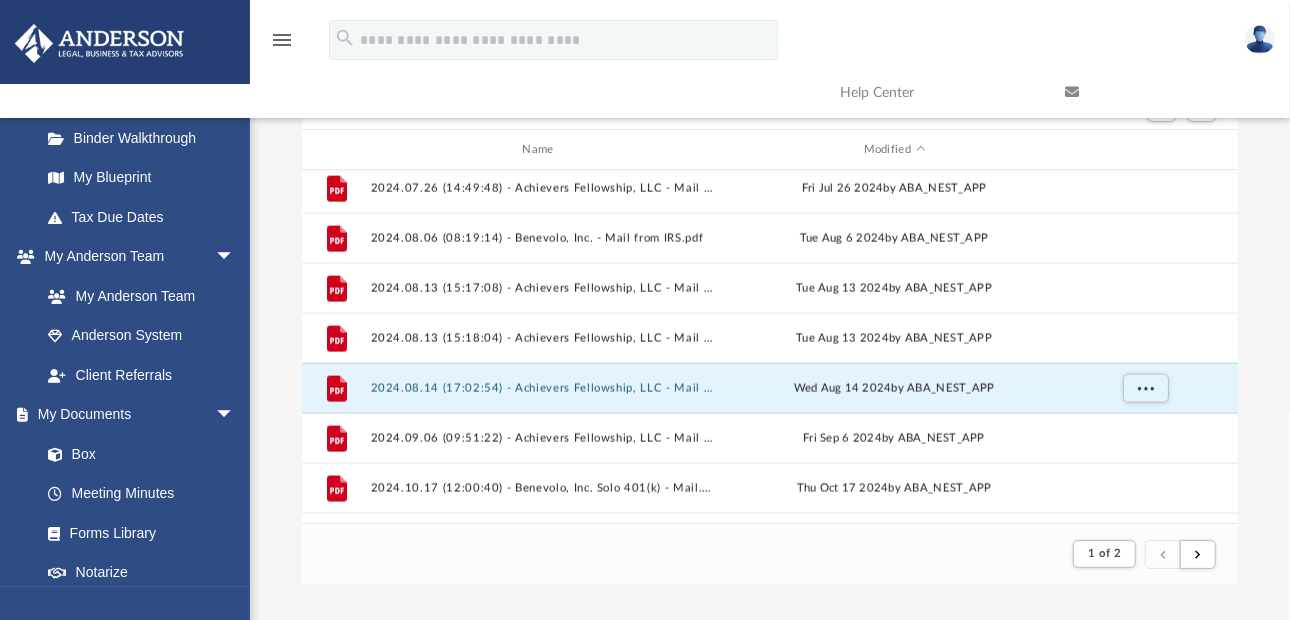 click on "Difficulty viewing your box folder? You can also access your account directly on box.com outside of the portal. No Client Folder Found - Please contact your team for assistance. Viewable-ClientDocs Mail Name Modified File 2023_05_09 - Benevolo, Inc. Solo 401(k) - [COUNTY] Assessor.pdf Tue May 9 2023 by [FIRST] [LAST] File 2023_07_03_Benevolo, Inc - IRS Mail.pdf Mon Jul 3 2023 by [FIRST] [LAST] File 2023_07_28 - Achievers Fellowship, LLC - [CITY] Auditor.pdf Fri Jul 28 2023 File 2023_08_28_09_07_35.pdf Mon Aug 28 2023 by [FIRST] [LAST] File 2023_09_12_07_11_17.pdf Tue Sep 12 2023 by [FIRST] [LAST] File 2023_10_18 - Achievers Fellowship, LLC - [COUNTY] Treasurer.pdf Wed Oct 18 2023 by [FIRST] [LAST] File 2024_03_04 - Benevolo, Inc. Solo 401(k)- [COUNTY] Treasurer.pdf Mon Mar 4 2024 by [FIRST] [LAST] File 2024_03_22 - Achievers RIV Group, LLC - CA Franchise Tax.pdf Fri Mar 22 2024 by [FIRST] [LAST] File 2024_03_29_14_48_56.pdf Fri Mar 29 2024 File File File" at bounding box center (770, 300) 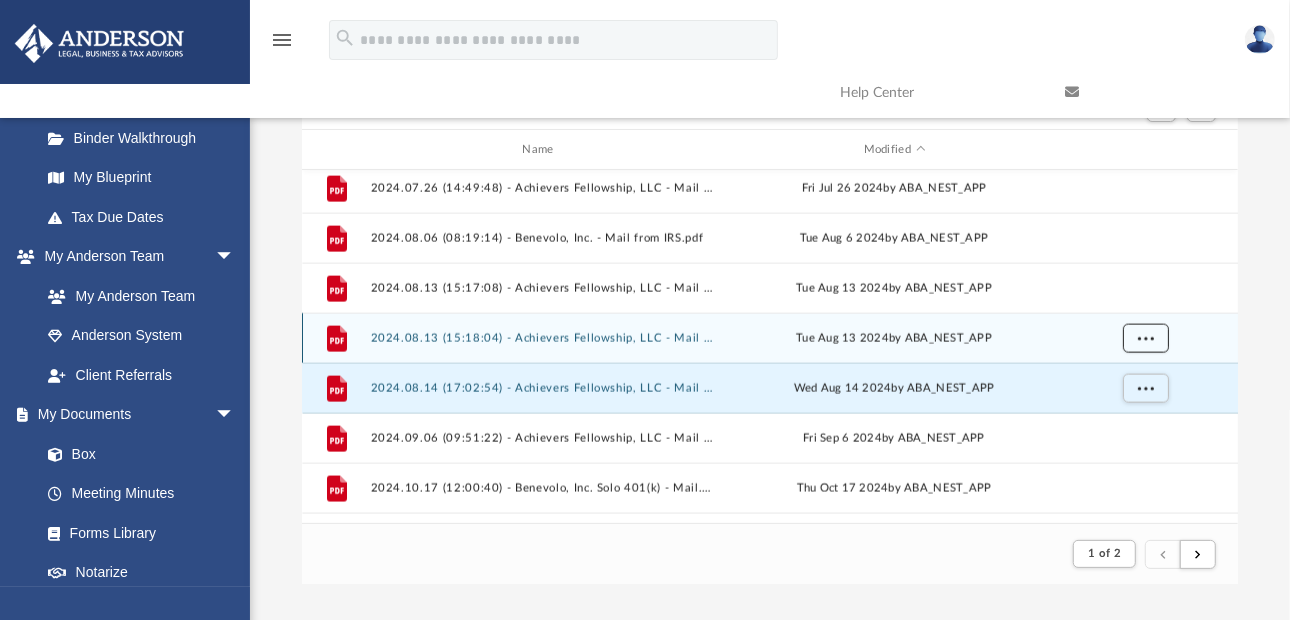 click at bounding box center [1146, 338] 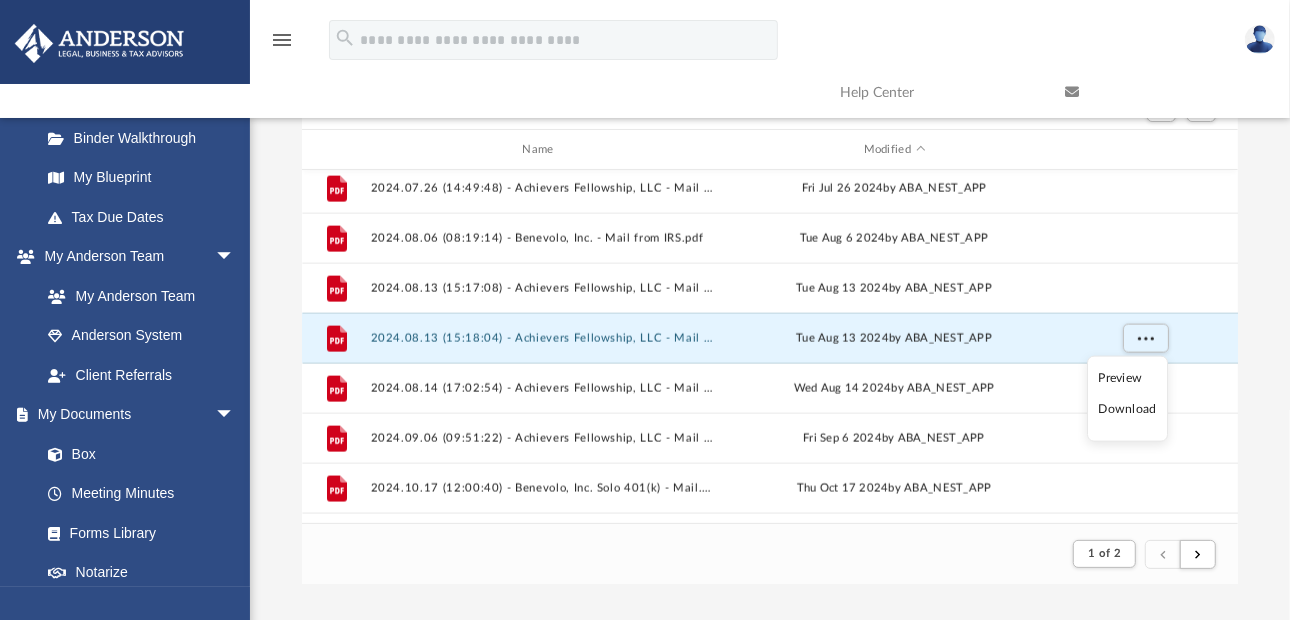 click on "Download" at bounding box center [1128, 409] 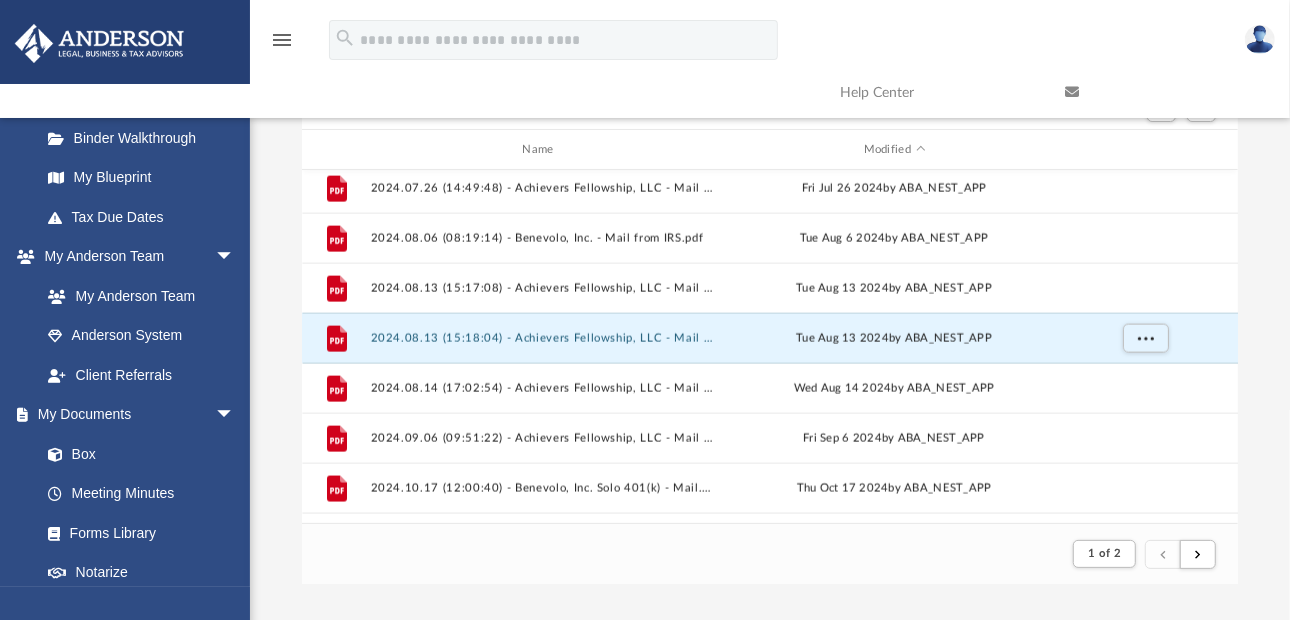 click on "Difficulty viewing your box folder? You can also access your account directly on box.com outside of the portal. No Client Folder Found - Please contact your team for assistance. Viewable-ClientDocs Mail Name Modified File 2023_05_09 - Benevolo, Inc. Solo 401(k) - [COUNTY] Assessor.pdf Tue May 9 2023 by [FIRST] [LAST] File 2023_07_03_Benevolo, Inc - IRS Mail.pdf Mon Jul 3 2023 by [FIRST] [LAST] File 2023_07_28 - Achievers Fellowship, LLC - [CITY] Auditor.pdf Fri Jul 28 2023 File 2023_08_28_09_07_35.pdf Mon Aug 28 2023 by [FIRST] [LAST] File 2023_09_12_07_11_17.pdf Tue Sep 12 2023 by [FIRST] [LAST] File 2023_10_18 - Achievers Fellowship, LLC - [COUNTY] Treasurer.pdf Wed Oct 18 2023 by [FIRST] [LAST] File 2024_03_04 - Benevolo, Inc. Solo 401(k)- [COUNTY] Treasurer.pdf Mon Mar 4 2024 by [FIRST] [LAST] File 2024_03_22 - Achievers RIV Group, LLC - CA Franchise Tax.pdf Fri Mar 22 2024 by [FIRST] [LAST] File 2024_03_29_14_48_56.pdf Fri Mar 29 2024 File File File" at bounding box center (770, 300) 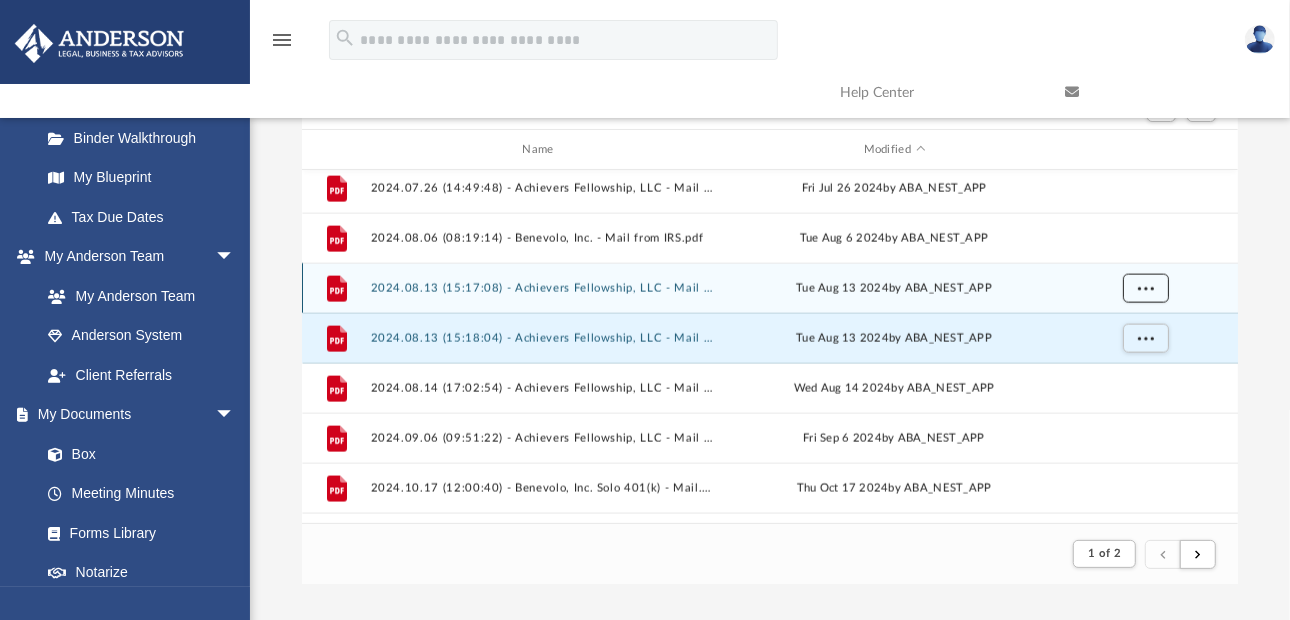 click at bounding box center (1146, 289) 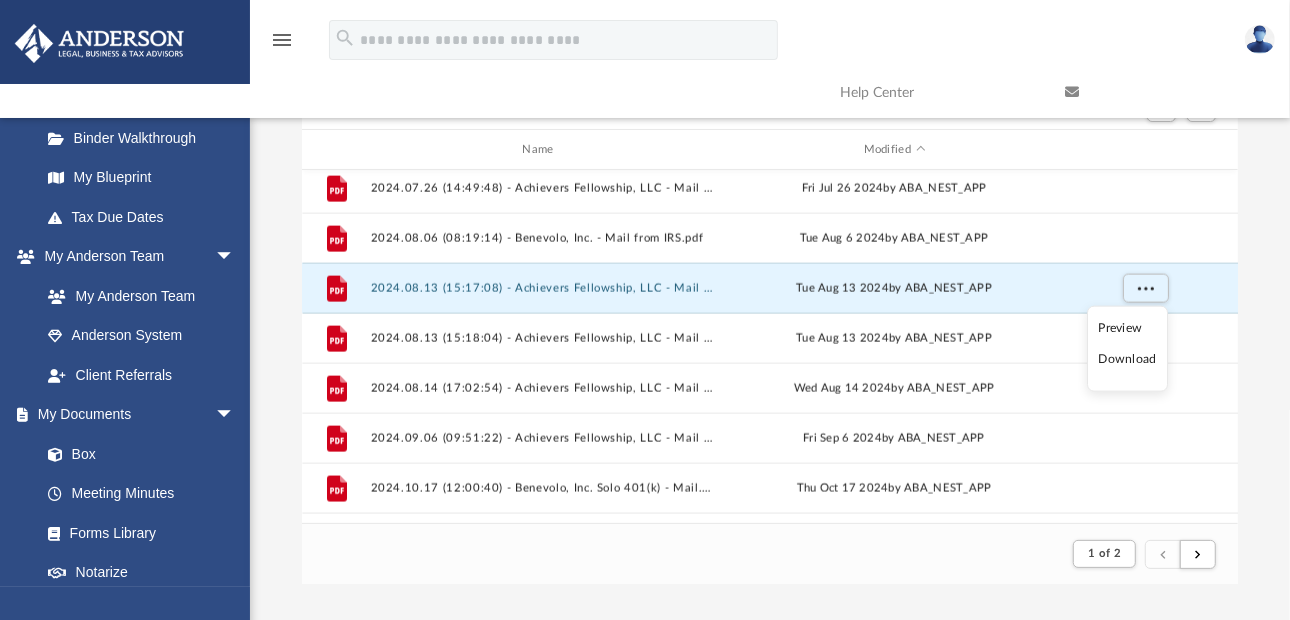 click on "Download" at bounding box center [1128, 359] 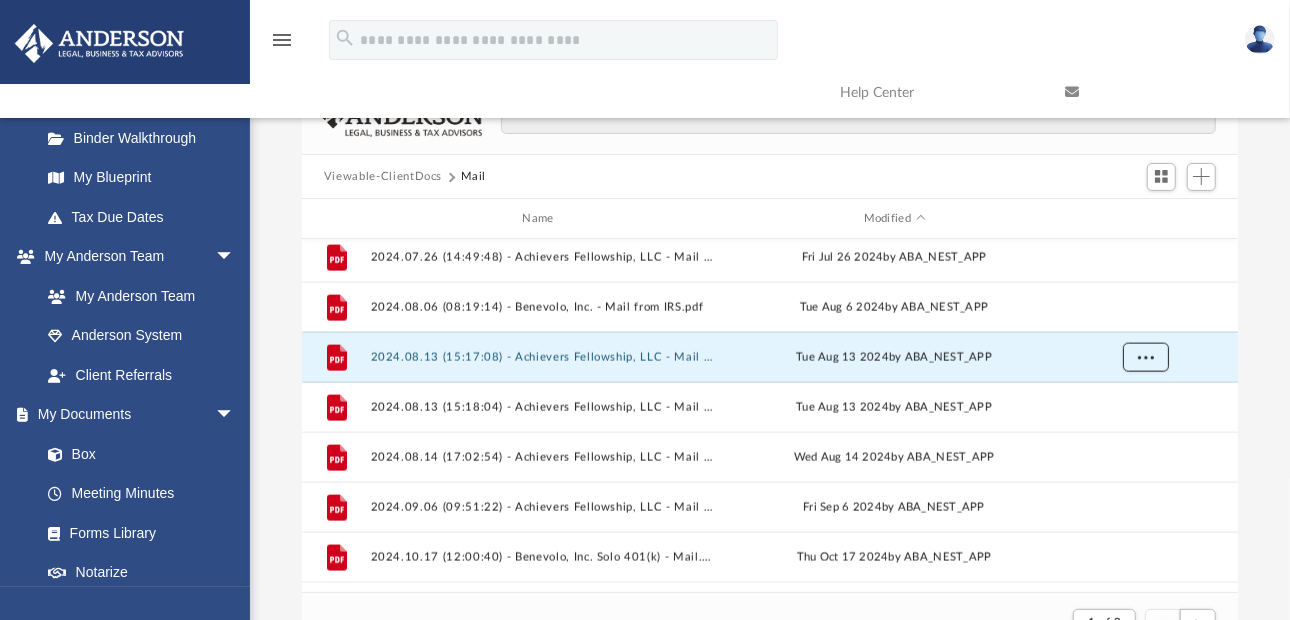 scroll, scrollTop: 0, scrollLeft: 0, axis: both 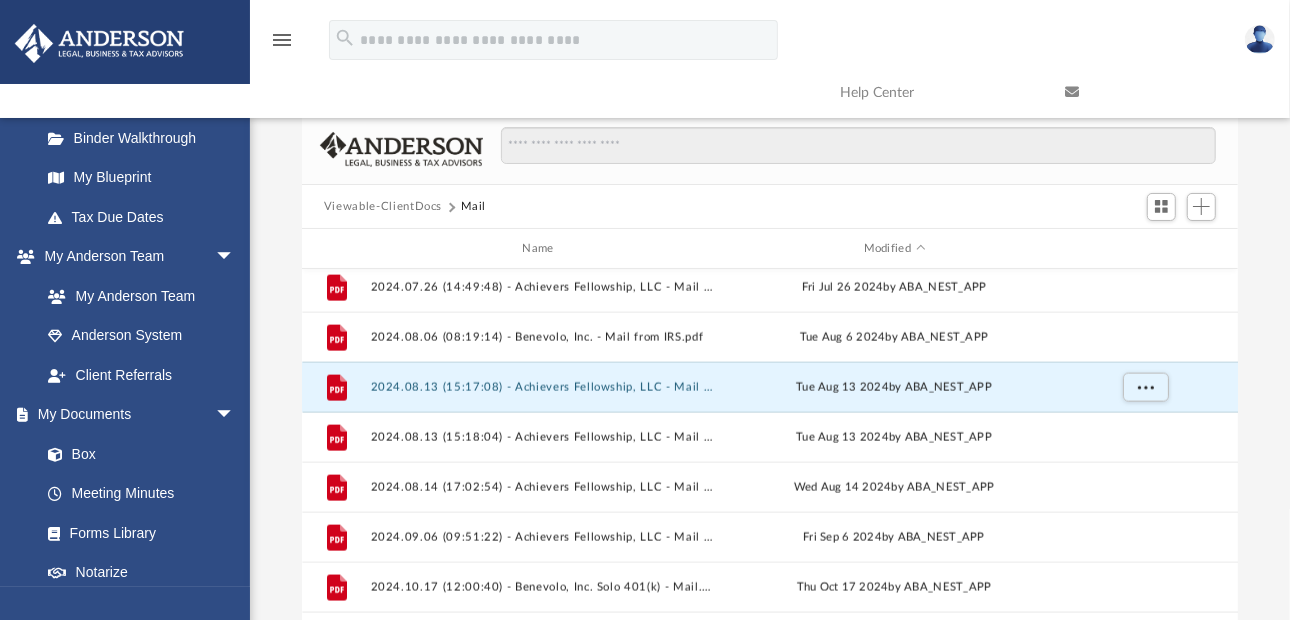 click on "Difficulty viewing your box folder? You can also access your account directly on box.com outside of the portal. No Client Folder Found - Please contact your team for assistance. Viewable-ClientDocs Mail Name Modified File 2023_05_09 - Benevolo, Inc. Solo 401(k) - [COUNTY] Assessor.pdf Tue May 9 2023 by [FIRST] [LAST] File 2023_07_03_Benevolo, Inc - IRS Mail.pdf Mon Jul 3 2023 by [FIRST] [LAST] File 2023_07_28 - Achievers Fellowship, LLC - [CITY] Auditor.pdf Fri Jul 28 2023 File 2023_08_28_09_07_35.pdf Mon Aug 28 2023 by [FIRST] [LAST] File 2023_09_12_07_11_17.pdf Tue Sep 12 2023 by [FIRST] [LAST] File 2023_10_18 - Achievers Fellowship, LLC - [COUNTY] Treasurer.pdf Wed Oct 18 2023 by [FIRST] [LAST] File 2024_03_04 - Benevolo, Inc. Solo 401(k)- [COUNTY] Treasurer.pdf Mon Mar 4 2024 by [FIRST] [LAST] File 2024_03_22 - Achievers RIV Group, LLC - CA Franchise Tax.pdf Fri Mar 22 2024 by [FIRST] [LAST] File 2024_03_29_14_48_56.pdf Fri Mar 29 2024 File File File" at bounding box center [770, 399] 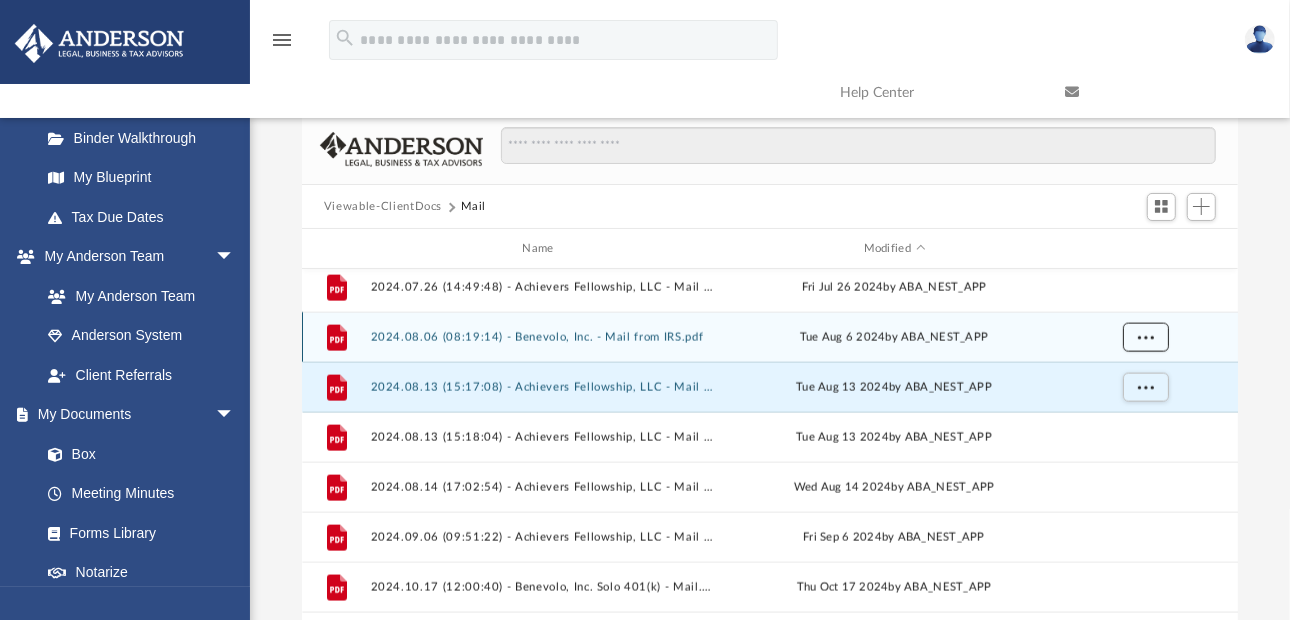 click at bounding box center (1146, 338) 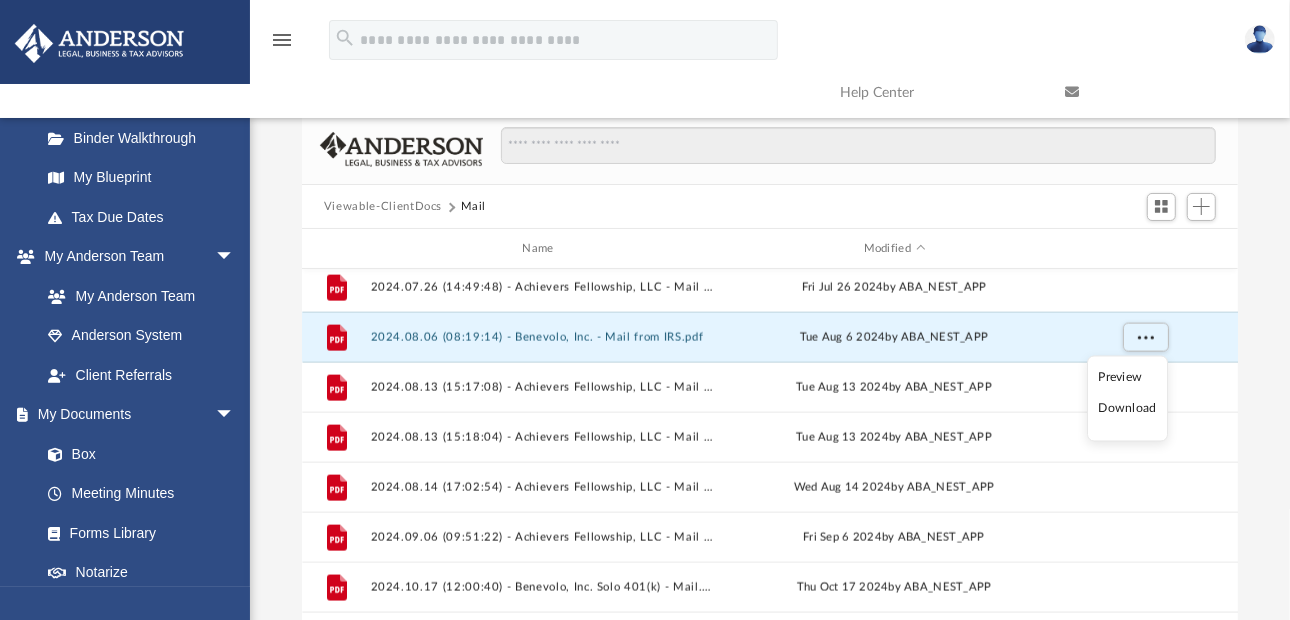 click on "Download" at bounding box center [1128, 409] 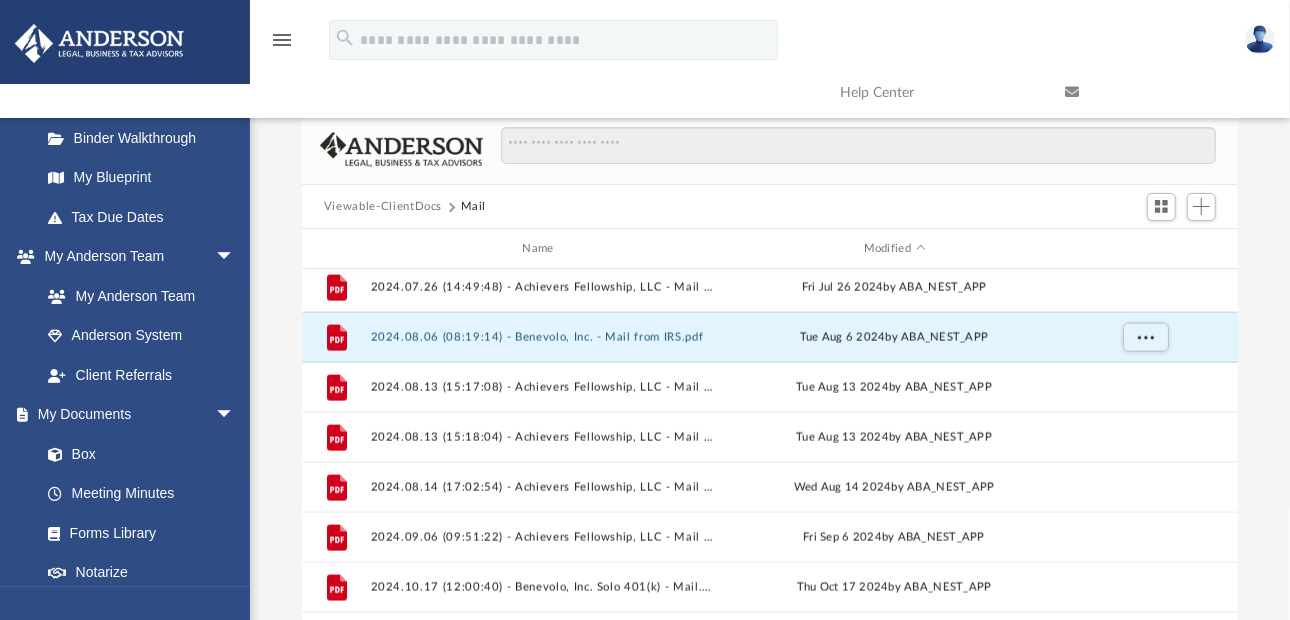 click on "Difficulty viewing your box folder? You can also access your account directly on box.com outside of the portal. No Client Folder Found - Please contact your team for assistance. Viewable-ClientDocs Mail Name Modified File 2023_05_09 - Benevolo, Inc. Solo 401(k) - [COUNTY] Assessor.pdf Tue May 9 2023 by [FIRST] [LAST] File 2023_07_03_Benevolo, Inc - IRS Mail.pdf Mon Jul 3 2023 by [FIRST] [LAST] File 2023_07_28 - Achievers Fellowship, LLC - [CITY] Auditor.pdf Fri Jul 28 2023 File 2023_08_28_09_07_35.pdf Mon Aug 28 2023 by [FIRST] [LAST] File 2023_09_12_07_11_17.pdf Tue Sep 12 2023 by [FIRST] [LAST] File 2023_10_18 - Achievers Fellowship, LLC - [COUNTY] Treasurer.pdf Wed Oct 18 2023 by [FIRST] [LAST] File 2024_03_04 - Benevolo, Inc. Solo 401(k)- [COUNTY] Treasurer.pdf Mon Mar 4 2024 by [FIRST] [LAST] File 2024_03_22 - Achievers RIV Group, LLC - CA Franchise Tax.pdf Fri Mar 22 2024 by [FIRST] [LAST] File 2024_03_29_14_48_56.pdf Fri Mar 29 2024 File File File" at bounding box center [770, 399] 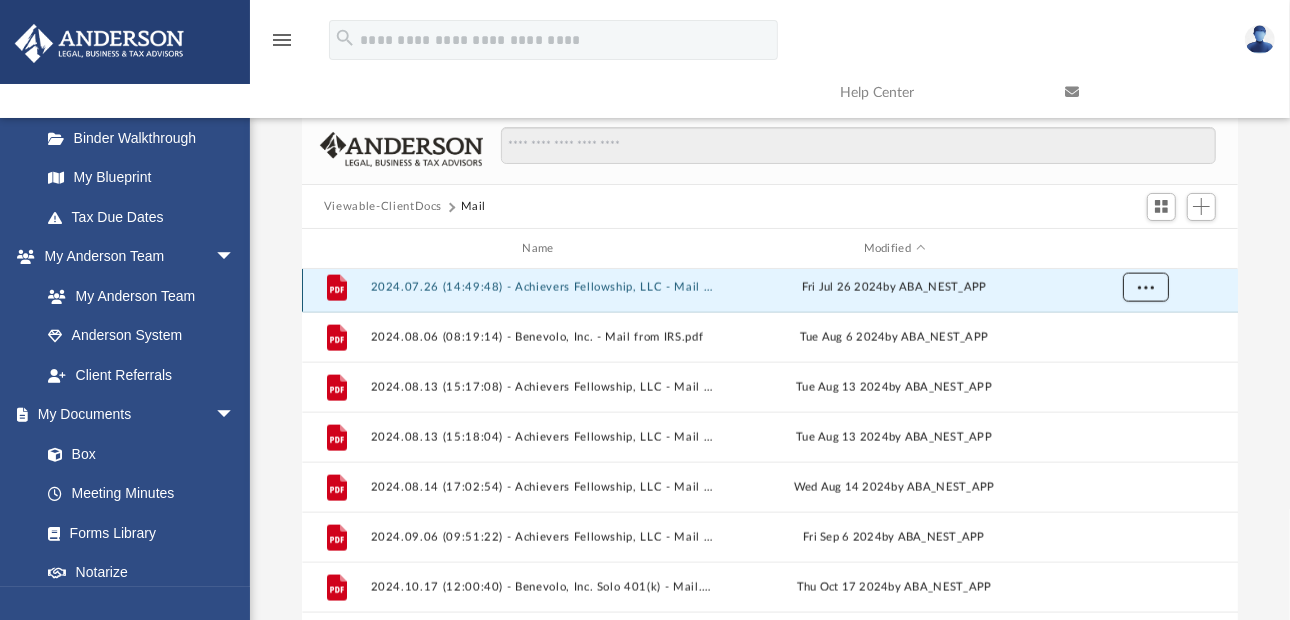 scroll, scrollTop: 1900, scrollLeft: 0, axis: vertical 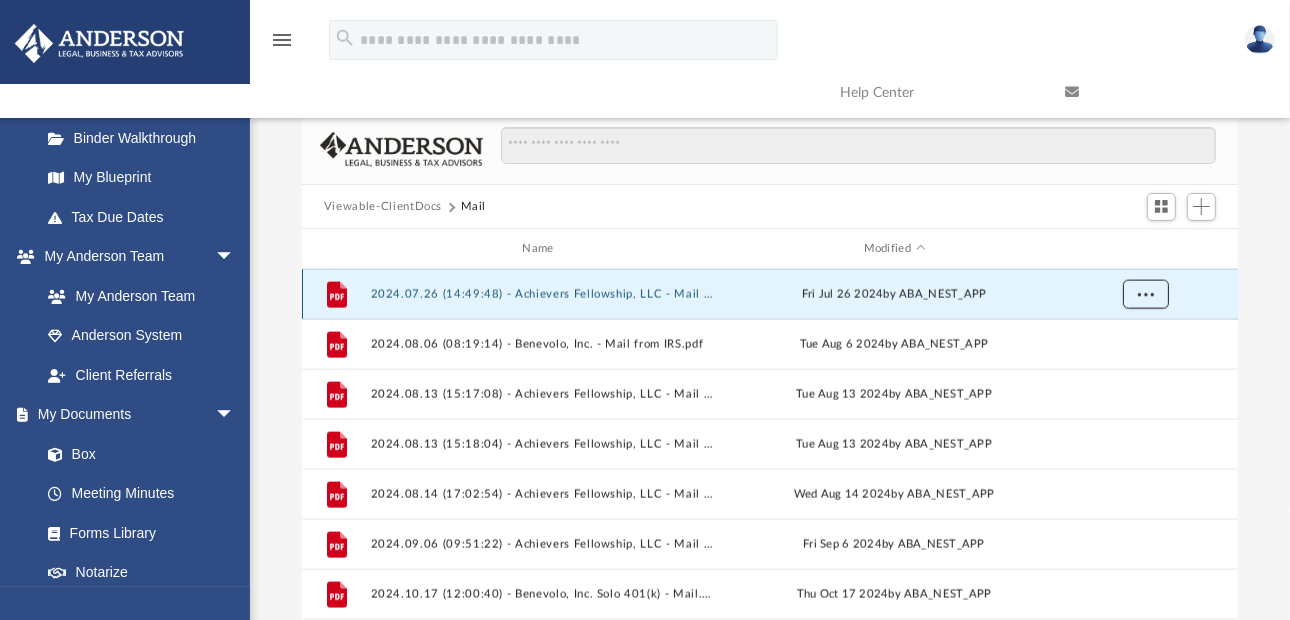 click on "File 2024_05_14_09_20_21.pdf Tue May 14 2024 File 2024.07.26 (14:49:48) - Achievers Fellowship, LLC - Mail from [FIRST] [LAST], CPA, CFE, CIA.pdf Fri Jul 26 2024  by ABA_NEST_APP File 2024.08.06 (08:19:14) - Benevolo, Inc. - Mail from IRS.pdf Tue Aug 6 2024  by ABA_NEST_APP File 2024.08.13 (15:17:08) - Achievers Fellowship, LLC - Mail from THE DEPARTMENT OF THE TREASURY.pdf Tue Aug 13 2024  by ABA_NEST_APP File 2024.08.13 (15:18:04) - Achievers Fellowship, LLC - Mail from Midvale [CITY].pdf Tue Aug 13 2024  by ABA_NEST_APP File 2024.08.14 (17:02:54) - Achievers Fellowship, LLC - Mail from Midvale [CITY].pdf Wed Aug 14 2024  by ABA_NEST_APP File 2024.09.06 (09:51:22) - Achievers Fellowship, LLC - Mail from Midvale [CITY].pdf Fri Sep 6 2024  by ABA_NEST_APP File 2024.10.17 (12:00:40) - Benevolo, Inc. Solo 401(k) - Mail.pdf Thu Oct 17 2024  by ABA_NEST_APP File 2024.10.31 (16:46:35) - Achievers Fellowship, LLC - Mail.pdf Thu Oct 31 2024  by ABA_NEST_APP File Fri Dec 13 2024  by ABA_NEST_APP File Tue Feb 11 2025 File" at bounding box center [770, 445] 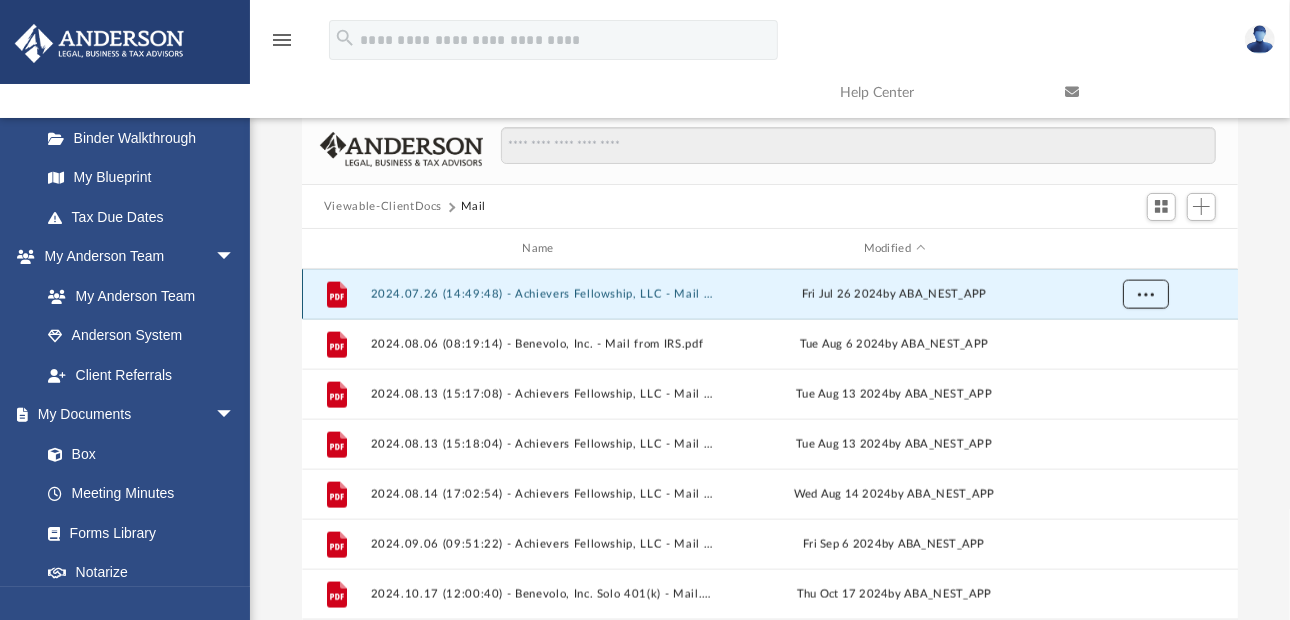 click at bounding box center [1146, 294] 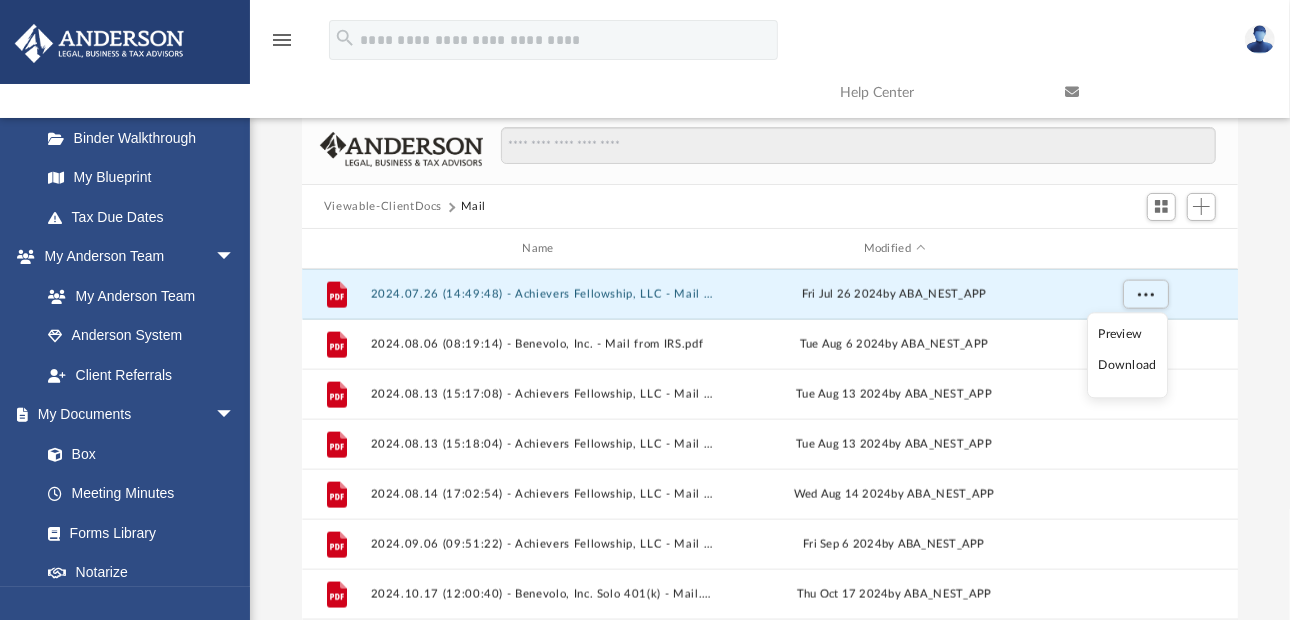 click on "Download" at bounding box center [1128, 366] 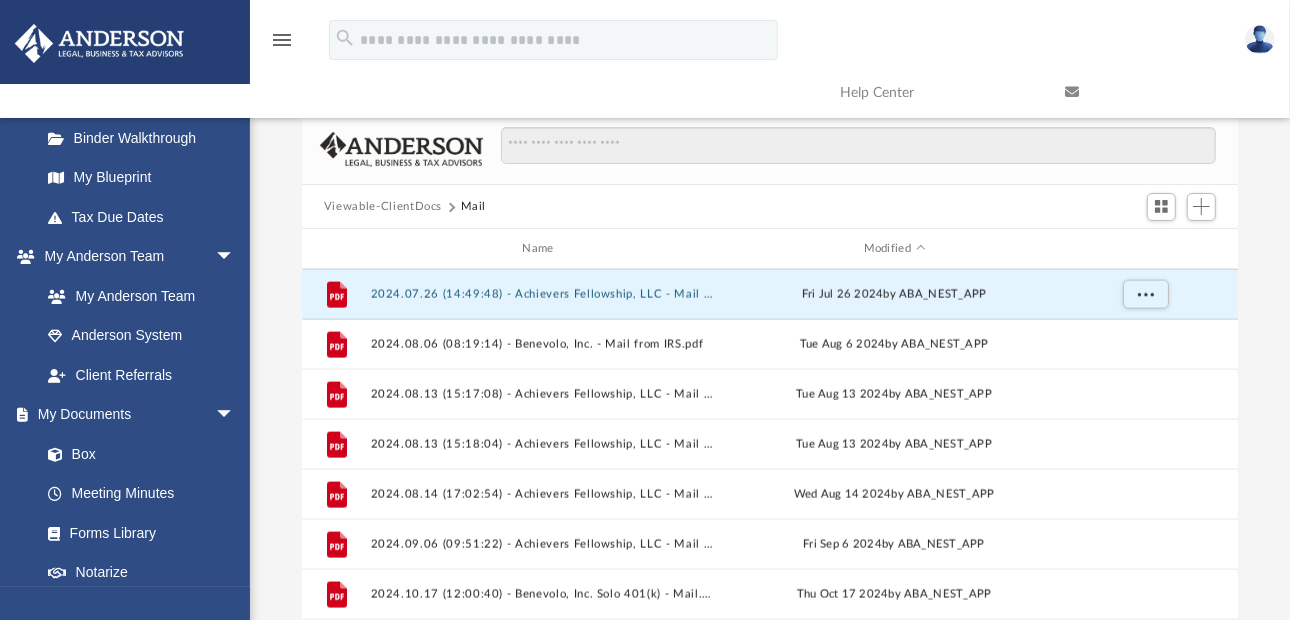 click on "Difficulty viewing your box folder? You can also access your account directly on  box.com  outside of the portal.  No Client Folder Found - Please contact   your team   for assistance.  Viewable-ClientDocs Mail Name    Modified    File 2024_05_14_09_20_21.pdf Tue May 14 2024 File 2024.07.26 (14:49:48) - Achievers Fellowship, LLC - Mail from [FIRST] [LAST], CPA, CFE, CIA.pdf Fri Jul 26 2024  by ABA_NEST_APP File 2024.08.06 (08:19:14) - Benevolo, Inc. - Mail from IRS.pdf Tue Aug 6 2024  by ABA_NEST_APP File 2024.08.13 (15:17:08) - Achievers Fellowship, LLC - Mail from THE DEPARTMENT OF THE TREASURY.pdf Tue Aug 13 2024  by ABA_NEST_APP File 2024.08.13 (15:18:04) - Achievers Fellowship, LLC - Mail from Midvale [CITY].pdf Tue Aug 13 2024  by ABA_NEST_APP File 2024.08.14 (17:02:54) - Achievers Fellowship, LLC - Mail from Midvale [CITY].pdf Wed Aug 14 2024  by ABA_NEST_APP File 2024.09.06 (09:51:22) - Achievers Fellowship, LLC - Mail from Midvale [CITY].pdf Fri Sep 6 2024  by ABA_NEST_APP File Thu Oct 17 2024 File File" at bounding box center [770, 399] 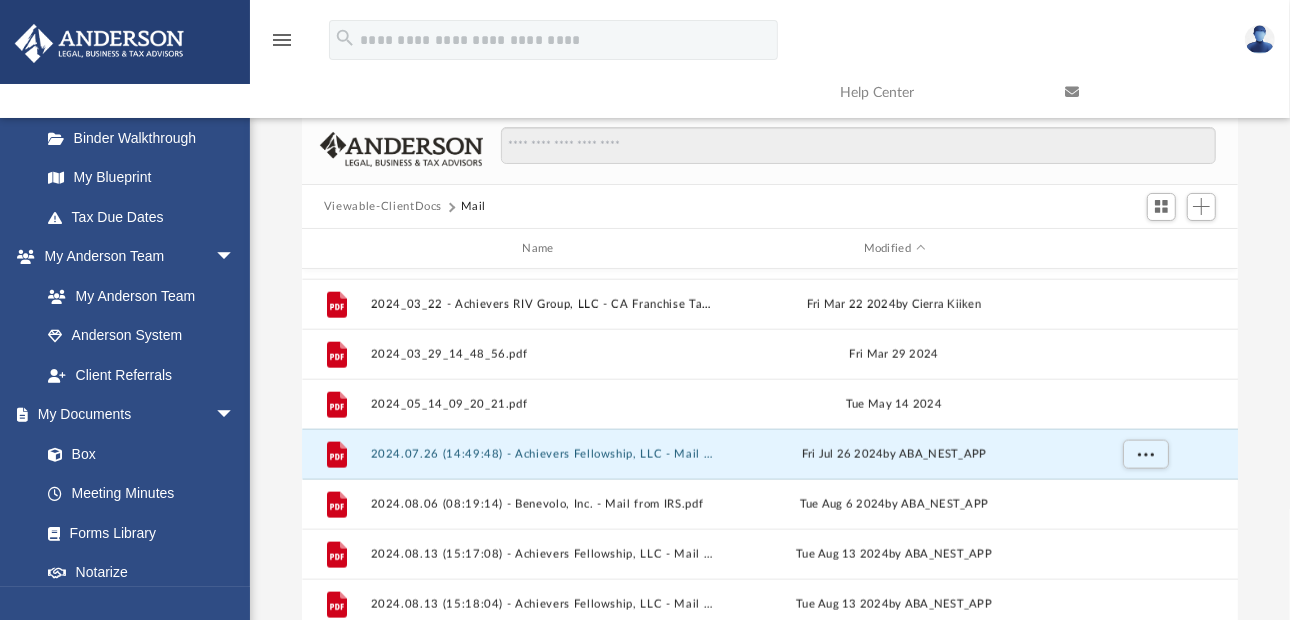 scroll, scrollTop: 1699, scrollLeft: 0, axis: vertical 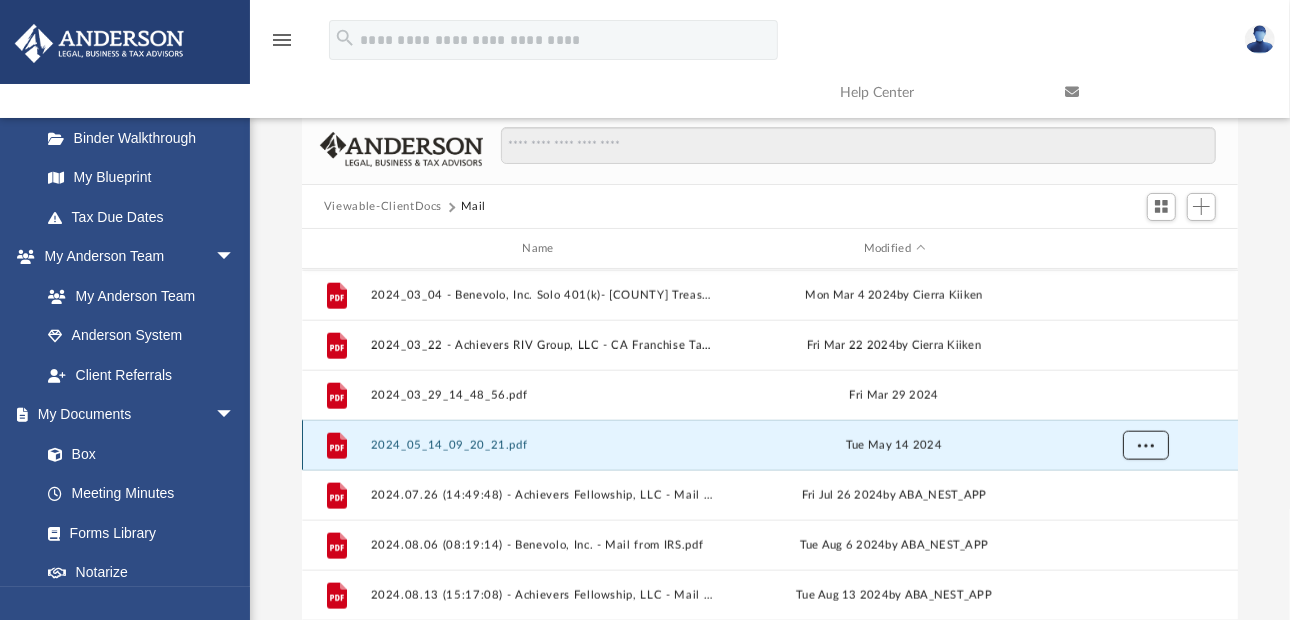 click at bounding box center [1146, 446] 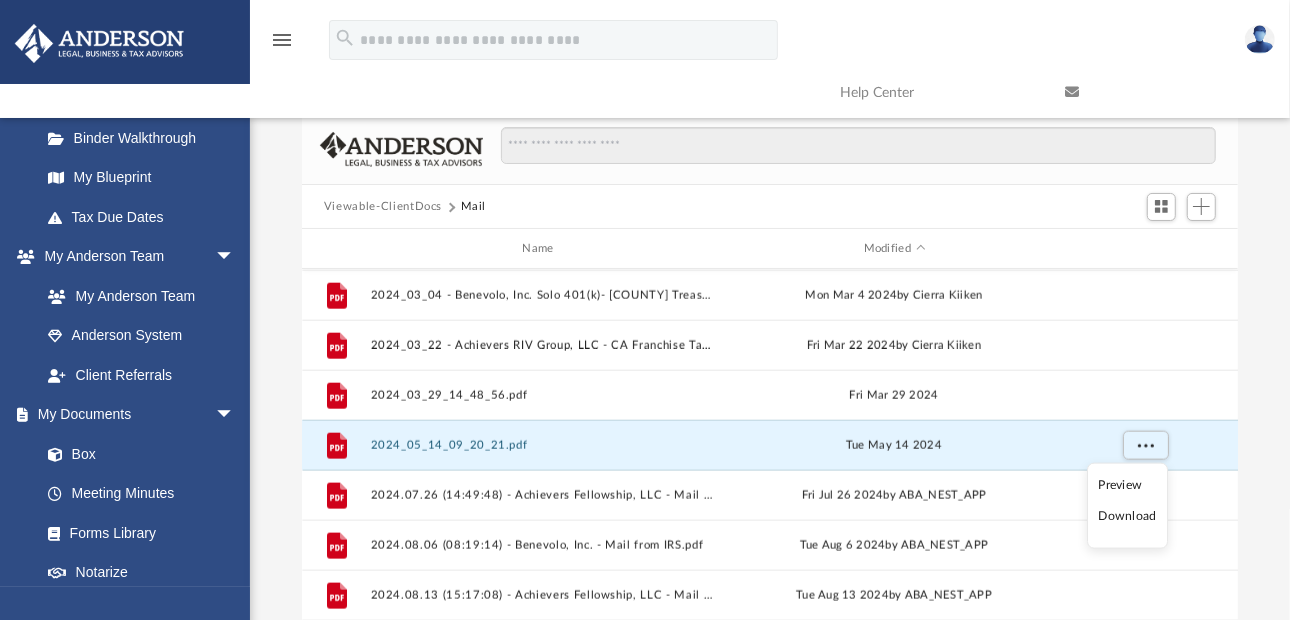 click on "Download" at bounding box center (1128, 516) 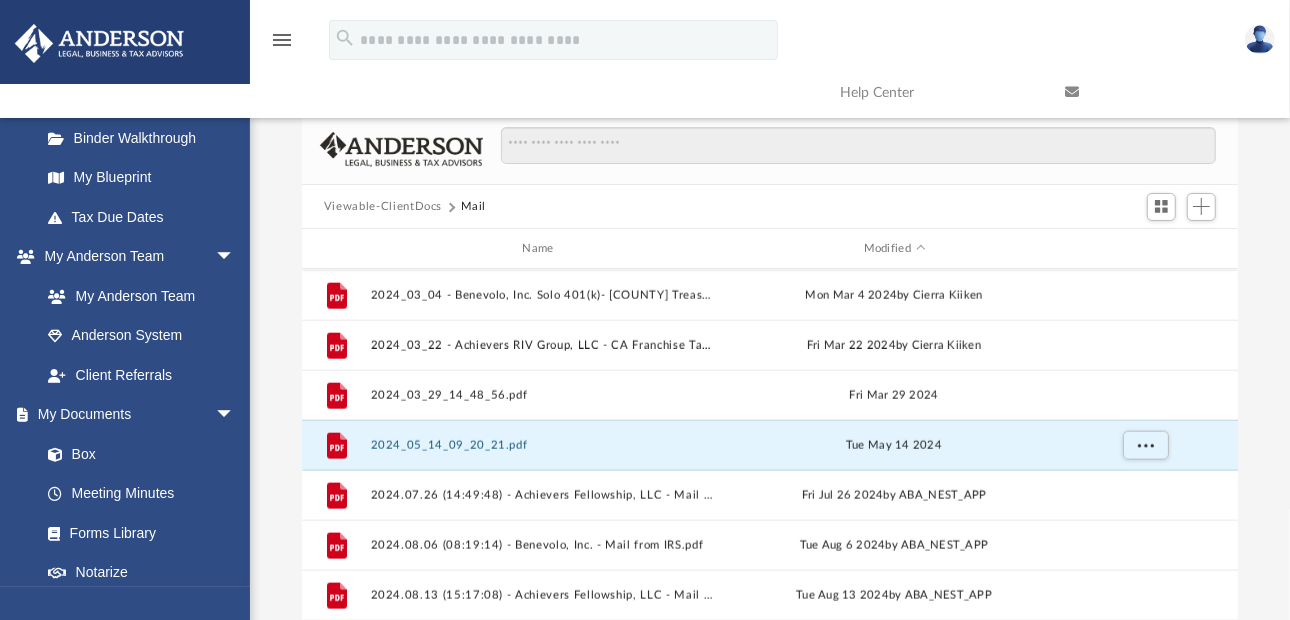 click on "Difficulty viewing your box folder? You can also access your account directly on  box.com  outside of the portal.  No Client Folder Found - Please contact   your team   for assistance.  Viewable-ClientDocs Mail Name    Modified    File 2022_07_26 - Achievers Fellowship, LLC - [COUNTY] County Auditor.pdf Tue Jul 26 2022  by [FIRST] [LAST] File 2022_10_28 - Achievers Fellowship, LLC - SALT LAKE COUNTY TREASURER.pdf Fri Oct 28 2022  by [FIRST] [LAST] File 2023_02_04 - Benevolo, Inc. Solo 401(k) - [COUNTY] County Assessors.pdf Sat Feb 4 2023  by [FIRST] [LAST] File 2023_03_29 - Benevolo, Inc. Solo 401(k) - Charles Schwab Form 5500.pdf Wed Mar 29 2023 File 2023_04_26_09_09_18.pdf Wed Apr 26 2023 File 2023_05_09 - Benevolo, Inc. Solo 401(k) - [COUNTY] County Assessor.pdf Tue May 9 2023  by [FIRST] [LAST] File 2023_07_03_Benevolo, Inc - IRS Mail.pdf Mon Jul 3 2023  by [FIRST] [LAST] File 2023_07_28 - Achievers Fellowship, LLC - [CITY] Auditor.pdf Fri Jul 28 2023 File 2023_08_28_09_07_35.pdf Mon Aug 28 2023  by [FIRST] [LAST] File 2023_09_12_07_11_17.pdf Tue Sep 12 2023  by [FIRST] [LAST] File 2023_10_18 - Achievers Fellowship, LLC - [COUNTY] County Treasurer.pdf Wed Oct 18 2023  by [FIRST] [LAST] File Mon Mar 4 2024 File File" at bounding box center (770, 399) 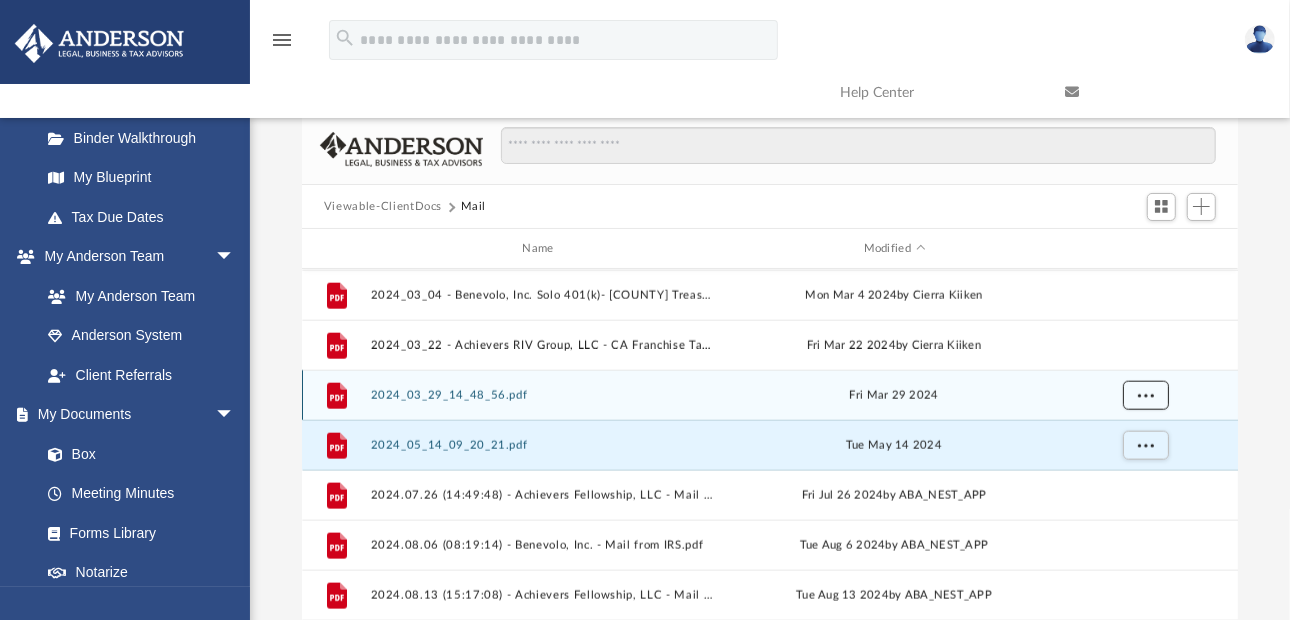click at bounding box center [1146, 396] 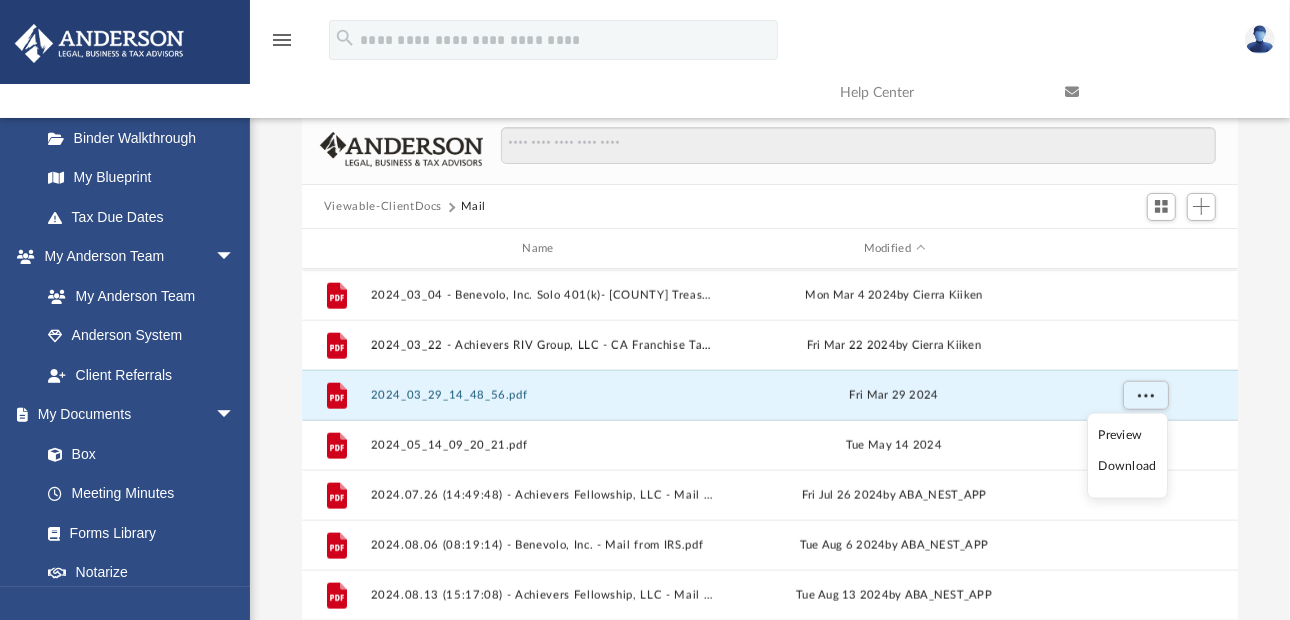 click on "Download" at bounding box center [1128, 466] 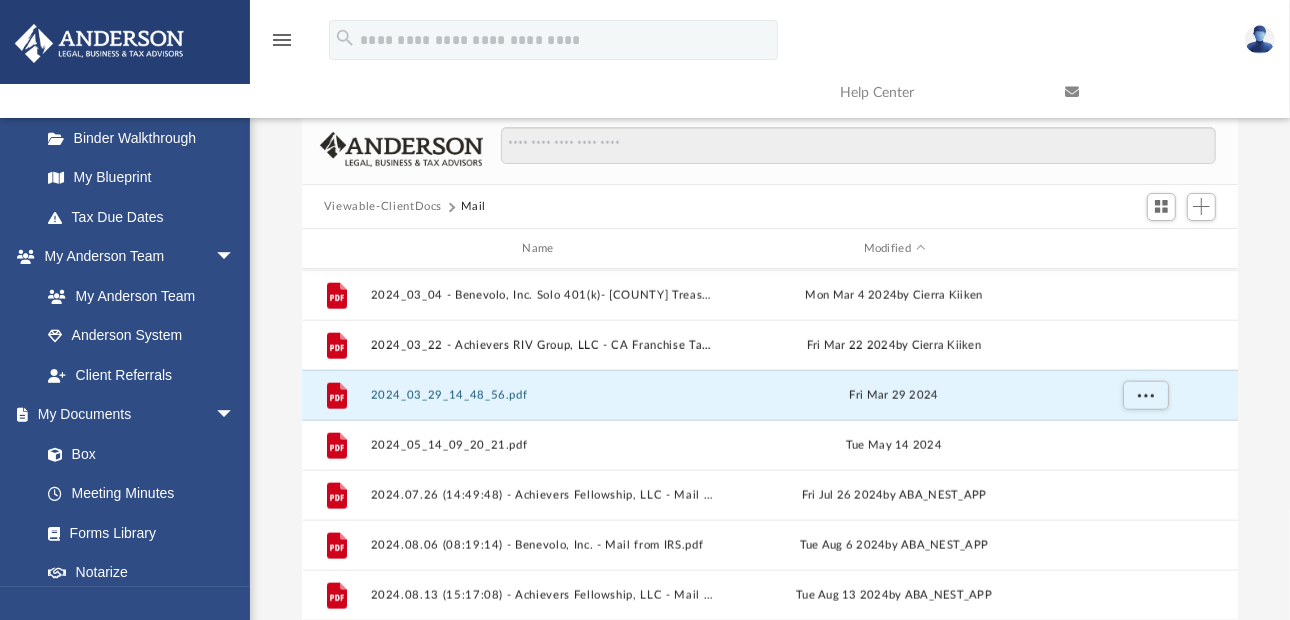 click on "Difficulty viewing your box folder? You can also access your account directly on  box.com  outside of the portal.  No Client Folder Found - Please contact   your team   for assistance.  Viewable-ClientDocs Mail Name    Modified    File 2022_07_26 - Achievers Fellowship, LLC - [COUNTY] County Auditor.pdf Tue Jul 26 2022  by [FIRST] [LAST] File 2022_10_28 - Achievers Fellowship, LLC - SALT LAKE COUNTY TREASURER.pdf Fri Oct 28 2022  by [FIRST] [LAST] File 2023_02_04 - Benevolo, Inc. Solo 401(k) - [COUNTY] County Assessors.pdf Sat Feb 4 2023  by [FIRST] [LAST] File 2023_03_29 - Benevolo, Inc. Solo 401(k) - Charles Schwab Form 5500.pdf Wed Mar 29 2023 File 2023_04_26_09_09_18.pdf Wed Apr 26 2023 File 2023_05_09 - Benevolo, Inc. Solo 401(k) - [COUNTY] County Assessor.pdf Tue May 9 2023  by [FIRST] [LAST] File 2023_07_03_Benevolo, Inc - IRS Mail.pdf Mon Jul 3 2023  by [FIRST] [LAST] File 2023_07_28 - Achievers Fellowship, LLC - [CITY] Auditor.pdf Fri Jul 28 2023 File 2023_08_28_09_07_35.pdf Mon Aug 28 2023  by [FIRST] [LAST] File 2023_09_12_07_11_17.pdf Tue Sep 12 2023  by [FIRST] [LAST] File 2023_10_18 - Achievers Fellowship, LLC - [COUNTY] County Treasurer.pdf Wed Oct 18 2023  by [FIRST] [LAST] File Mon Mar 4 2024 File File" at bounding box center [770, 399] 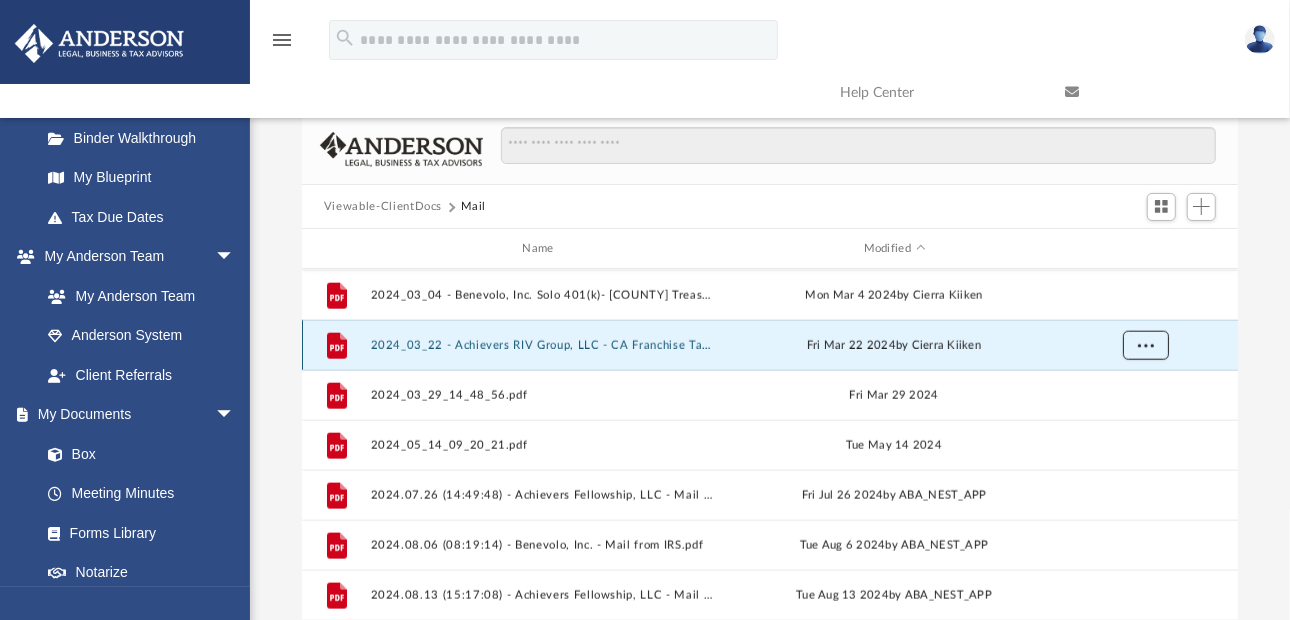 click at bounding box center [1146, 345] 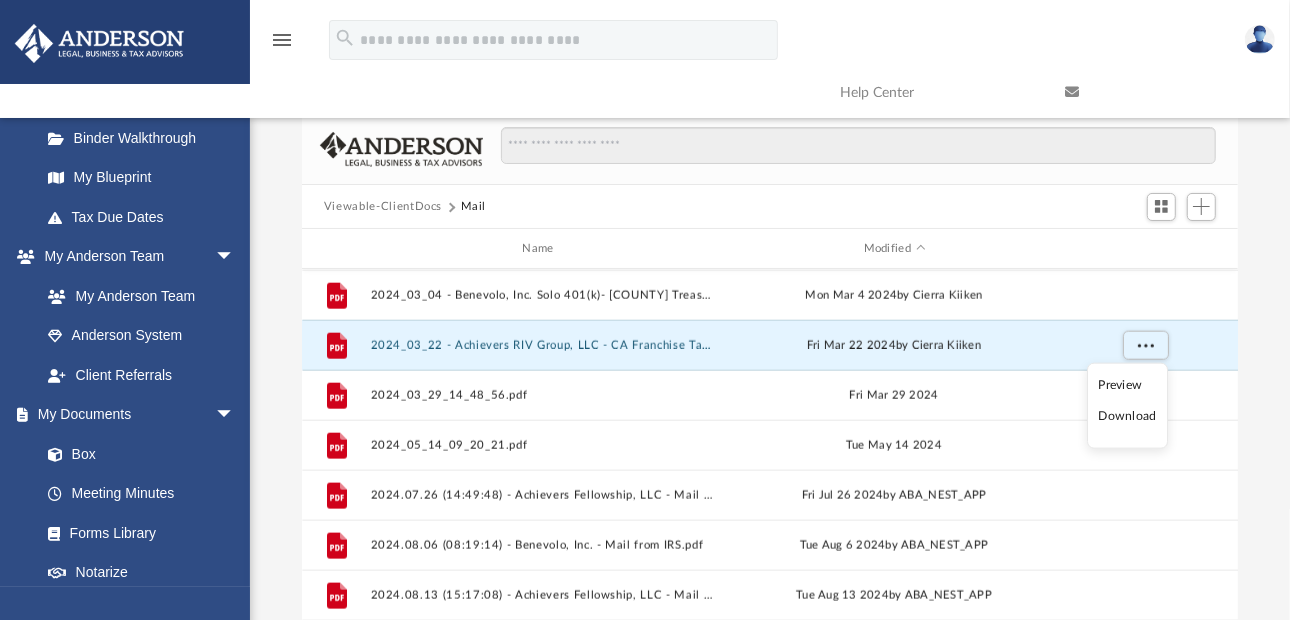click on "Download" at bounding box center (1128, 416) 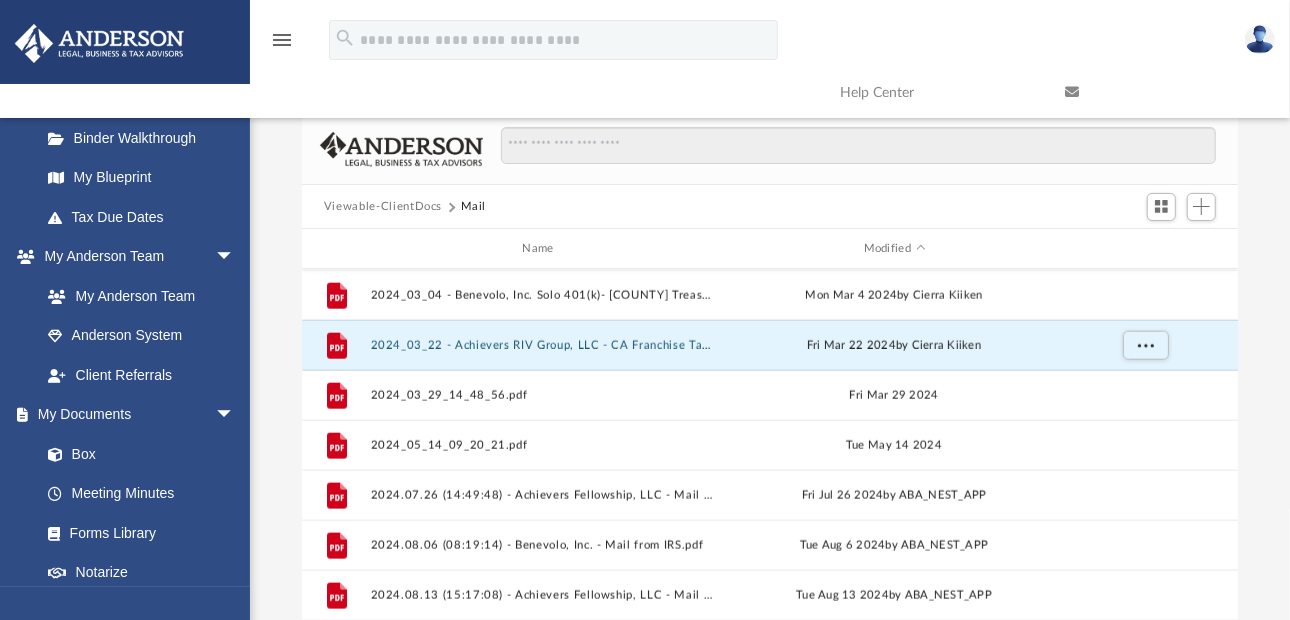 click on "Difficulty viewing your box folder? You can also access your account directly on  box.com  outside of the portal.  No Client Folder Found - Please contact   your team   for assistance.  Viewable-ClientDocs Mail Name    Modified    File 2022_07_26 - Achievers Fellowship, LLC - [COUNTY] County Auditor.pdf Tue Jul 26 2022  by [FIRST] [LAST] File 2022_10_28 - Achievers Fellowship, LLC - SALT LAKE COUNTY TREASURER.pdf Fri Oct 28 2022  by [FIRST] [LAST] File 2023_02_04 - Benevolo, Inc. Solo 401(k) - [COUNTY] County Assessors.pdf Sat Feb 4 2023  by [FIRST] [LAST] File 2023_03_29 - Benevolo, Inc. Solo 401(k) - Charles Schwab Form 5500.pdf Wed Mar 29 2023 File 2023_04_26_09_09_18.pdf Wed Apr 26 2023 File 2023_05_09 - Benevolo, Inc. Solo 401(k) - [COUNTY] County Assessor.pdf Tue May 9 2023  by [FIRST] [LAST] File 2023_07_03_Benevolo, Inc - IRS Mail.pdf Mon Jul 3 2023  by [FIRST] [LAST] File 2023_07_28 - Achievers Fellowship, LLC - [CITY] Auditor.pdf Fri Jul 28 2023 File 2023_08_28_09_07_35.pdf Mon Aug 28 2023  by [FIRST] [LAST] File 2023_09_12_07_11_17.pdf Tue Sep 12 2023  by [FIRST] [LAST] File 2023_10_18 - Achievers Fellowship, LLC - [COUNTY] County Treasurer.pdf Wed Oct 18 2023  by [FIRST] [LAST] File Mon Mar 4 2024 File File" at bounding box center [770, 399] 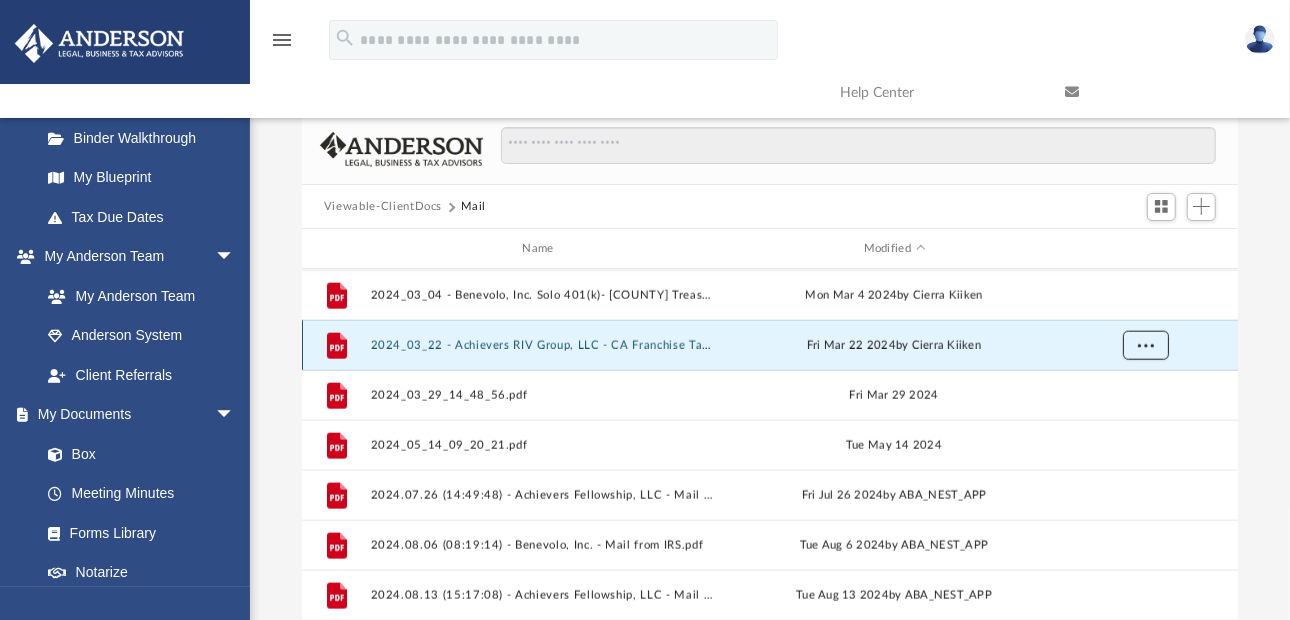 click at bounding box center (1146, 345) 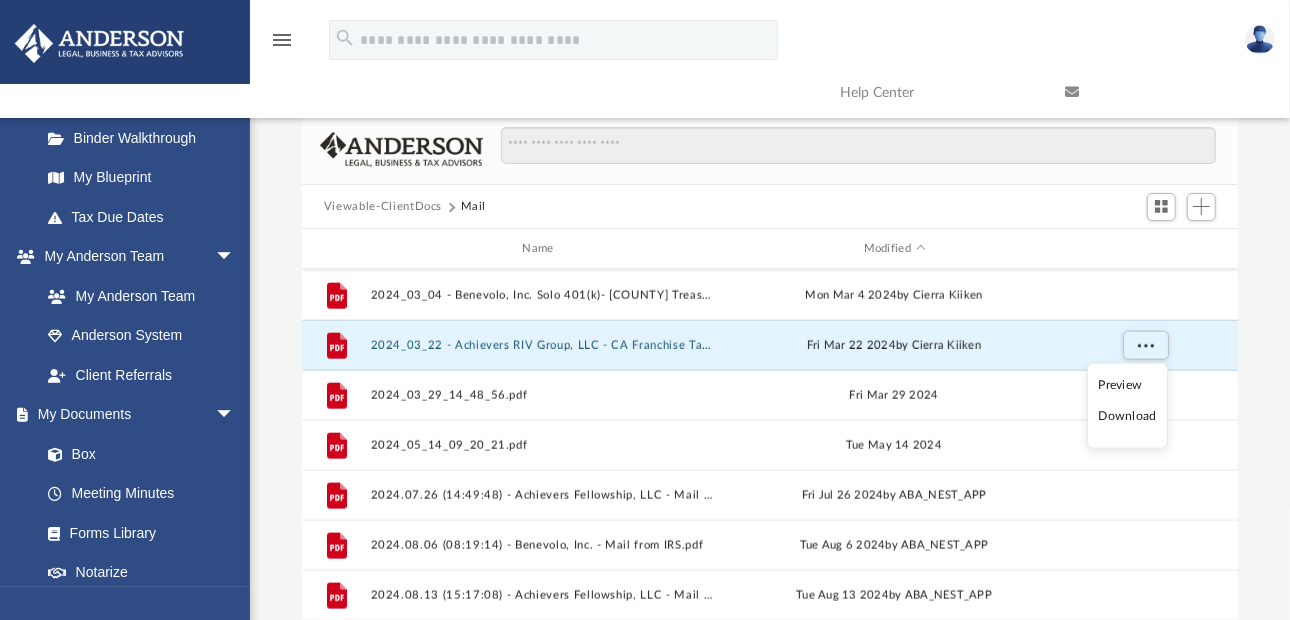 click on "Preview" at bounding box center [1128, 385] 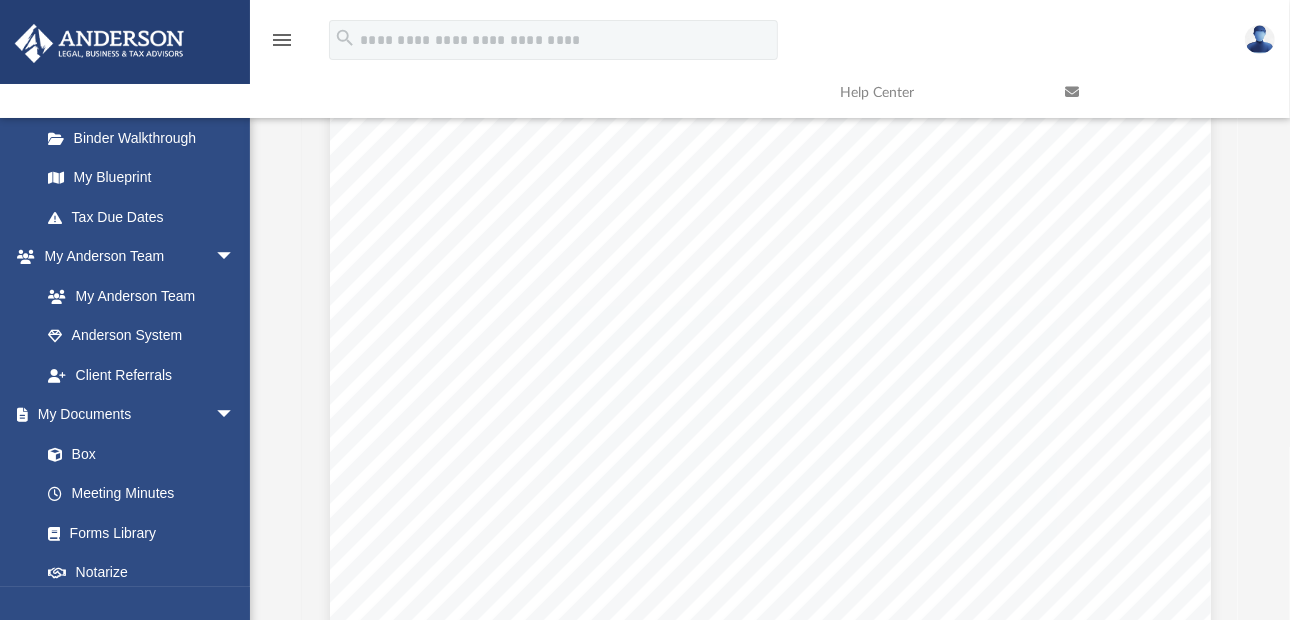 scroll, scrollTop: 700, scrollLeft: 0, axis: vertical 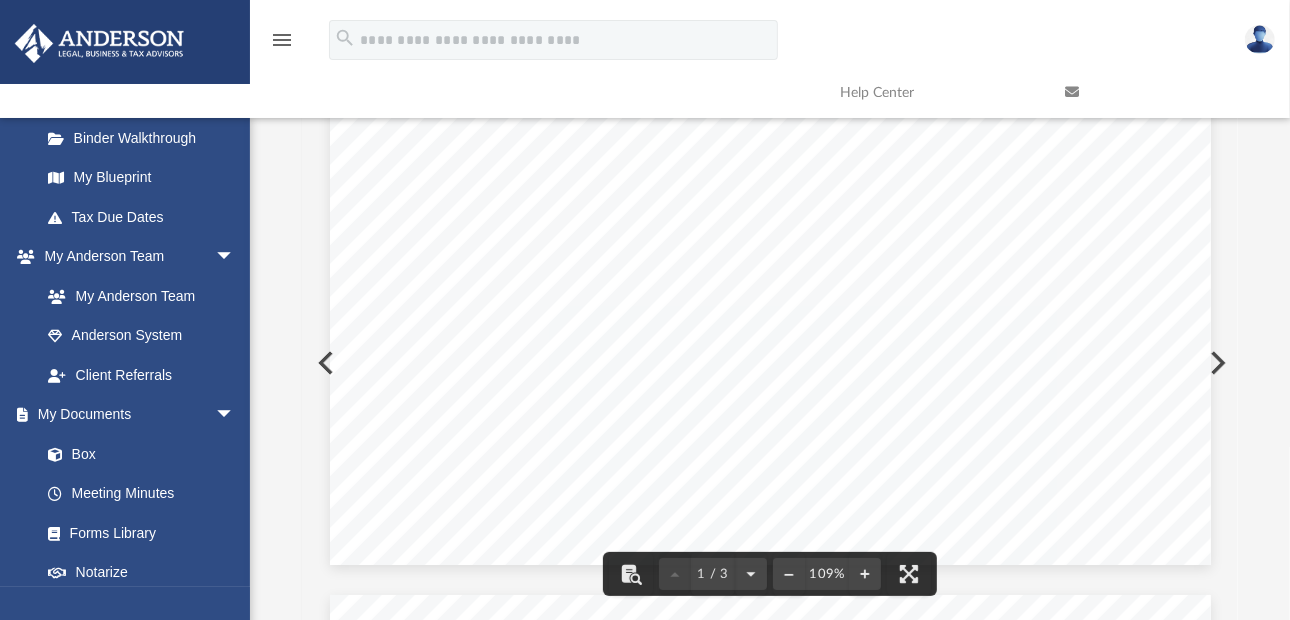 click on "Difficulty viewing your box folder? You can also access your account directly on  box.com  outside of the portal.  No Client Folder Found - Please contact   your team   for assistance.  Viewable-ClientDocs Mail Name    Modified    File 2022_07_26 - Achievers Fellowship, LLC - [COUNTY] County Auditor.pdf Tue Jul 26 2022  by [FIRST] [LAST] File 2022_10_28 - Achievers Fellowship, LLC - SALT LAKE COUNTY TREASURER.pdf Fri Oct 28 2022  by [FIRST] [LAST] File 2023_02_04 - Benevolo, Inc. Solo 401(k) - [COUNTY] County Assessors.pdf Sat Feb 4 2023  by [FIRST] [LAST] File 2023_03_29 - Benevolo, Inc. Solo 401(k) - Charles Schwab Form 5500.pdf Wed Mar 29 2023 File 2023_04_26_09_09_18.pdf Wed Apr 26 2023 File 2023_05_09 - Benevolo, Inc. Solo 401(k) - [COUNTY] County Assessor.pdf Tue May 9 2023  by [FIRST] [LAST] File 2023_07_03_Benevolo, Inc - IRS Mail.pdf Mon Jul 3 2023  by [FIRST] [LAST] File 2023_07_28 - Achievers Fellowship, LLC - [CITY] Auditor.pdf Fri Jul 28 2023 File 2023_08_28_09_07_35.pdf Mon Aug 28 2023  by [FIRST] [LAST] File 2023_09_12_07_11_17.pdf Tue Sep 12 2023  by [FIRST] [LAST] File 2023_10_18 - Achievers Fellowship, LLC - [COUNTY] County Treasurer.pdf Wed Oct 18 2023  by [FIRST] [LAST] File Mon Mar 4 2024 File File" at bounding box center [770, 337] 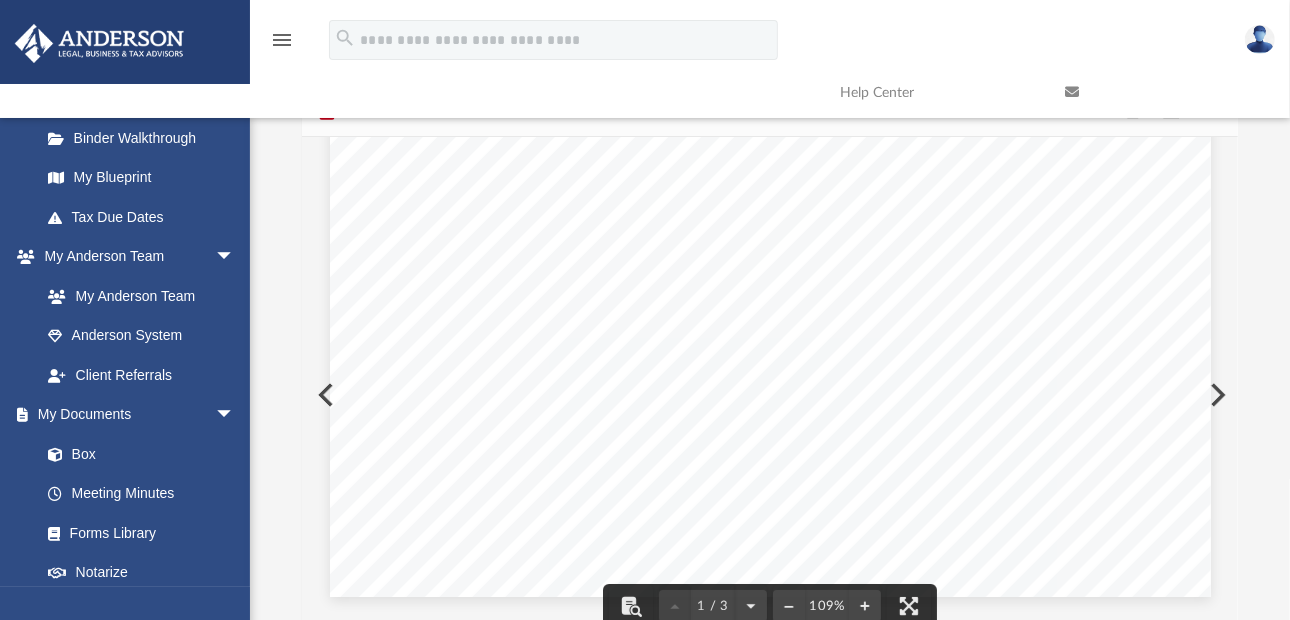 scroll, scrollTop: 0, scrollLeft: 0, axis: both 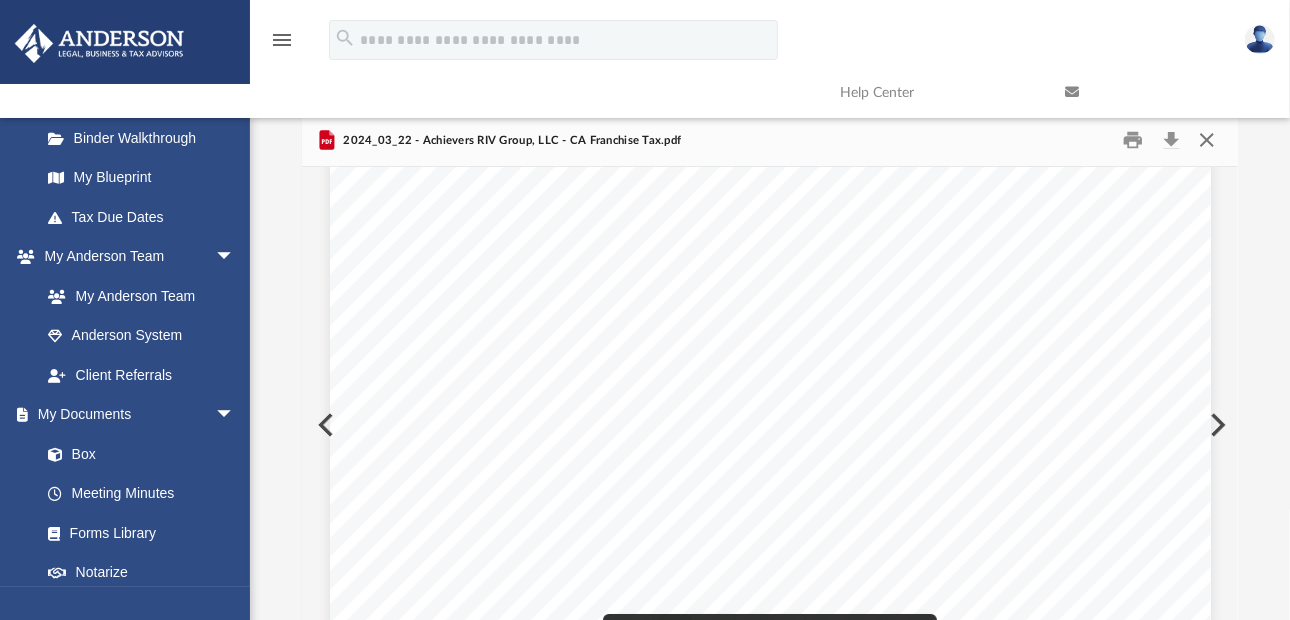 click at bounding box center [1207, 140] 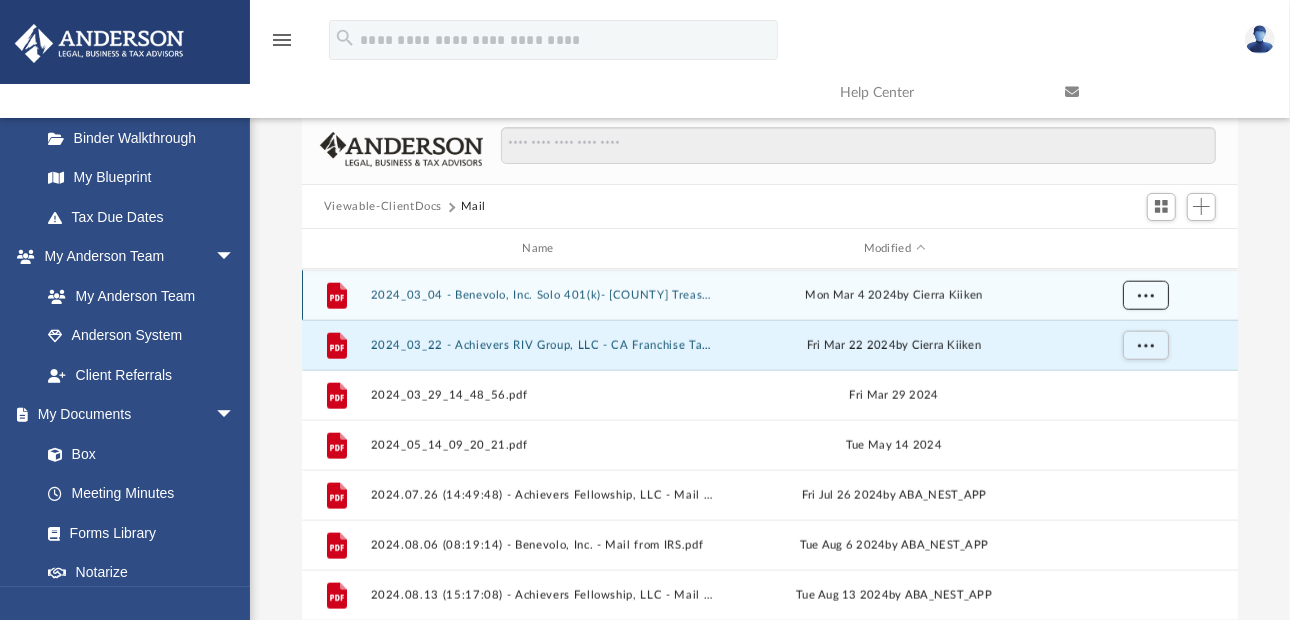 click at bounding box center (1146, 295) 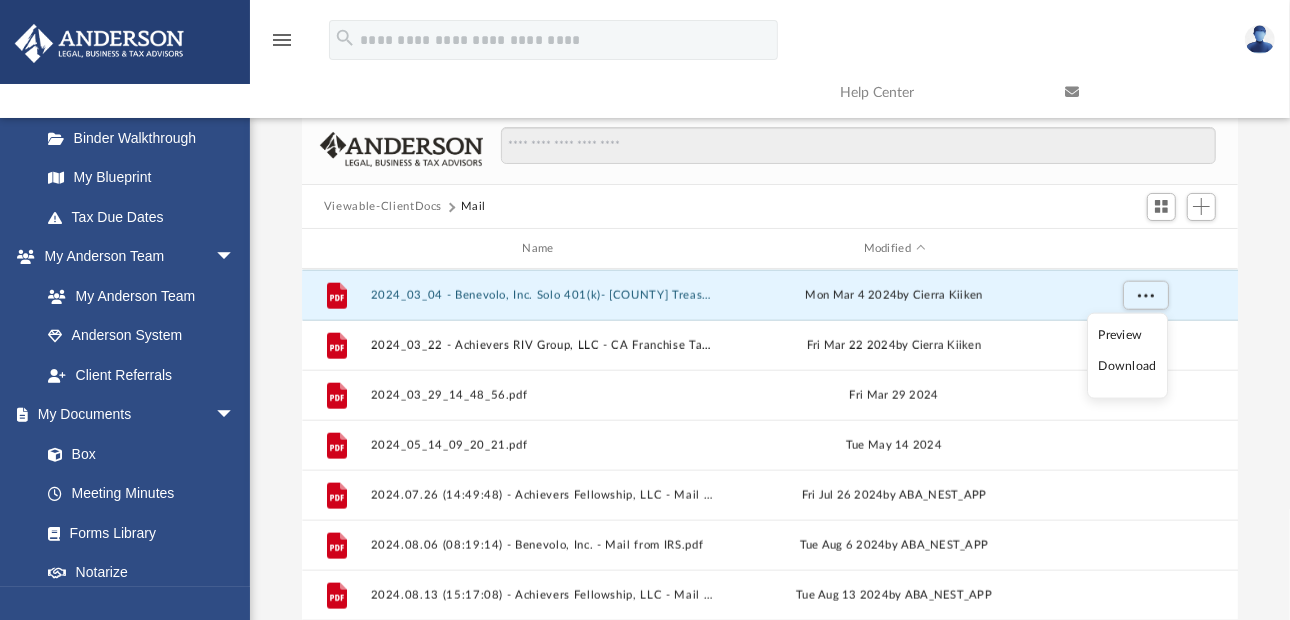 click on "Download" at bounding box center [1128, 366] 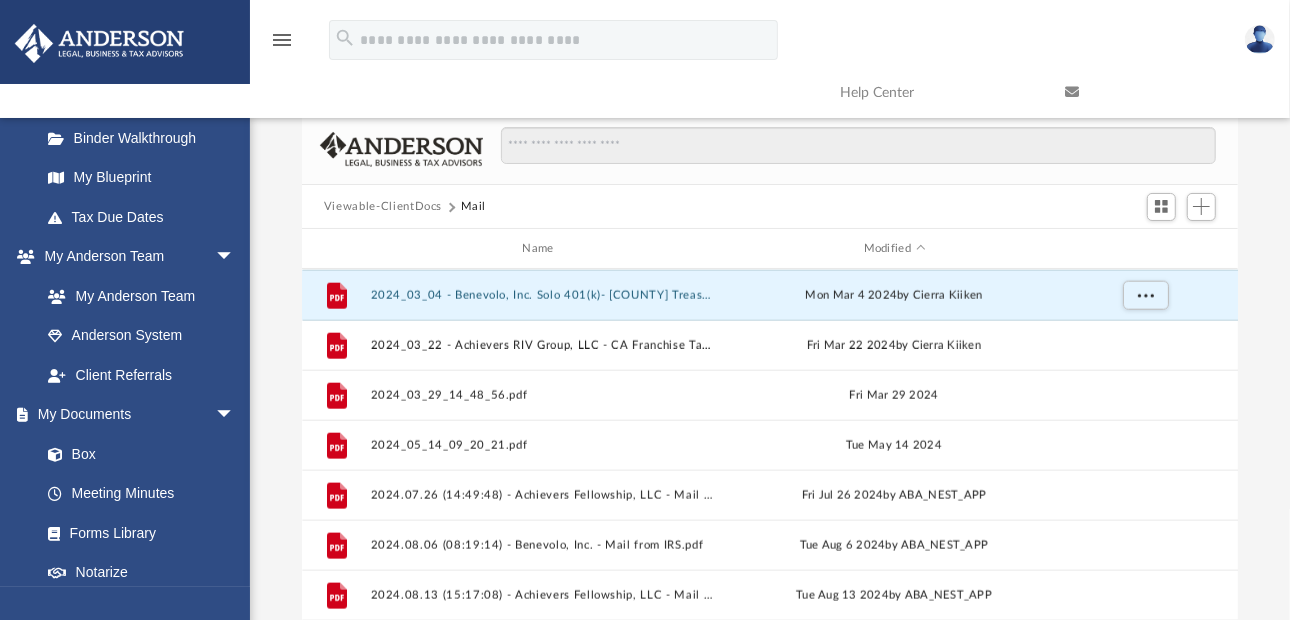 click on "Difficulty viewing your box folder? You can also access your account directly on  box.com  outside of the portal.  No Client Folder Found - Please contact   your team   for assistance.  Viewable-ClientDocs Mail Name    Modified    File 2022_07_26 - Achievers Fellowship, LLC - [COUNTY] County Auditor.pdf Tue Jul 26 2022  by [FIRST] [LAST] File 2022_10_28 - Achievers Fellowship, LLC - SALT LAKE COUNTY TREASURER.pdf Fri Oct 28 2022  by [FIRST] [LAST] File 2023_02_04 - Benevolo, Inc. Solo 401(k) - [COUNTY] County Assessors.pdf Sat Feb 4 2023  by [FIRST] [LAST] File 2023_03_29 - Benevolo, Inc. Solo 401(k) - Charles Schwab Form 5500.pdf Wed Mar 29 2023 File 2023_04_26_09_09_18.pdf Wed Apr 26 2023 File 2023_05_09 - Benevolo, Inc. Solo 401(k) - [COUNTY] County Assessor.pdf Tue May 9 2023  by [FIRST] [LAST] File 2023_07_03_Benevolo, Inc - IRS Mail.pdf Mon Jul 3 2023  by [FIRST] [LAST] File 2023_07_28 - Achievers Fellowship, LLC - [CITY] Auditor.pdf Fri Jul 28 2023 File 2023_08_28_09_07_35.pdf Mon Aug 28 2023  by [FIRST] [LAST] File 2023_09_12_07_11_17.pdf Tue Sep 12 2023  by [FIRST] [LAST] File 2023_10_18 - Achievers Fellowship, LLC - [COUNTY] County Treasurer.pdf Wed Oct 18 2023  by [FIRST] [LAST] File Mon Mar 4 2024 File File" at bounding box center [770, 399] 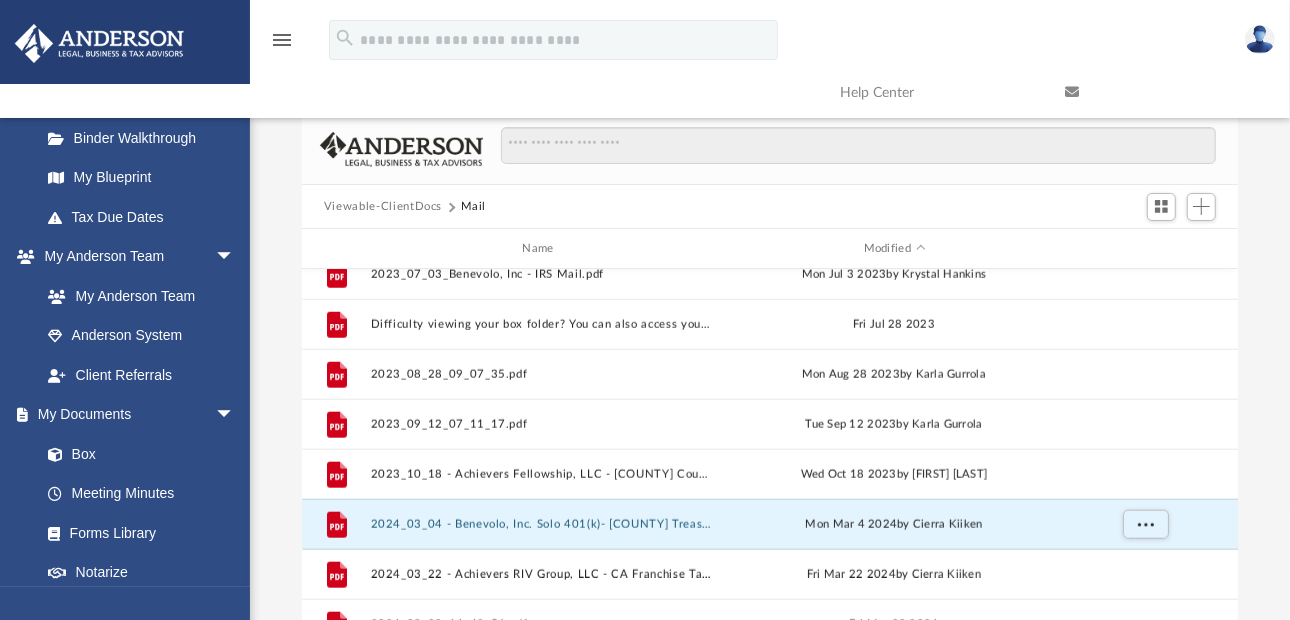 scroll, scrollTop: 1459, scrollLeft: 0, axis: vertical 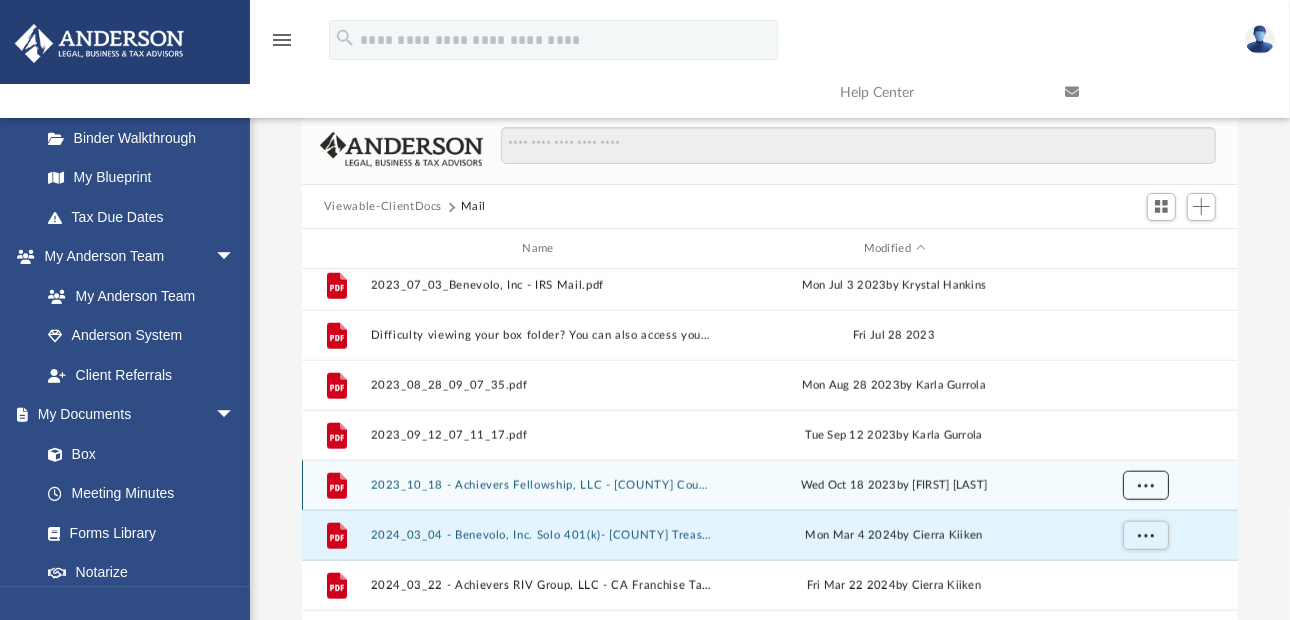 click at bounding box center [1146, 485] 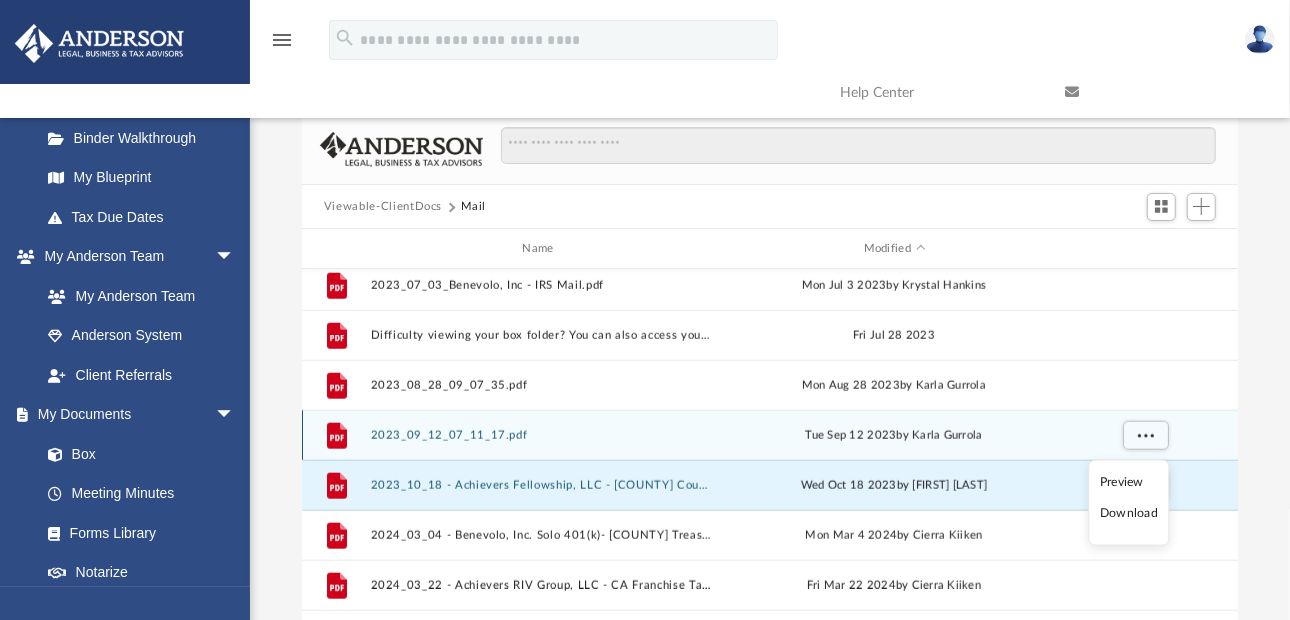 scroll, scrollTop: 1560, scrollLeft: 0, axis: vertical 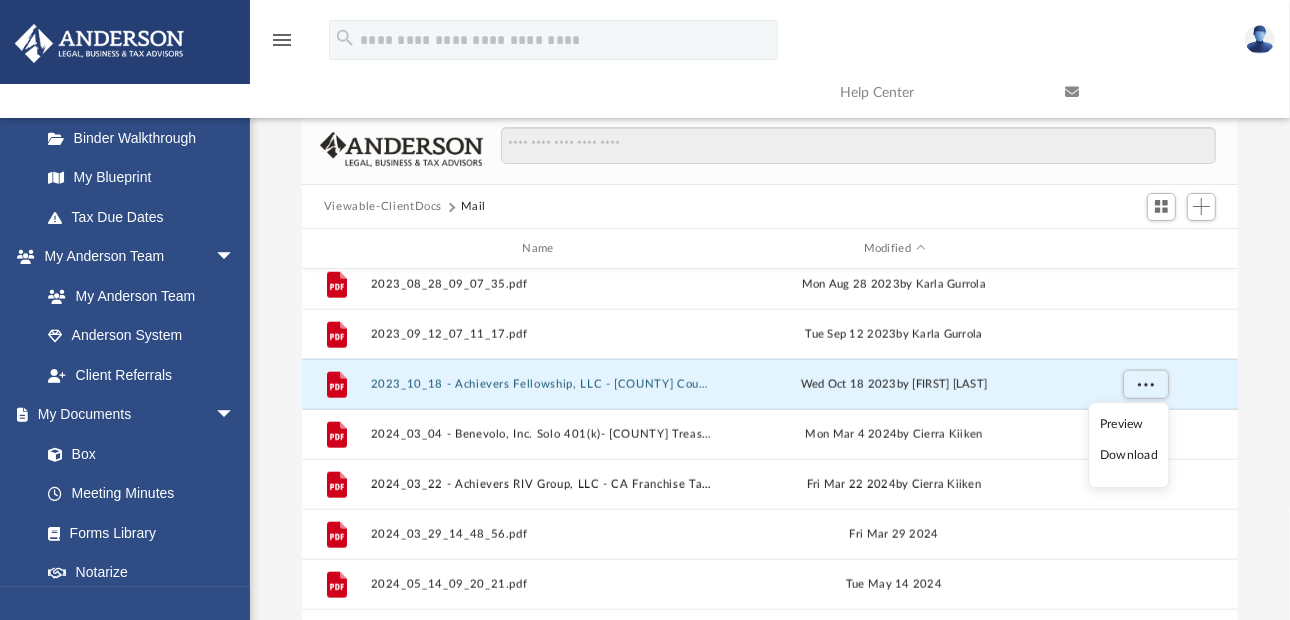 click on "Download" at bounding box center [1129, 456] 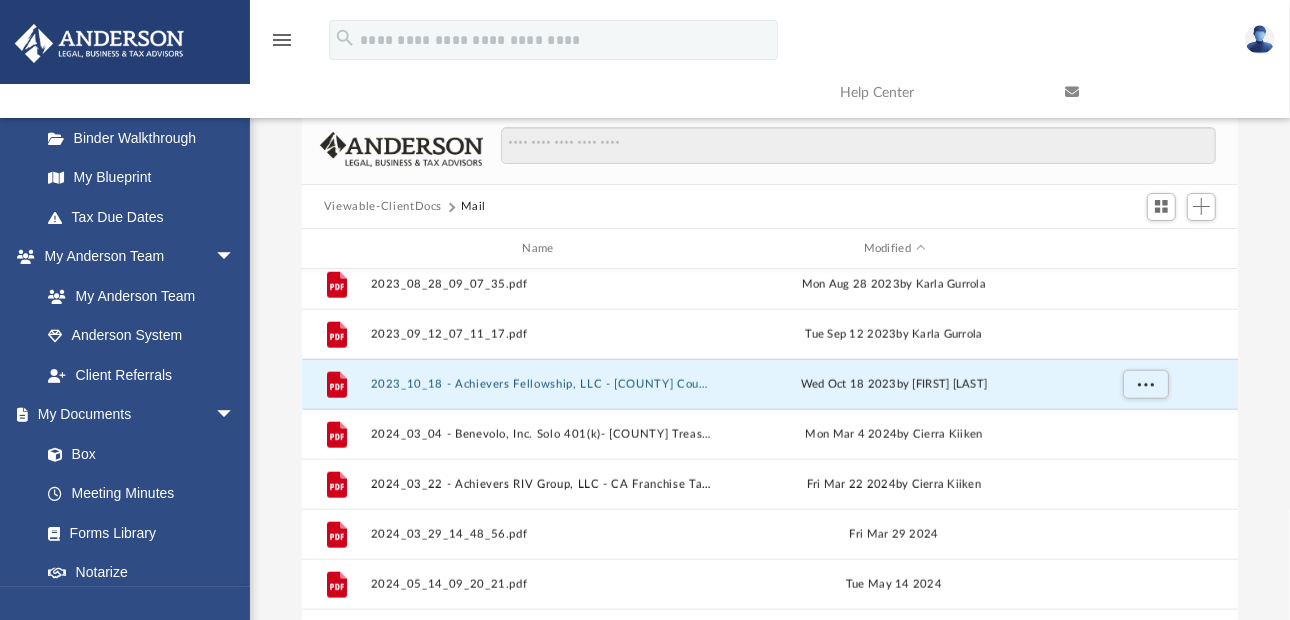 click on "Difficulty viewing your box folder? You can also access your account directly on  box.com  outside of the portal.  No Client Folder Found - Please contact   your team   for assistance.  Viewable-ClientDocs Mail Name    Modified    File 2023_07_28 - Achievers Fellowship, LLC - [CITY] Auditor.pdf Fri Jul 28 2023 File 2023_08_28_09_07_35.pdf Mon Aug 28 2023  by [FIRST] [LAST] File 2023_09_12_07_11_17.pdf Tue Sep 12 2023  by [FIRST] [LAST] File 2023_10_18 - Achievers Fellowship, LLC - [COUNTY] County Treasurer.pdf Wed Oct 18 2023  by [FIRST] [LAST] File 2024_03_04 - Benevolo, Inc. Solo 401(k)- [COUNTY] County Treasurer.pdf Mon Mar 4 2024  by [FIRST] [LAST] File 2024_03_22 - Achievers RIV Group, LLC - [STATE] Franchise Tax.pdf Fri Mar 22 2024  by [FIRST] [LAST] File 2024_03_29_14_48_56.pdf Fri Mar 29 2024 File 2024_05_14_09_20_21.pdf Tue May 14 2024 File 2024.07.26 (14:49:48) - Achievers Fellowship, LLC - Mail from [FIRST] [LAST], CPA, CFE, CIA.pdf Fri Jul 26 2024  by ABA_NEST_APP File Tue Aug 6 2024 File File" at bounding box center [770, 399] 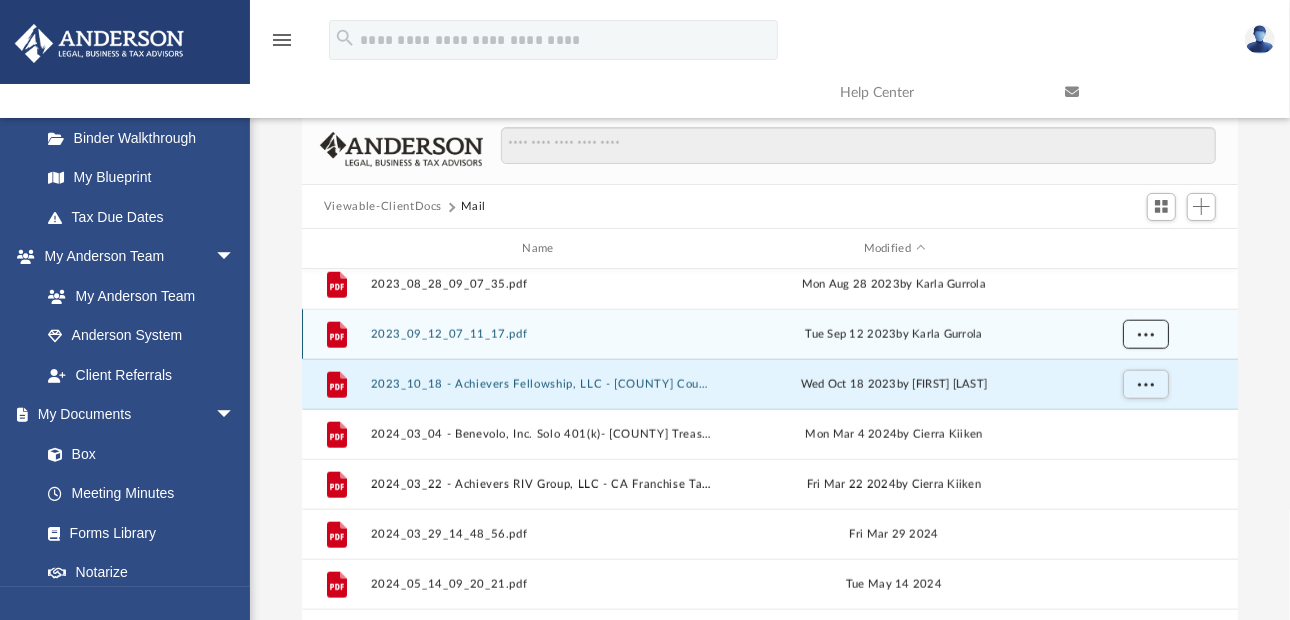 click at bounding box center [1146, 334] 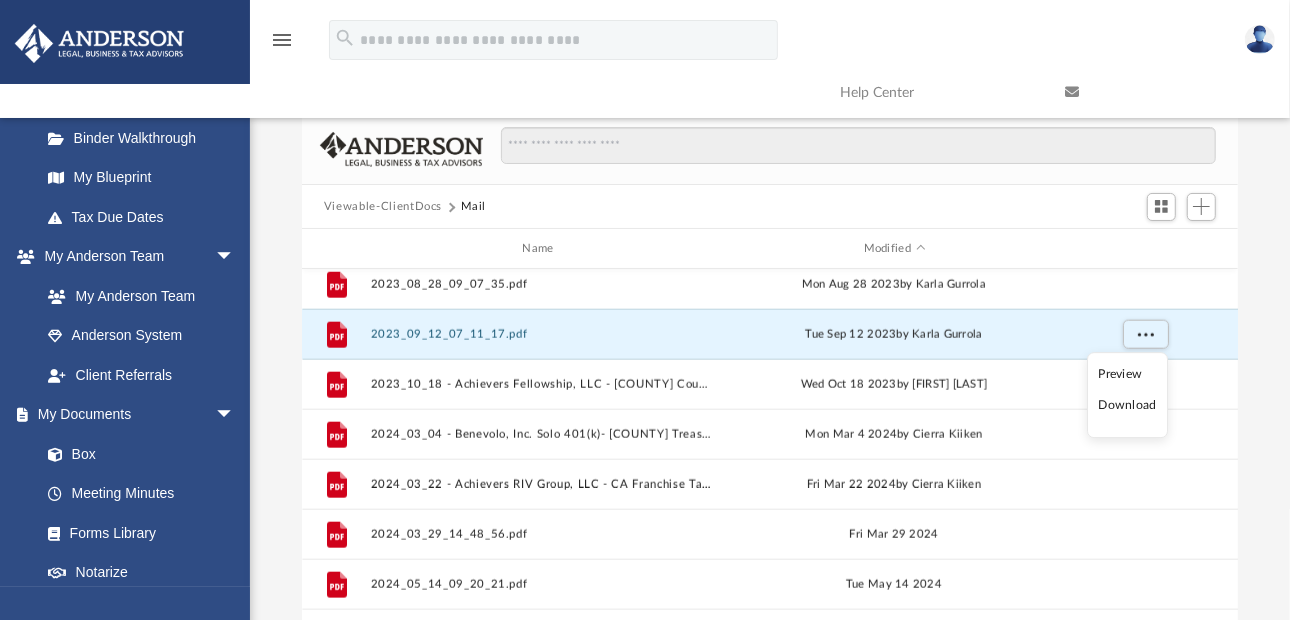 click on "Preview" at bounding box center [1128, 374] 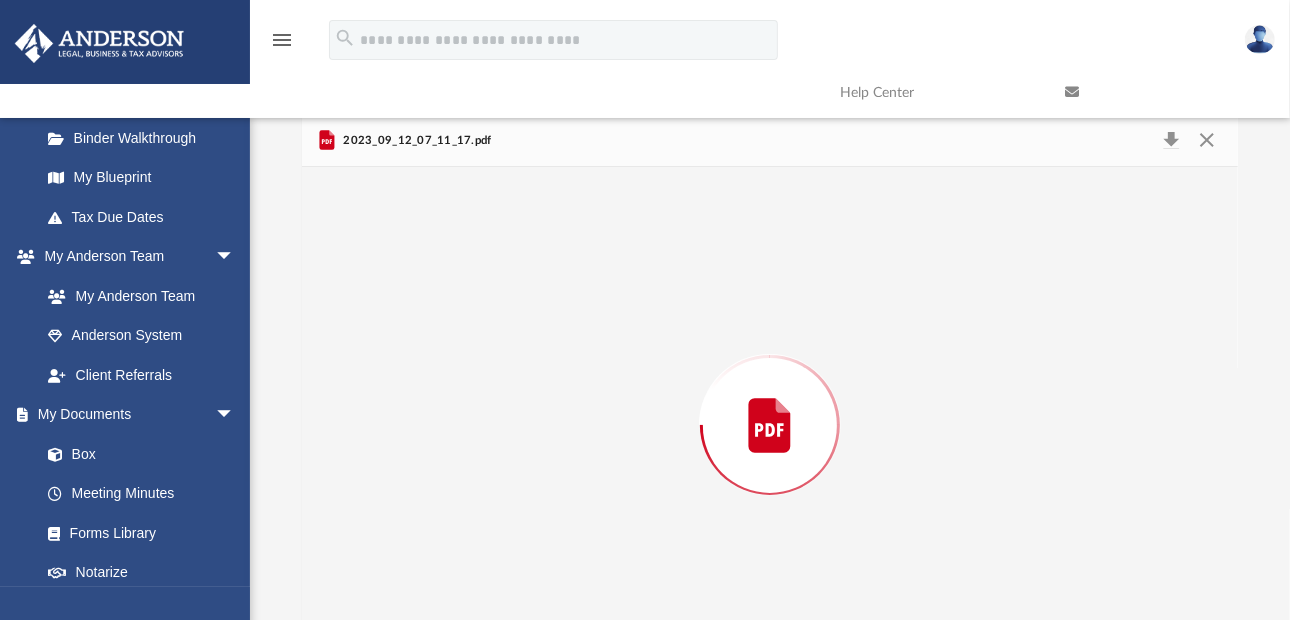 scroll, scrollTop: 62, scrollLeft: 0, axis: vertical 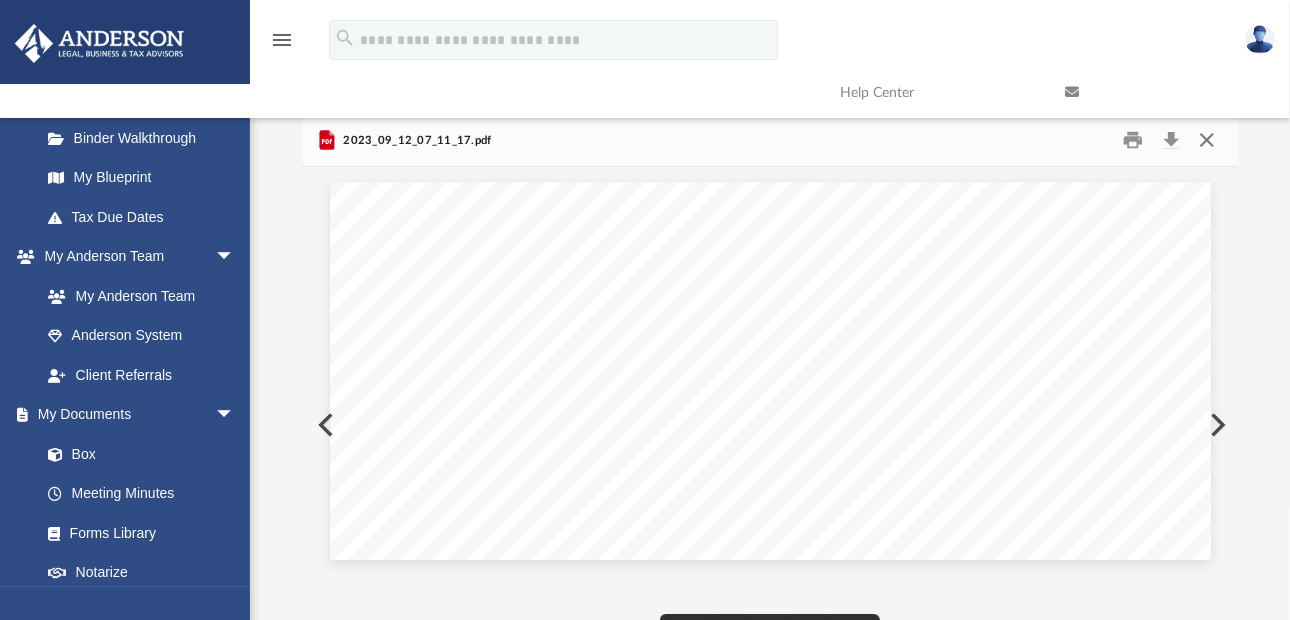 click at bounding box center (1207, 140) 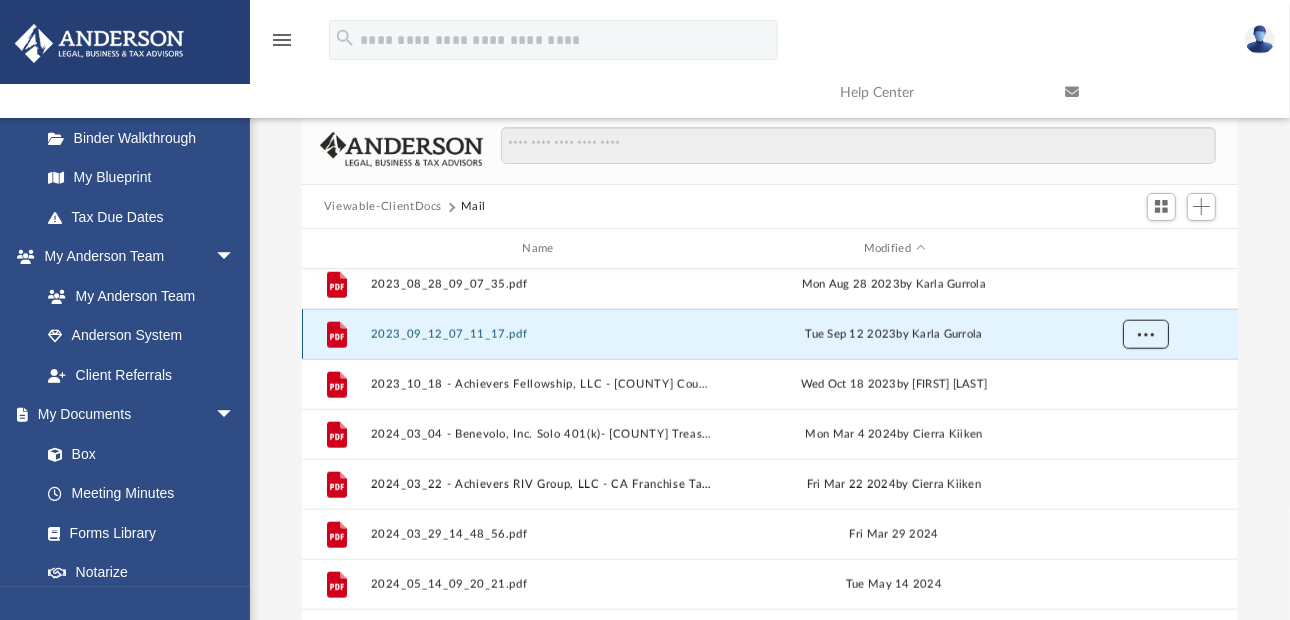 click at bounding box center [1146, 334] 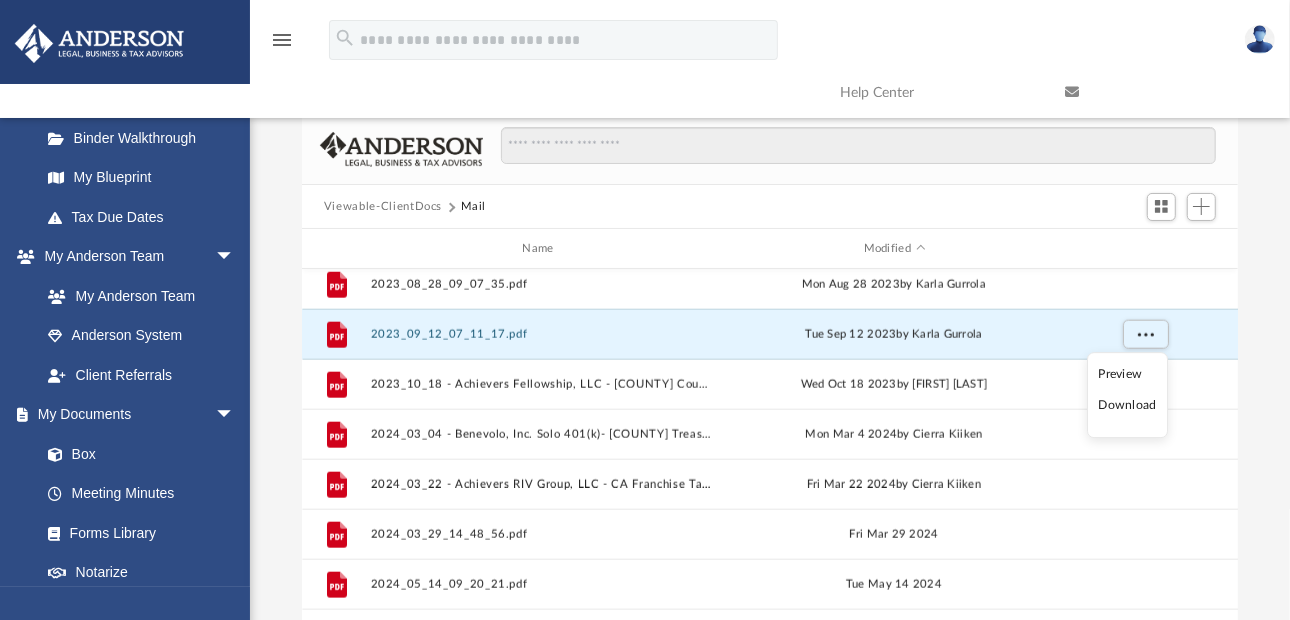 click on "Download" at bounding box center [1128, 406] 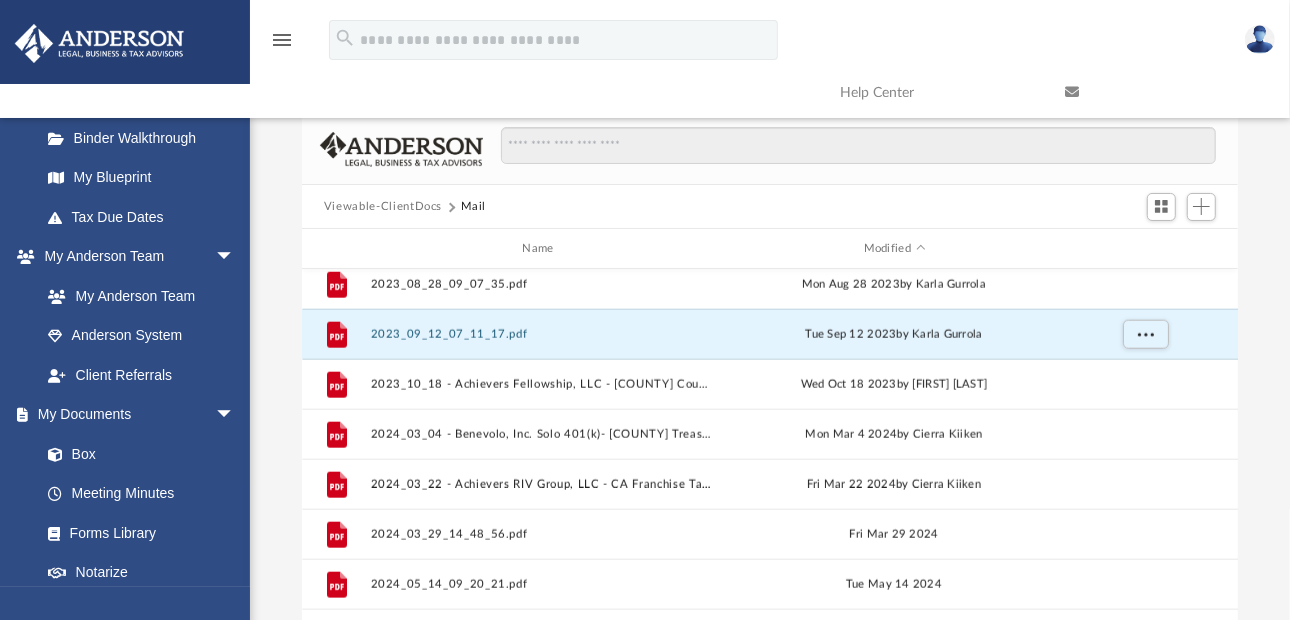 click on "Difficulty viewing your box folder? You can also access your account directly on  box.com  outside of the portal.  No Client Folder Found - Please contact   your team   for assistance.  Viewable-ClientDocs Mail Name    Modified    File 2023_07_28 - Achievers Fellowship, LLC - [CITY] Auditor.pdf Fri Jul 28 2023 File 2023_08_28_09_07_35.pdf Mon Aug 28 2023  by [FIRST] [LAST] File 2023_09_12_07_11_17.pdf Tue Sep 12 2023  by [FIRST] [LAST] File 2023_10_18 - Achievers Fellowship, LLC - [COUNTY] County Treasurer.pdf Wed Oct 18 2023  by [FIRST] [LAST] File 2024_03_04 - Benevolo, Inc. Solo 401(k)- [COUNTY] County Treasurer.pdf Mon Mar 4 2024  by [FIRST] [LAST] File 2024_03_22 - Achievers RIV Group, LLC - [STATE] Franchise Tax.pdf Fri Mar 22 2024  by [FIRST] [LAST] File 2024_03_29_14_48_56.pdf Fri Mar 29 2024 File 2024_05_14_09_20_21.pdf Tue May 14 2024 File 2024.07.26 (14:49:48) - Achievers Fellowship, LLC - Mail from [FIRST] [LAST], CPA, CFE, CIA.pdf Fri Jul 26 2024  by ABA_NEST_APP File Tue Aug 6 2024 File File" at bounding box center [770, 399] 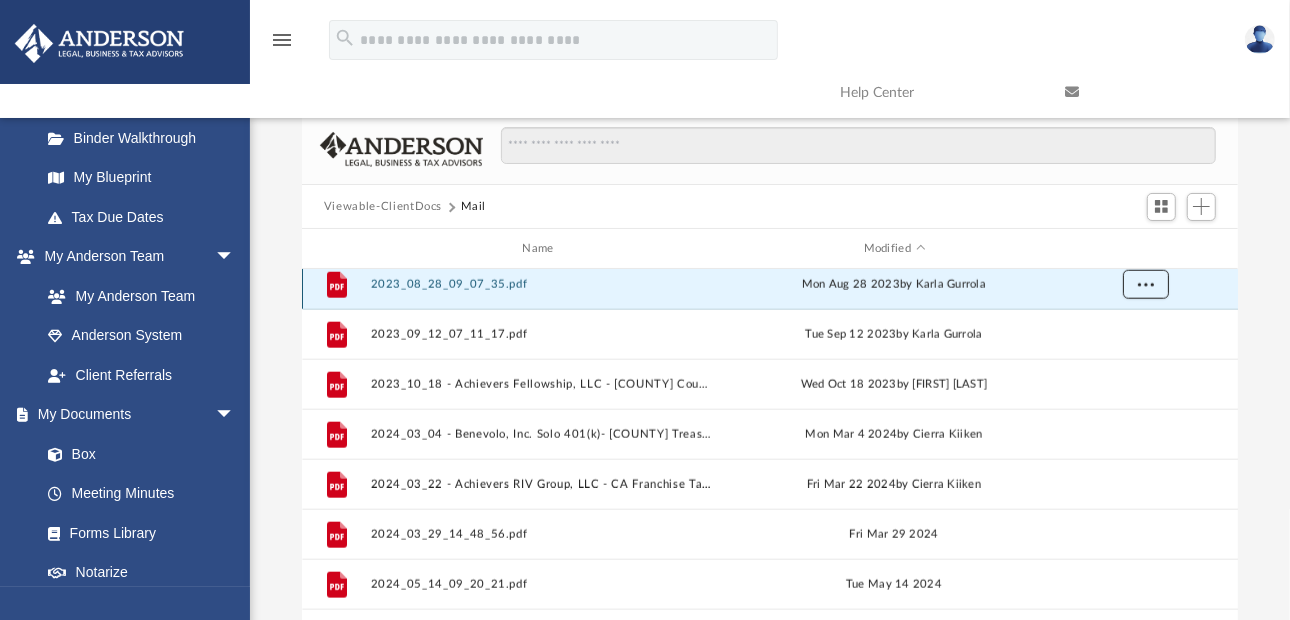 scroll, scrollTop: 1550, scrollLeft: 0, axis: vertical 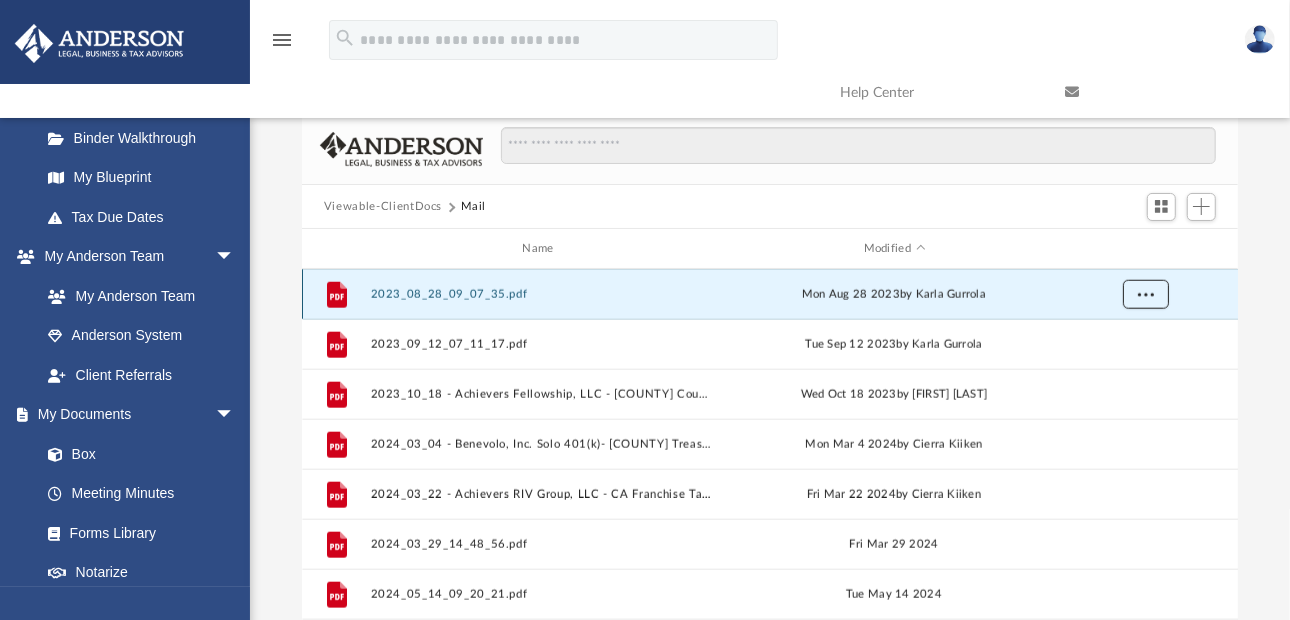 click on "File 2023_07_28 - Achievers Fellowship, LLC - [CITY] Auditor.pdf Fri Jul 28 2023 File 2023_08_28_09_07_35.pdf Mon Aug 28 2023  by [FIRST] [LAST] File 2023_09_12_07_11_17.pdf Tue Sep 12 2023  by [FIRST] [LAST] File 2023_10_18 - Achievers Fellowship, LLC - [COUNTY] County Treasurer.pdf Wed Oct 18 2023  by [FIRST] [LAST] File 2024_03_04 - Benevolo, Inc. Solo 401(k)- [COUNTY] County Treasurer.pdf Mon Mar 4 2024  by [FIRST] [LAST] File 2024_03_22 - Achievers RIV Group, LLC - [STATE] Franchise Tax.pdf Fri Mar 22 2024  by [FIRST] [LAST] File 2024_03_29_14_48_56.pdf Fri Mar 29 2024 File 2024_05_14_09_20_21.pdf Tue May 14 2024 File 2024.07.26 (14:49:48) - Achievers Fellowship, LLC - Mail from [FIRST] [LAST], CPA, CFE, CIA.pdf Fri Jul 26 2024  by ABA_NEST_APP File 2024.08.06 (08:19:14) - Benevolo, Inc. - Mail from IRS.pdf Tue Aug 6 2024  by ABA_NEST_APP File Tue Aug 13 2024  by ABA_NEST_APP File Tue Aug 13 2024  by ABA_NEST_APP File File" at bounding box center [770, 445] 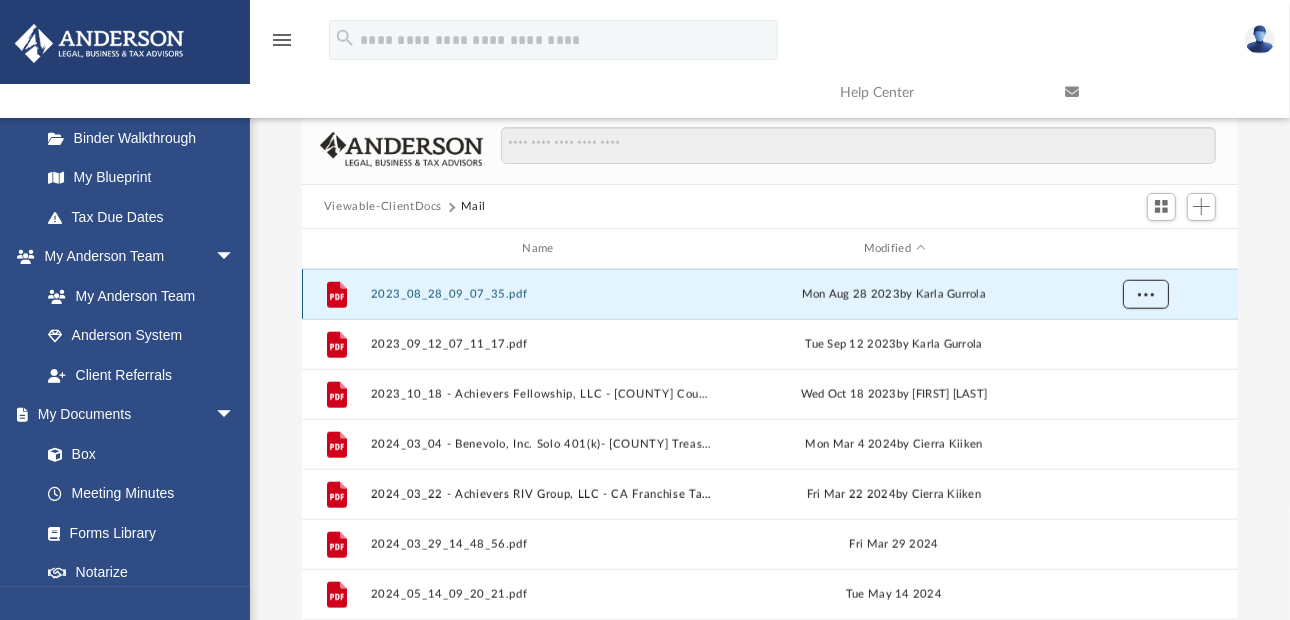 click at bounding box center [1146, 294] 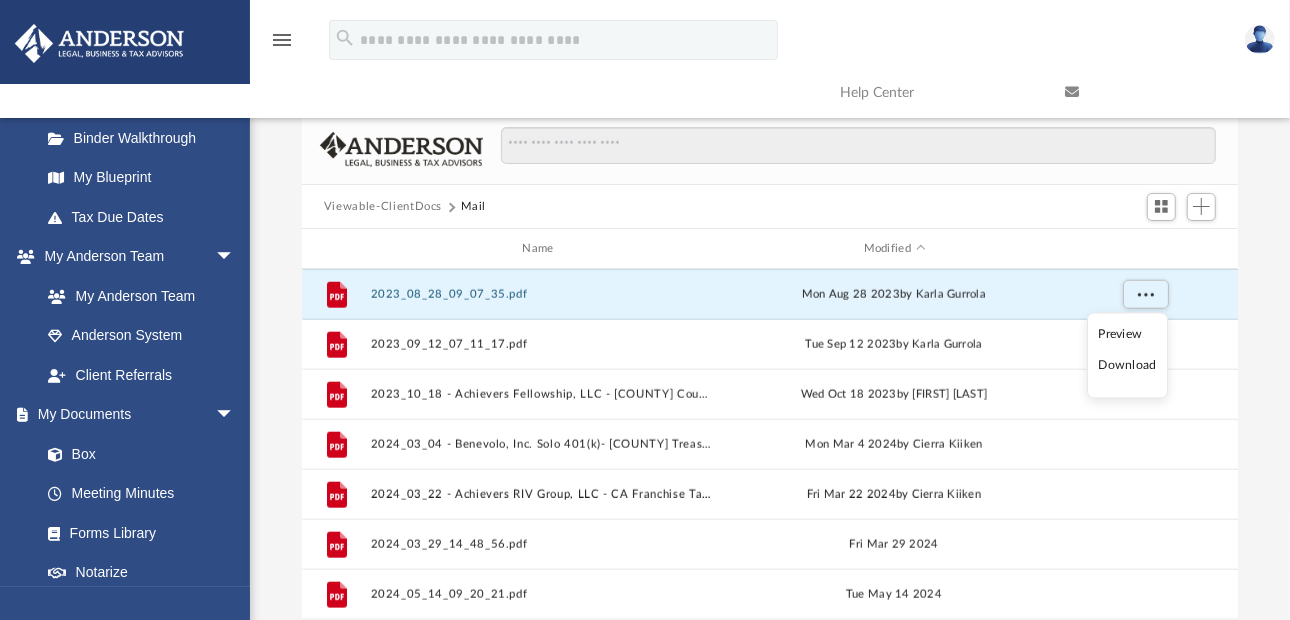 click on "Preview" at bounding box center [1128, 334] 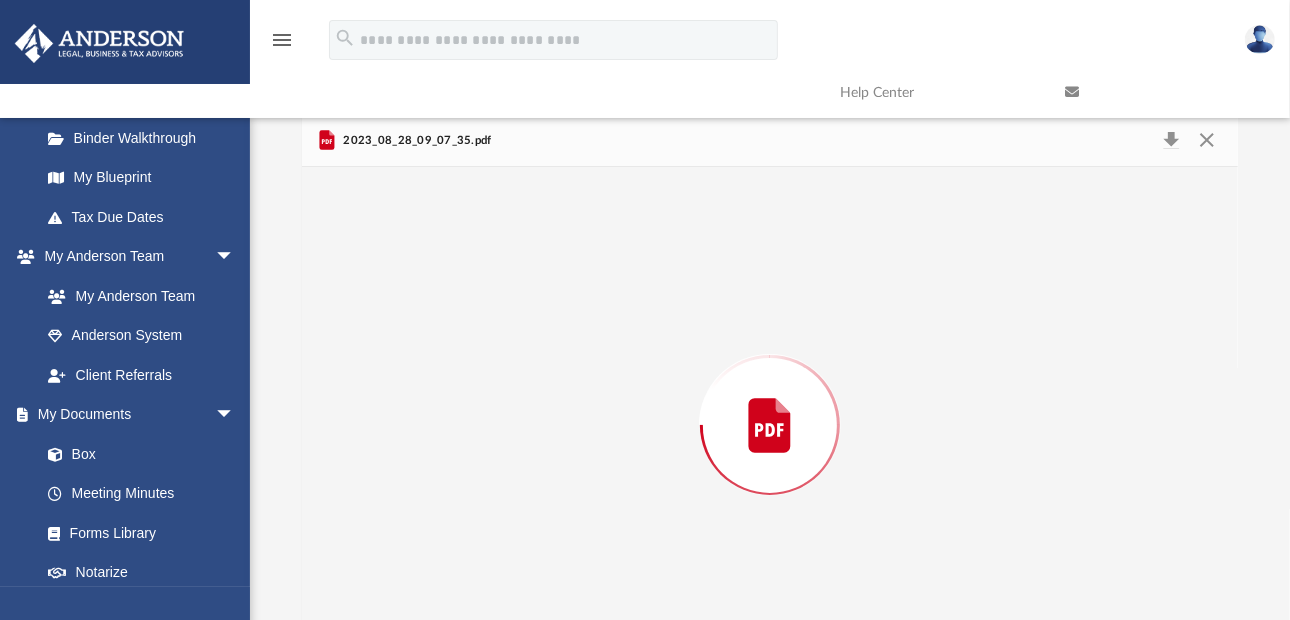 scroll, scrollTop: 62, scrollLeft: 0, axis: vertical 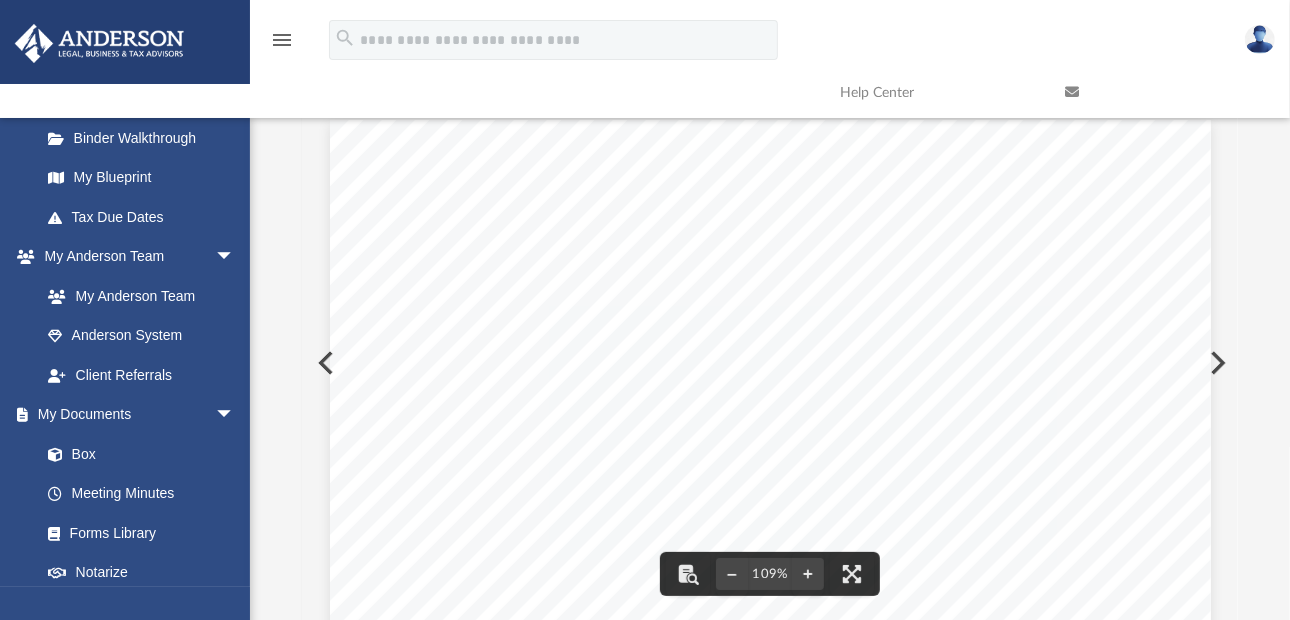 click on "Difficulty viewing your box folder? You can also access your account directly on  box.com  outside of the portal.  No Client Folder Found - Please contact   your team   for assistance.  Viewable-ClientDocs Mail Name    Modified    File 2023_07_28 - Achievers Fellowship, LLC - [CITY] Auditor.pdf Fri Jul 28 2023 File 2023_08_28_09_07_35.pdf Mon Aug 28 2023  by [FIRST] [LAST] File 2023_09_12_07_11_17.pdf Tue Sep 12 2023  by [FIRST] [LAST] File 2023_10_18 - Achievers Fellowship, LLC - [COUNTY] County Treasurer.pdf Wed Oct 18 2023  by [FIRST] [LAST] File 2024_03_04 - Benevolo, Inc. Solo 401(k)- [COUNTY] County Treasurer.pdf Mon Mar 4 2024  by [FIRST] [LAST] File 2024_03_22 - Achievers RIV Group, LLC - [STATE] Franchise Tax.pdf Fri Mar 22 2024  by [FIRST] [LAST] File 2024_03_29_14_48_56.pdf Fri Mar 29 2024 File 2024_05_14_09_20_21.pdf Tue May 14 2024 File 2024.07.26 (14:49:48) - Achievers Fellowship, LLC - Mail from [FIRST] [LAST], CPA, CFE, CIA.pdf Fri Jul 26 2024  by ABA_NEST_APP File Tue Aug 6 2024 File File" at bounding box center [770, 337] 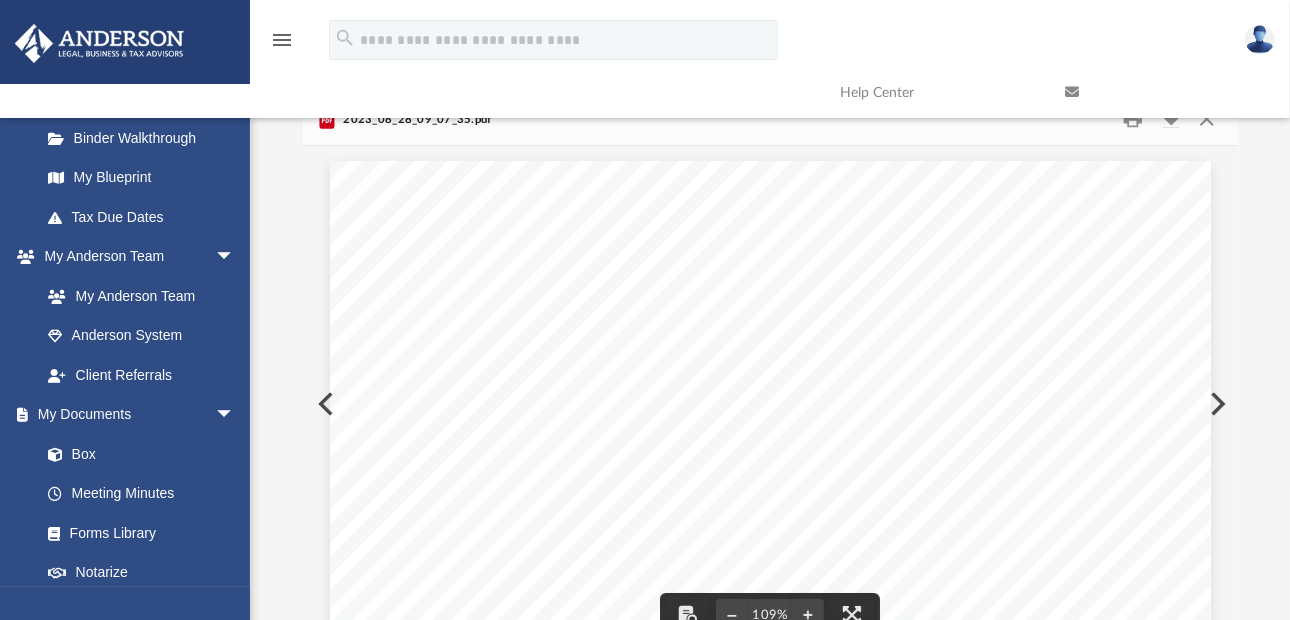 scroll, scrollTop: 0, scrollLeft: 0, axis: both 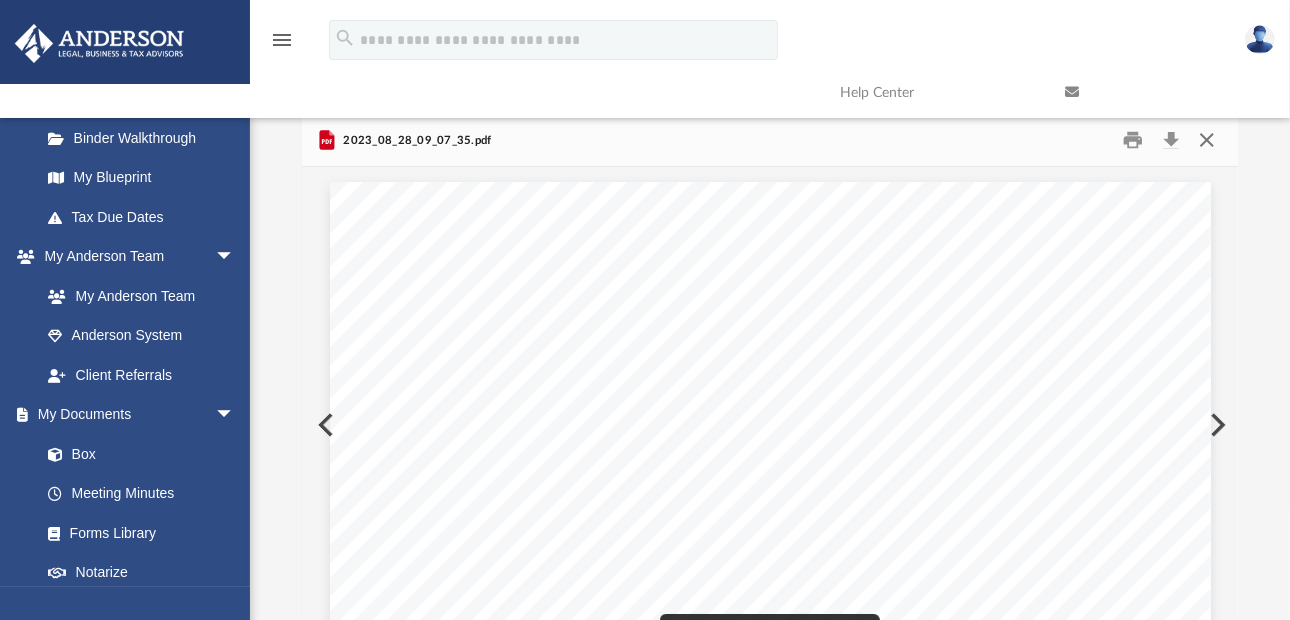 click at bounding box center [1207, 140] 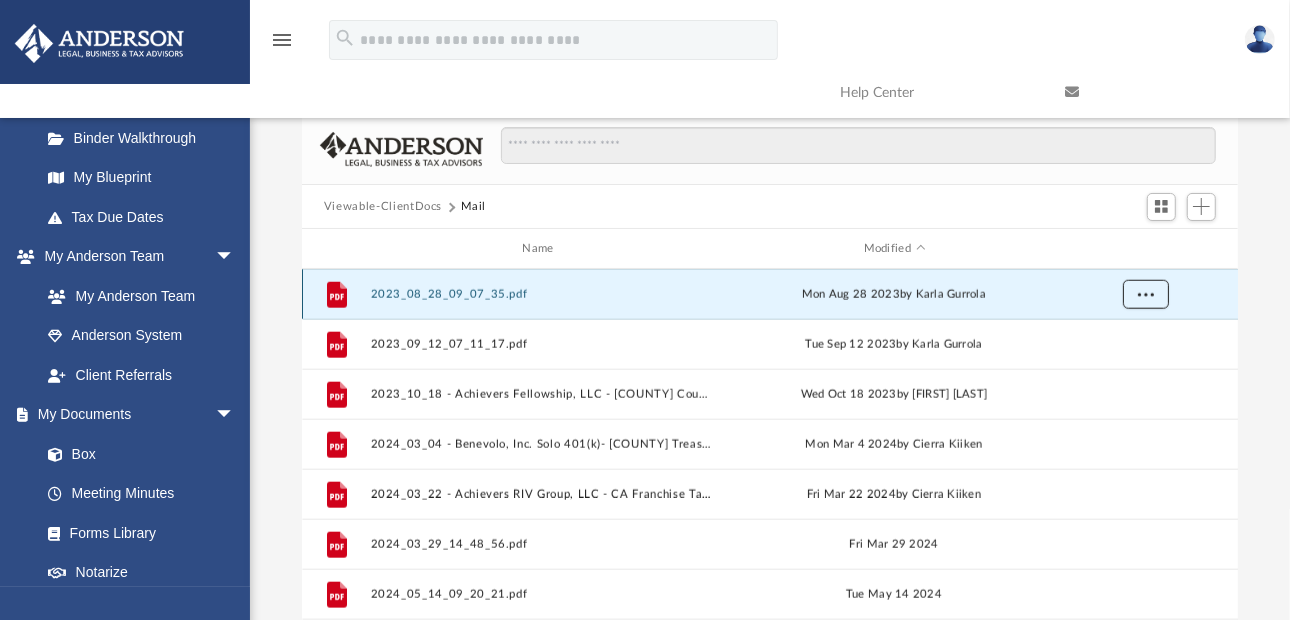 click at bounding box center (1146, 294) 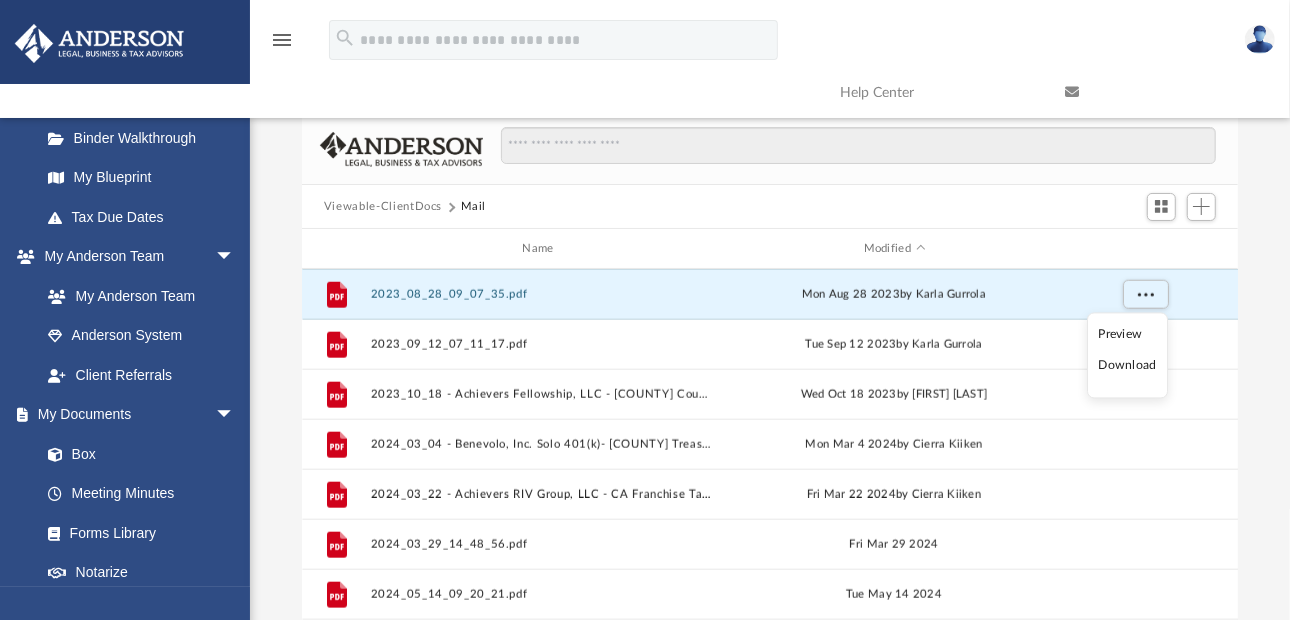 click on "Download" at bounding box center (1128, 366) 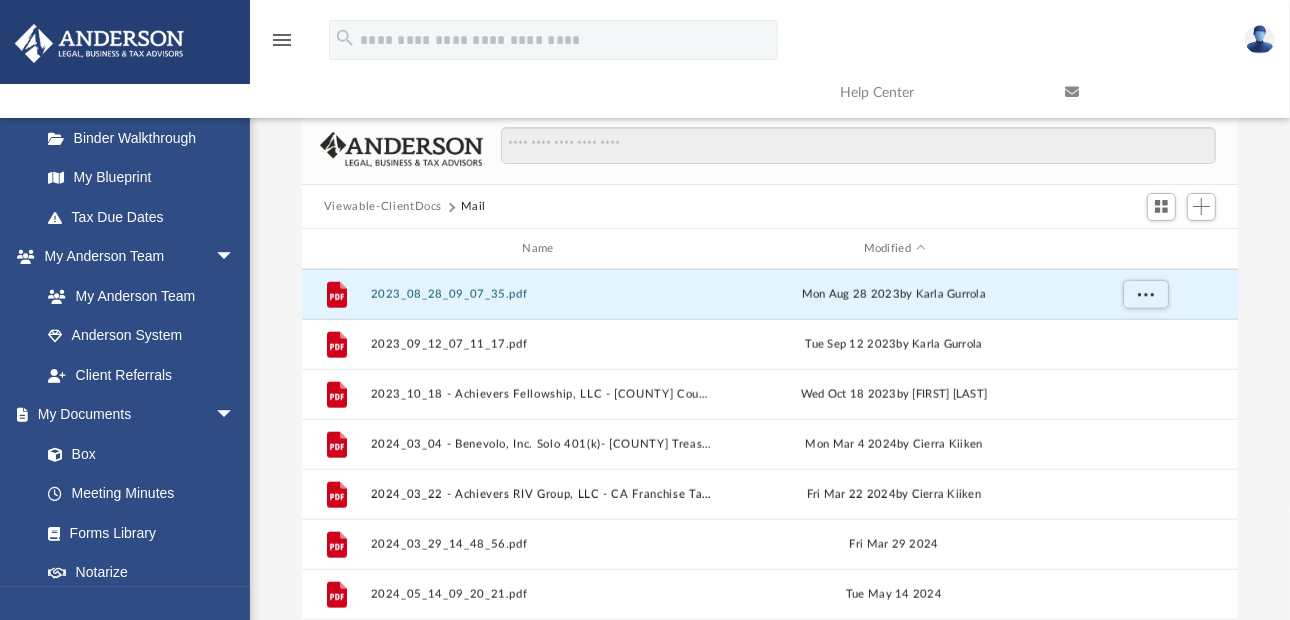 click on "Difficulty viewing your box folder? You can also access your account directly on  box.com  outside of the portal.  No Client Folder Found - Please contact   your team   for assistance.  Viewable-ClientDocs Mail Name    Modified    File 2023_07_28 - Achievers Fellowship, LLC - [CITY] Auditor.pdf Fri Jul 28 2023 File 2023_08_28_09_07_35.pdf Mon Aug 28 2023  by [FIRST] [LAST] File 2023_09_12_07_11_17.pdf Tue Sep 12 2023  by [FIRST] [LAST] File 2023_10_18 - Achievers Fellowship, LLC - [COUNTY] County Treasurer.pdf Wed Oct 18 2023  by [FIRST] [LAST] File 2024_03_04 - Benevolo, Inc. Solo 401(k)- [COUNTY] County Treasurer.pdf Mon Mar 4 2024  by [FIRST] [LAST] File 2024_03_22 - Achievers RIV Group, LLC - [STATE] Franchise Tax.pdf Fri Mar 22 2024  by [FIRST] [LAST] File 2024_03_29_14_48_56.pdf Fri Mar 29 2024 File 2024_05_14_09_20_21.pdf Tue May 14 2024 File 2024.07.26 (14:49:48) - Achievers Fellowship, LLC - Mail from [FIRST] [LAST], CPA, CFE, CIA.pdf Fri Jul 26 2024  by ABA_NEST_APP File Tue Aug 6 2024 File File" at bounding box center [770, 399] 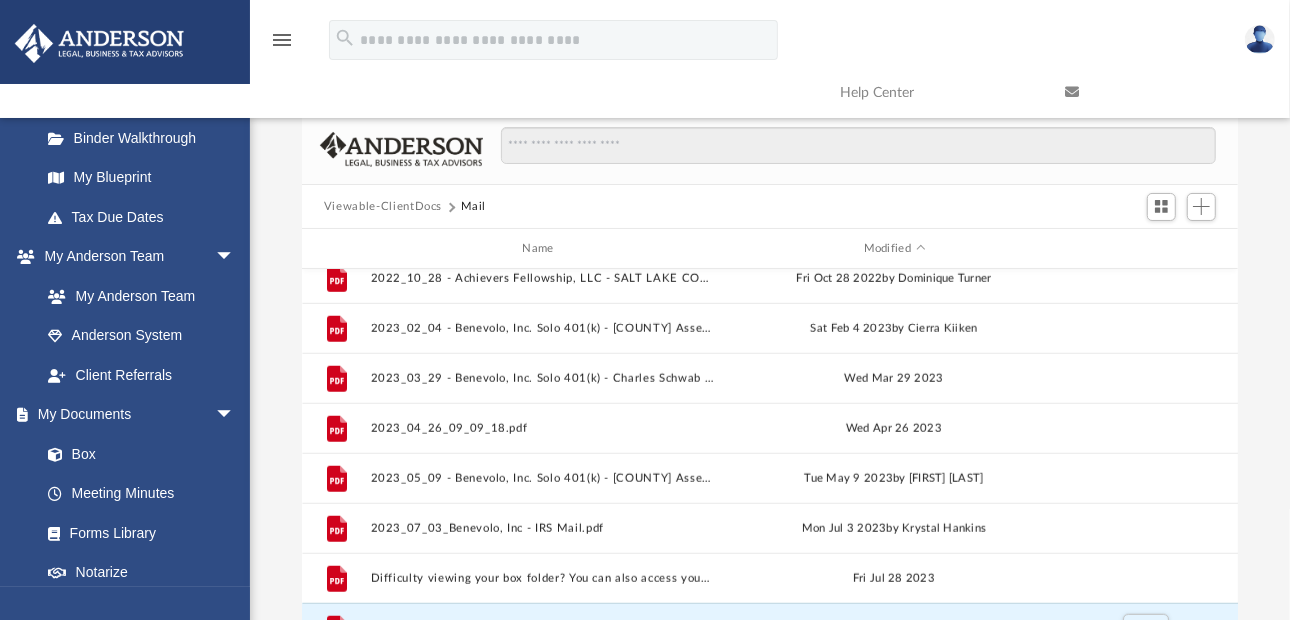 scroll, scrollTop: 1176, scrollLeft: 0, axis: vertical 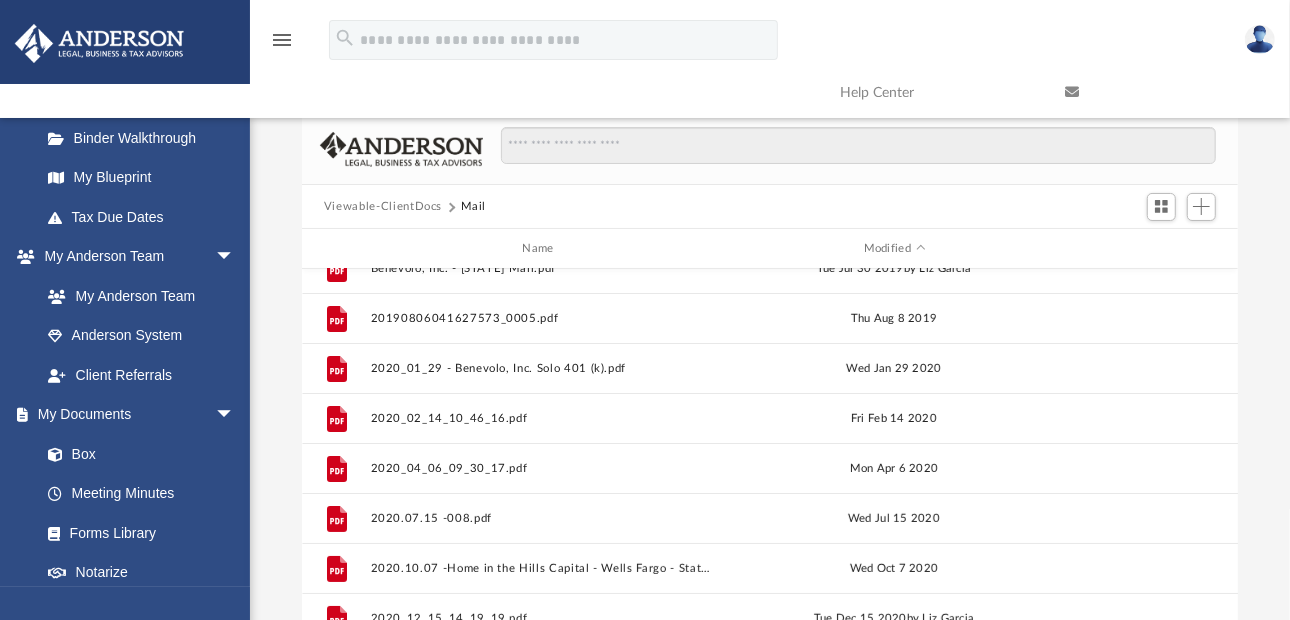 click at bounding box center [1260, 39] 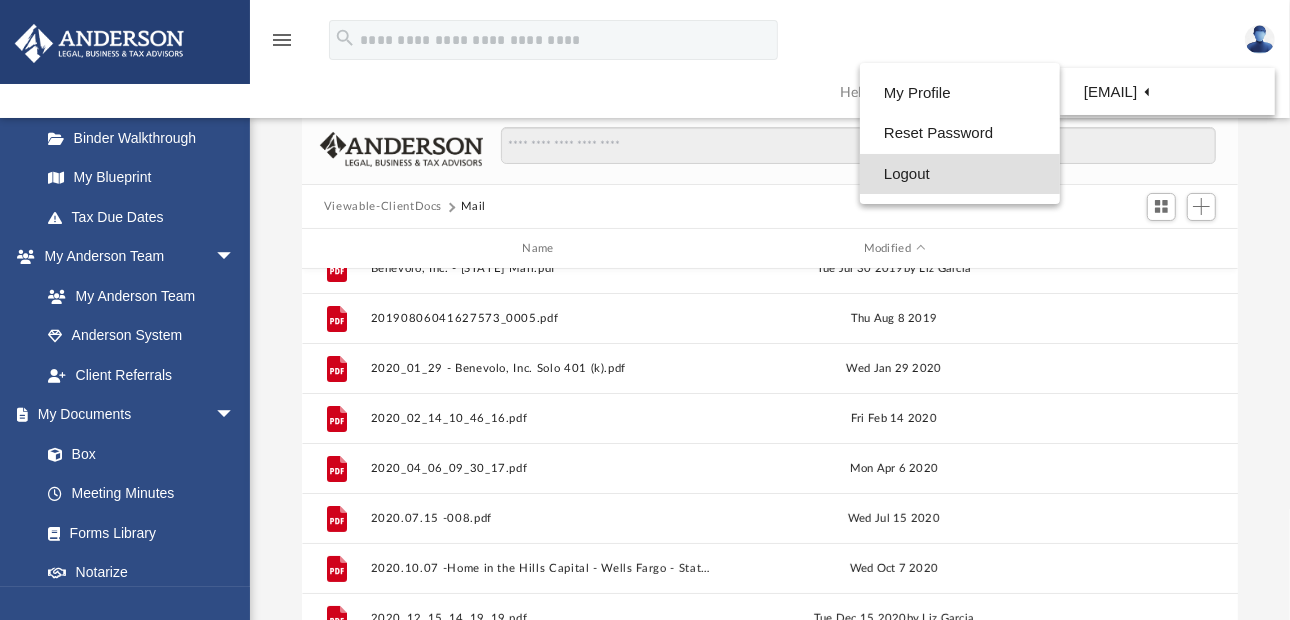 click on "Logout" at bounding box center (960, 174) 